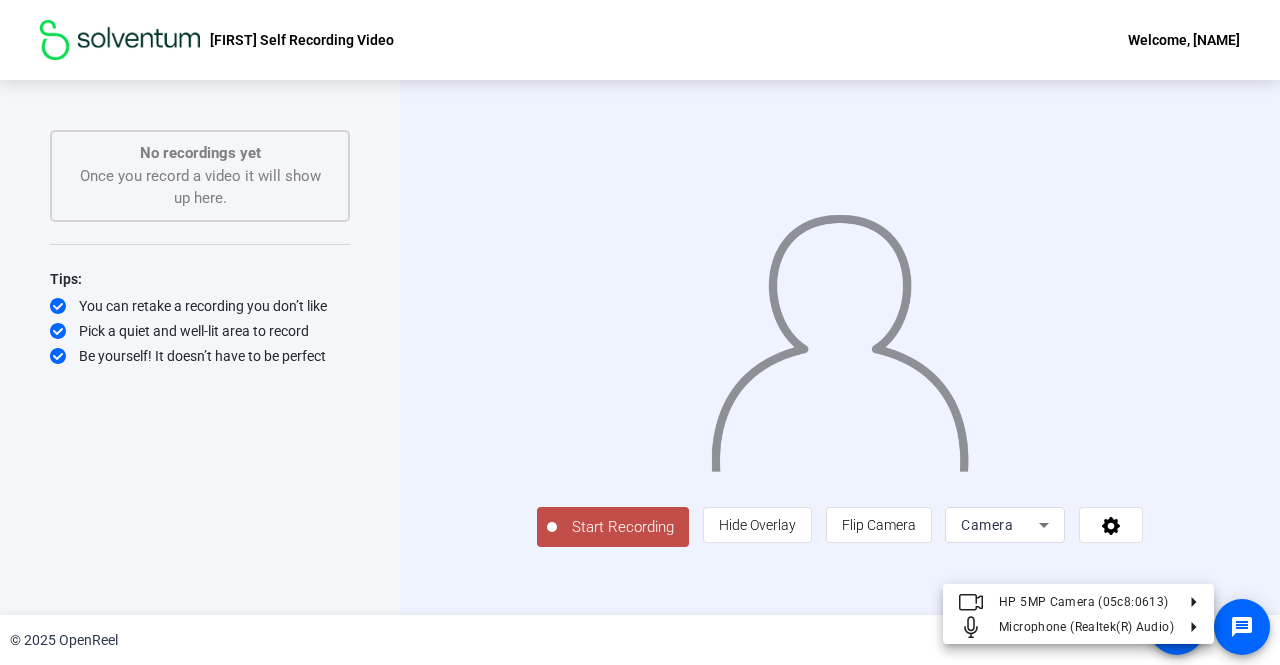 scroll, scrollTop: 0, scrollLeft: 0, axis: both 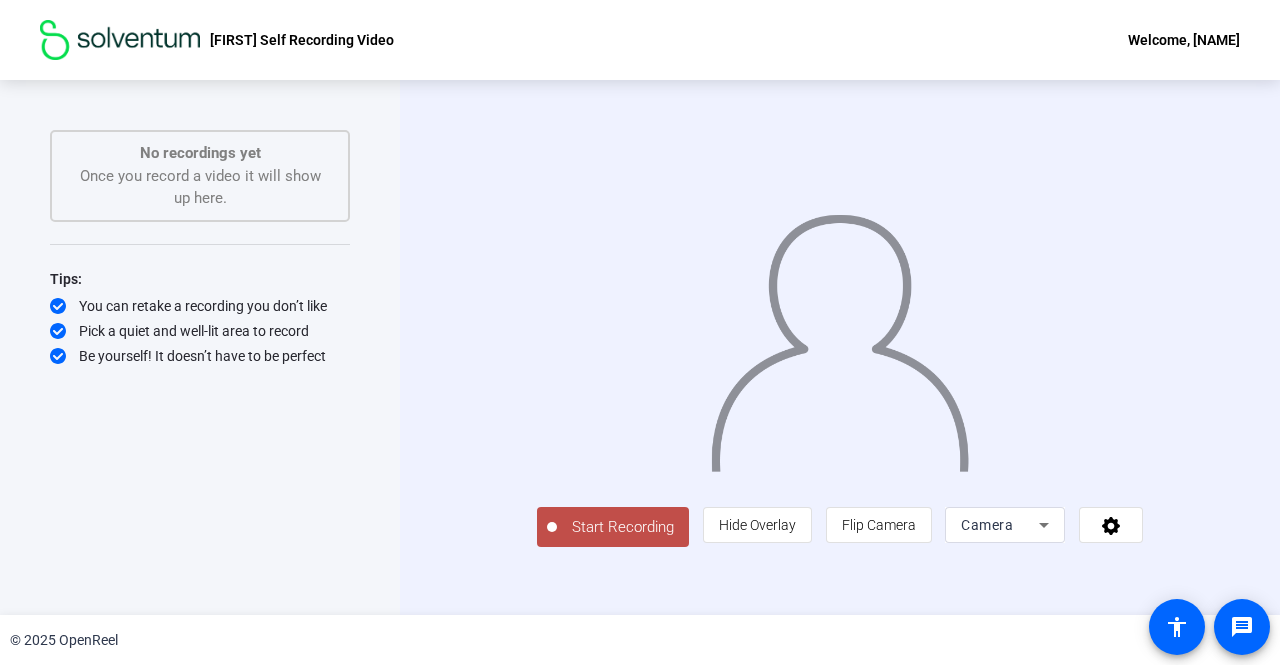 click on "Start Recording" 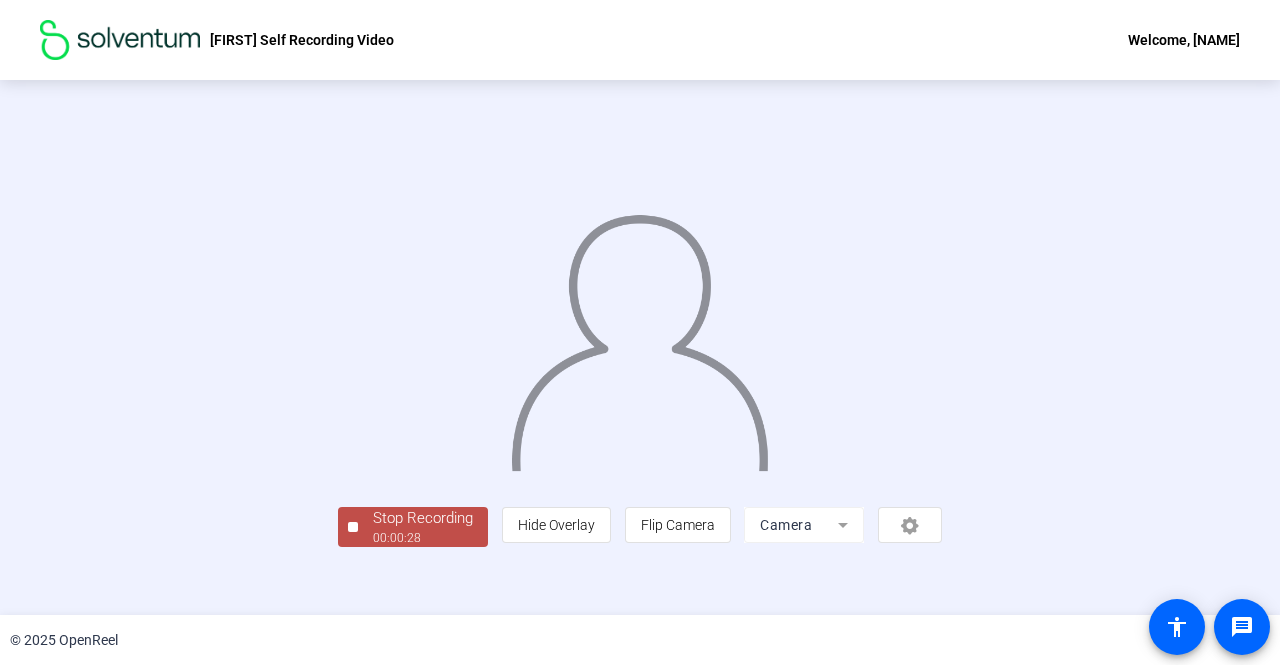 scroll, scrollTop: 83, scrollLeft: 0, axis: vertical 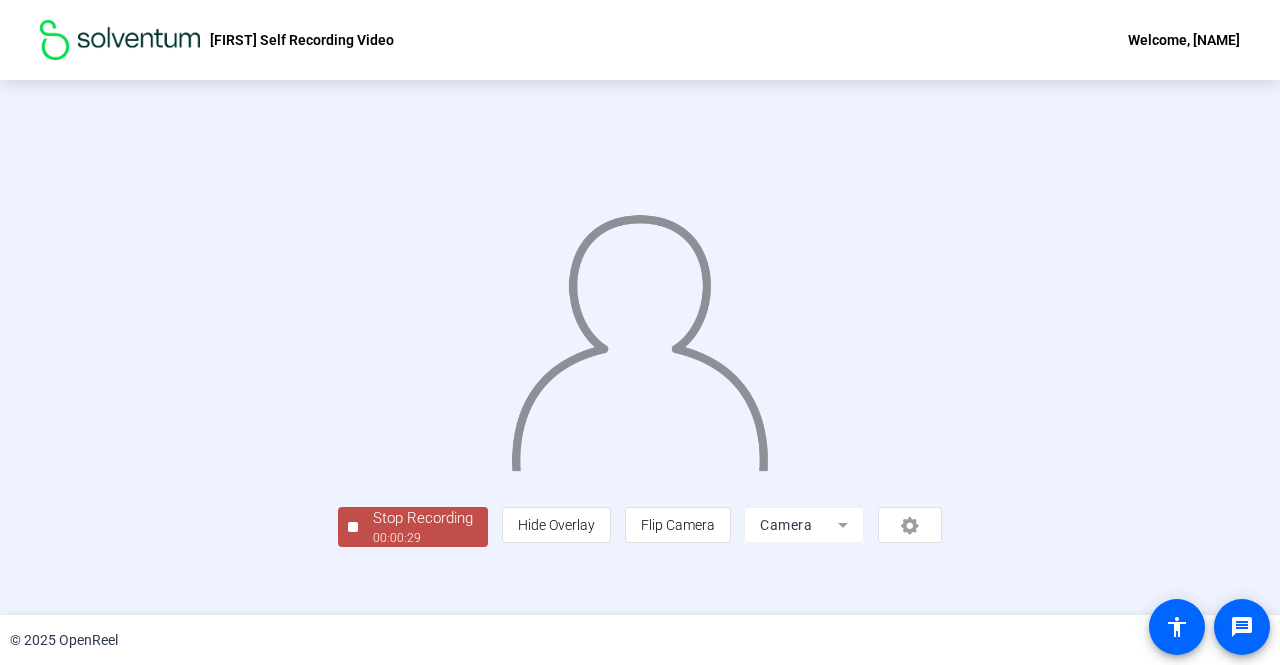 click on "00:00:29" 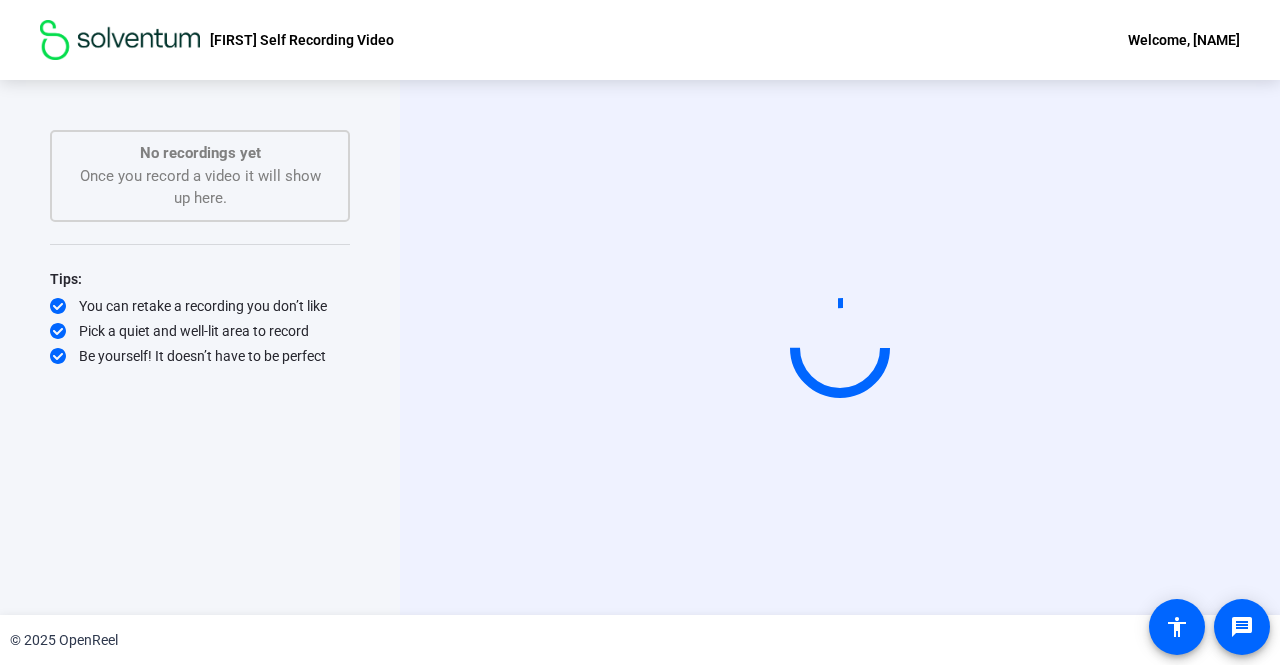 scroll, scrollTop: 0, scrollLeft: 0, axis: both 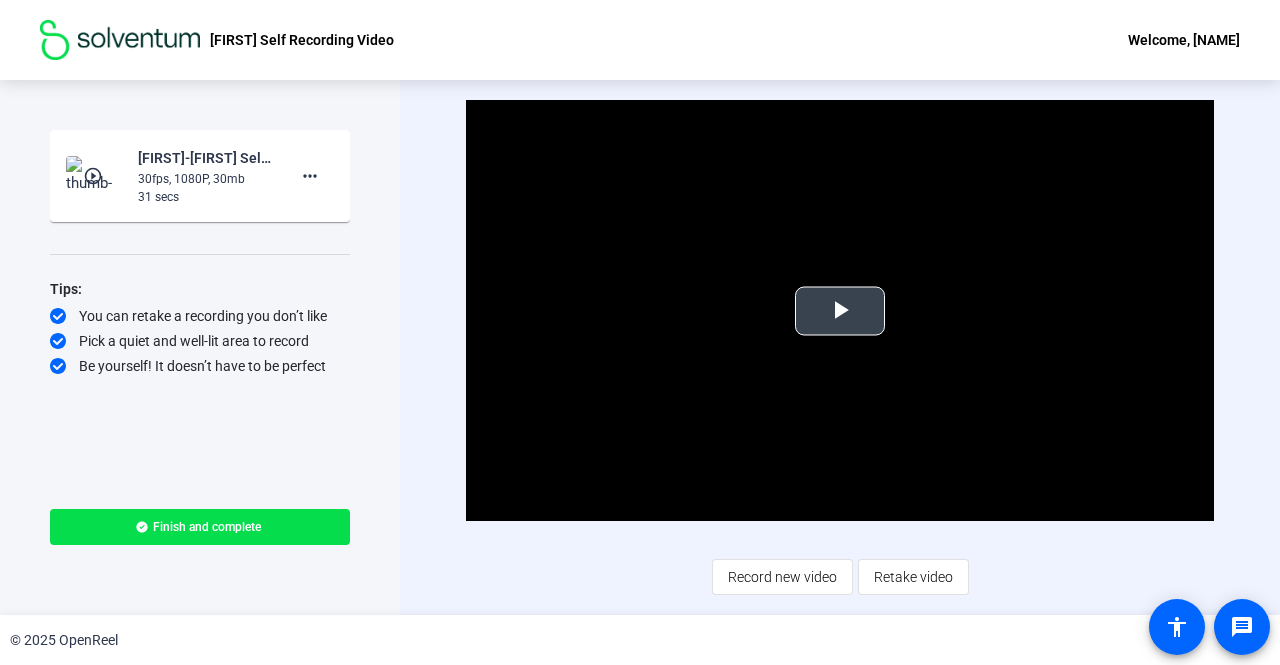 click at bounding box center (840, 311) 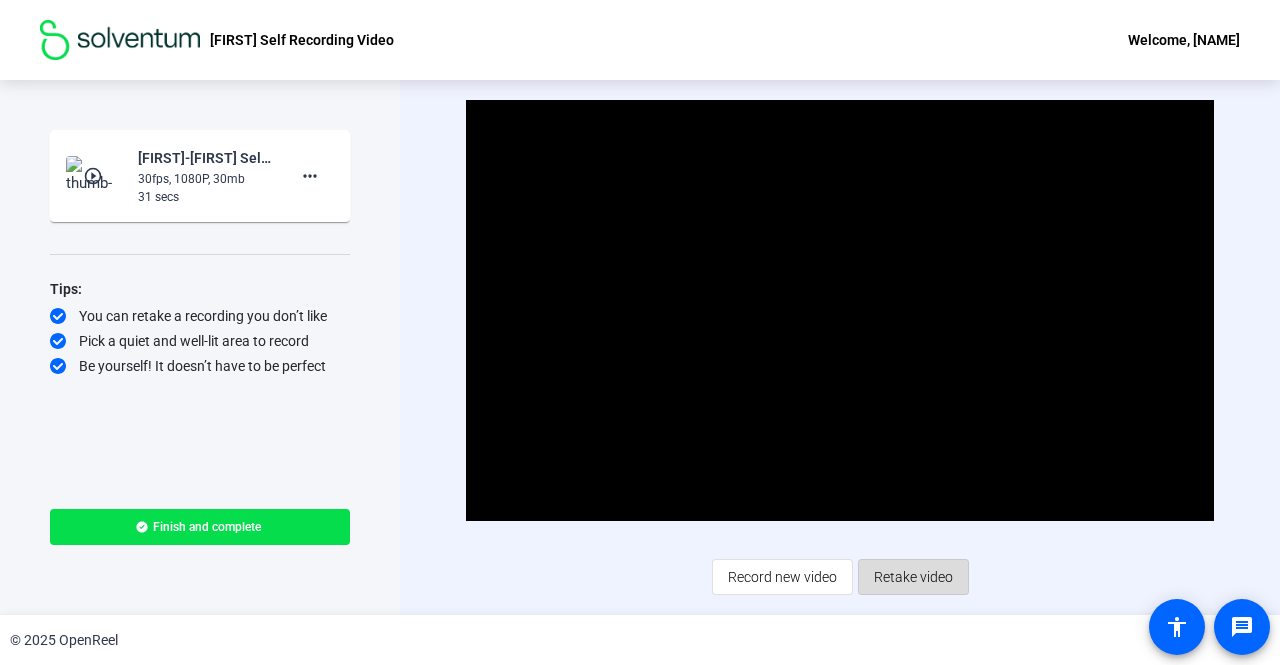 click on "Retake video" 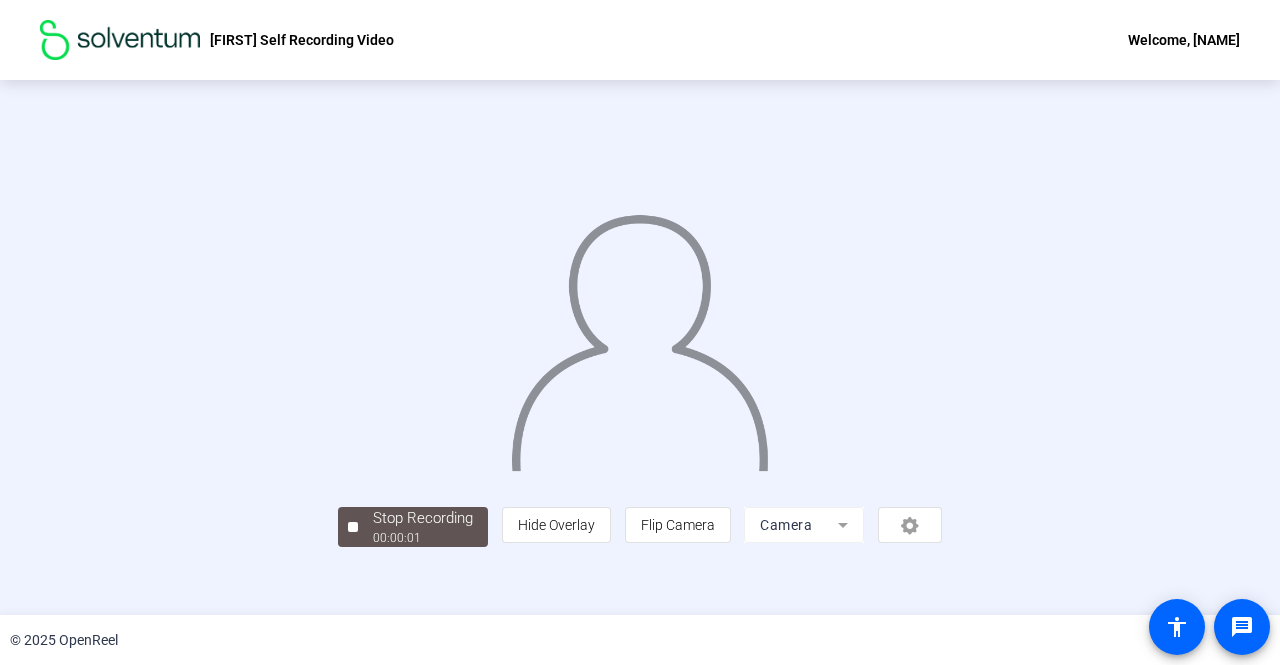 scroll, scrollTop: 83, scrollLeft: 0, axis: vertical 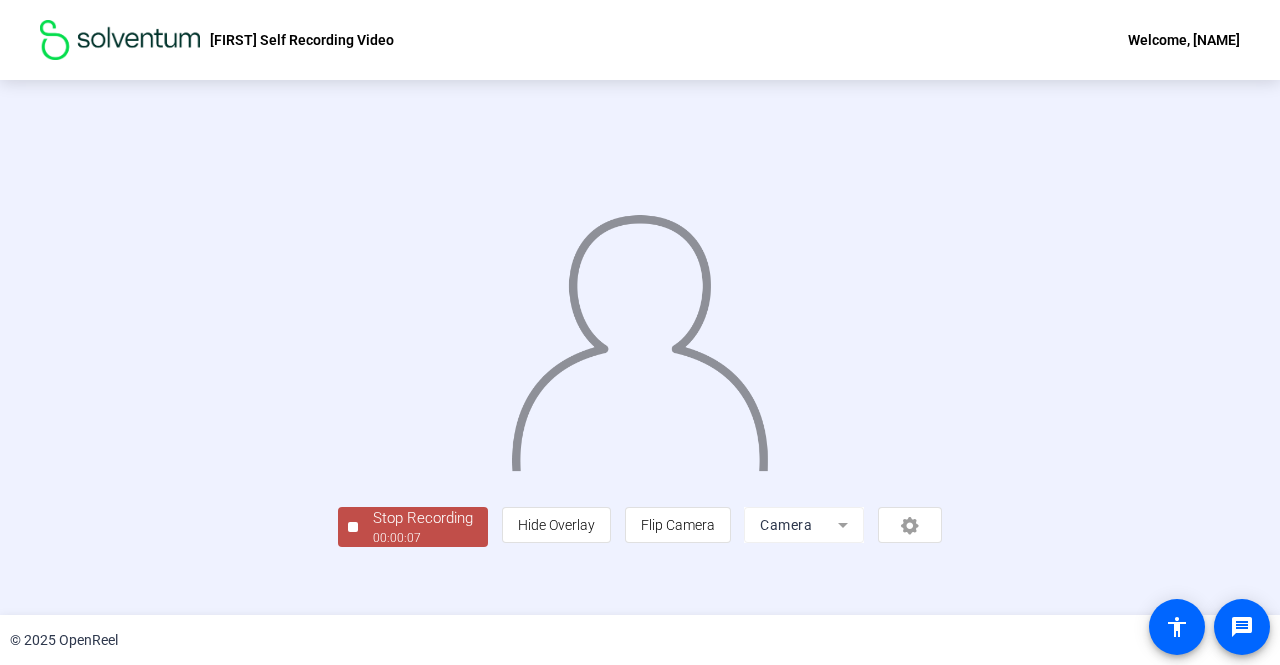 click on "Stop Recording" 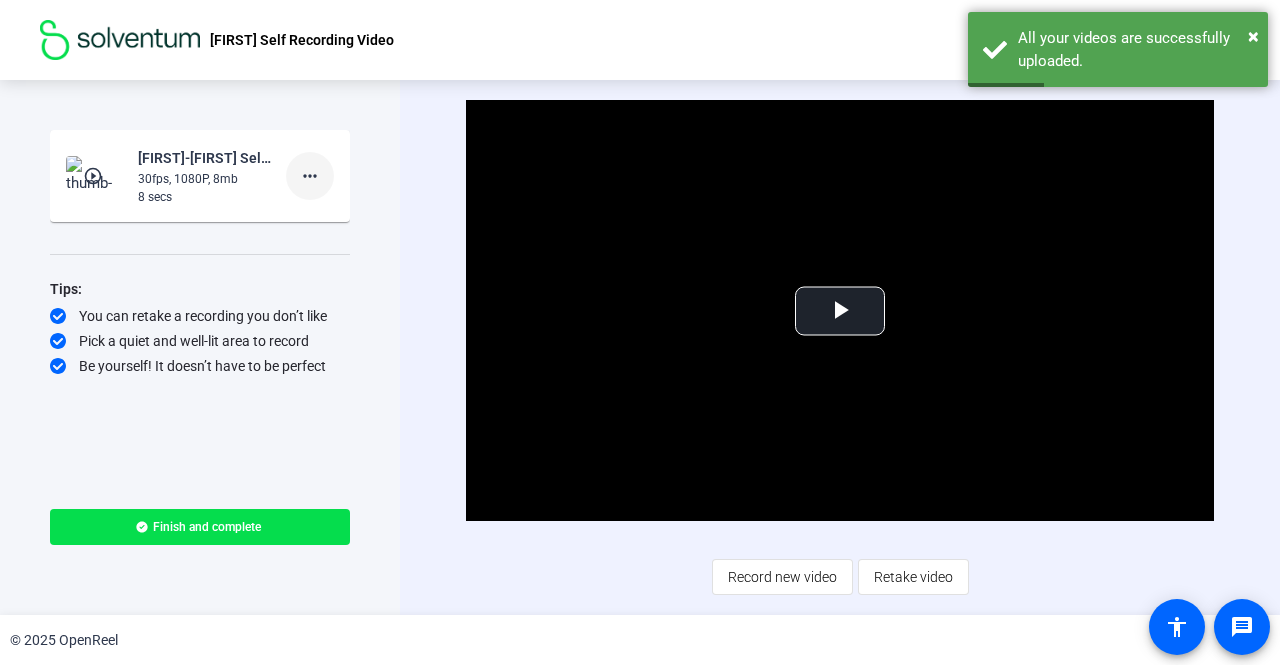 click on "more_horiz" 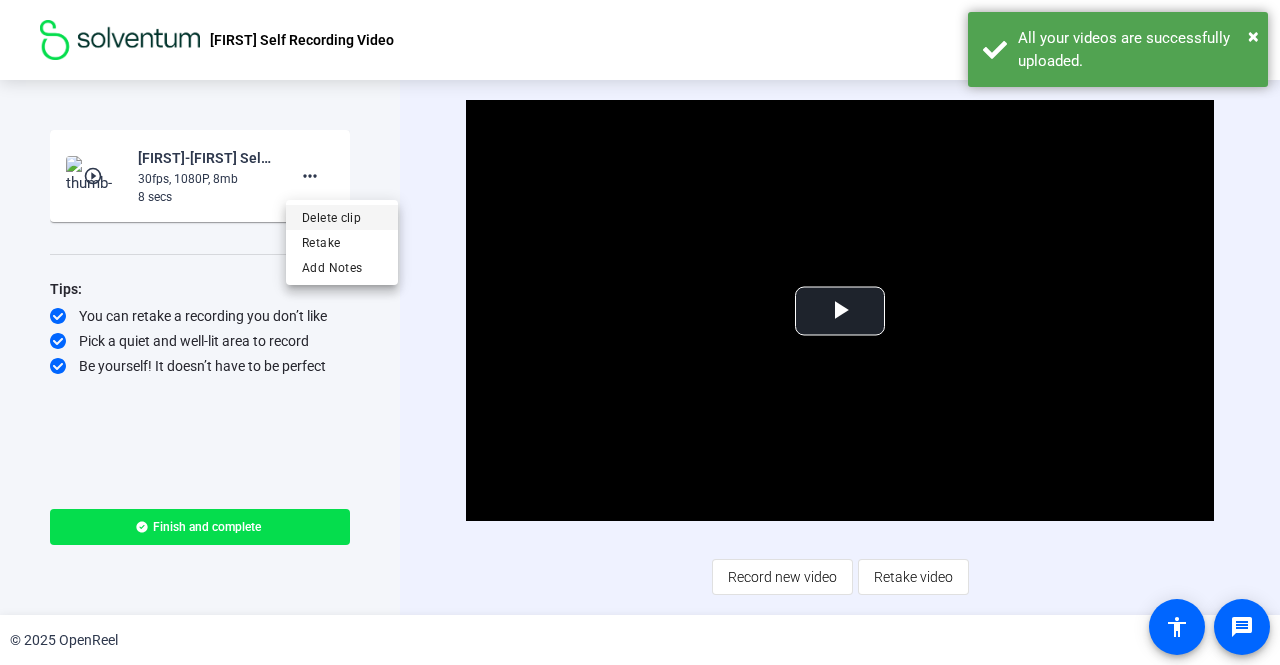 click on "Delete clip" at bounding box center (342, 218) 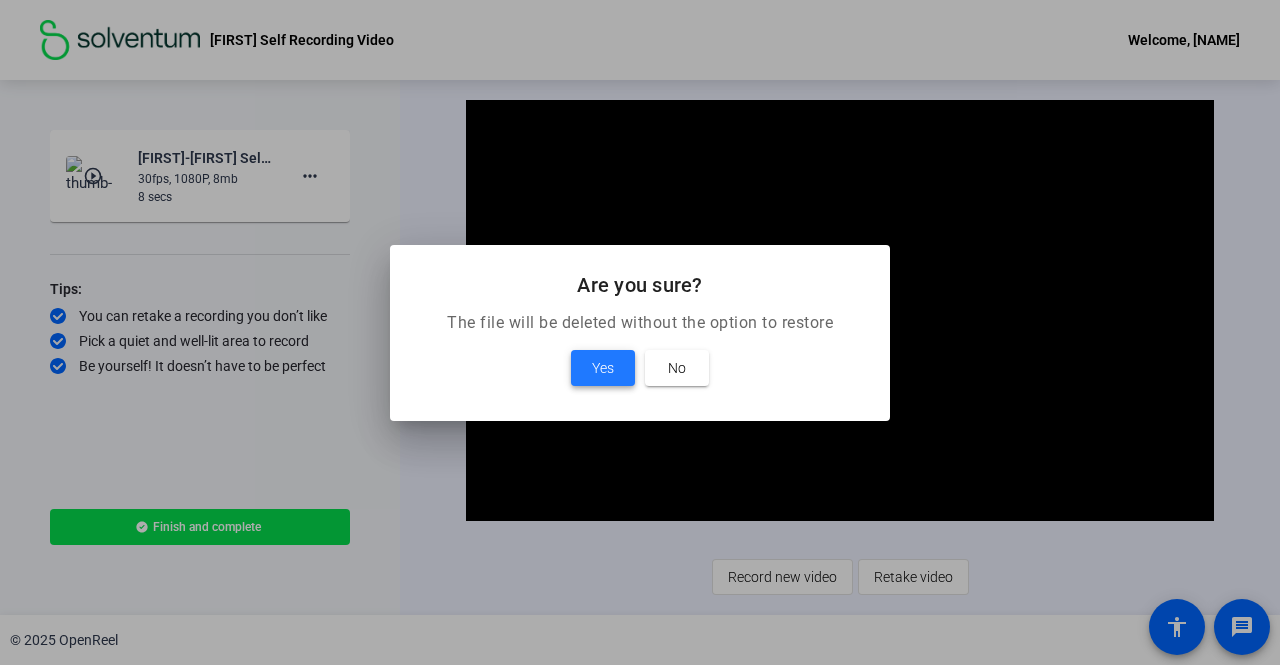 click on "Yes" at bounding box center [603, 368] 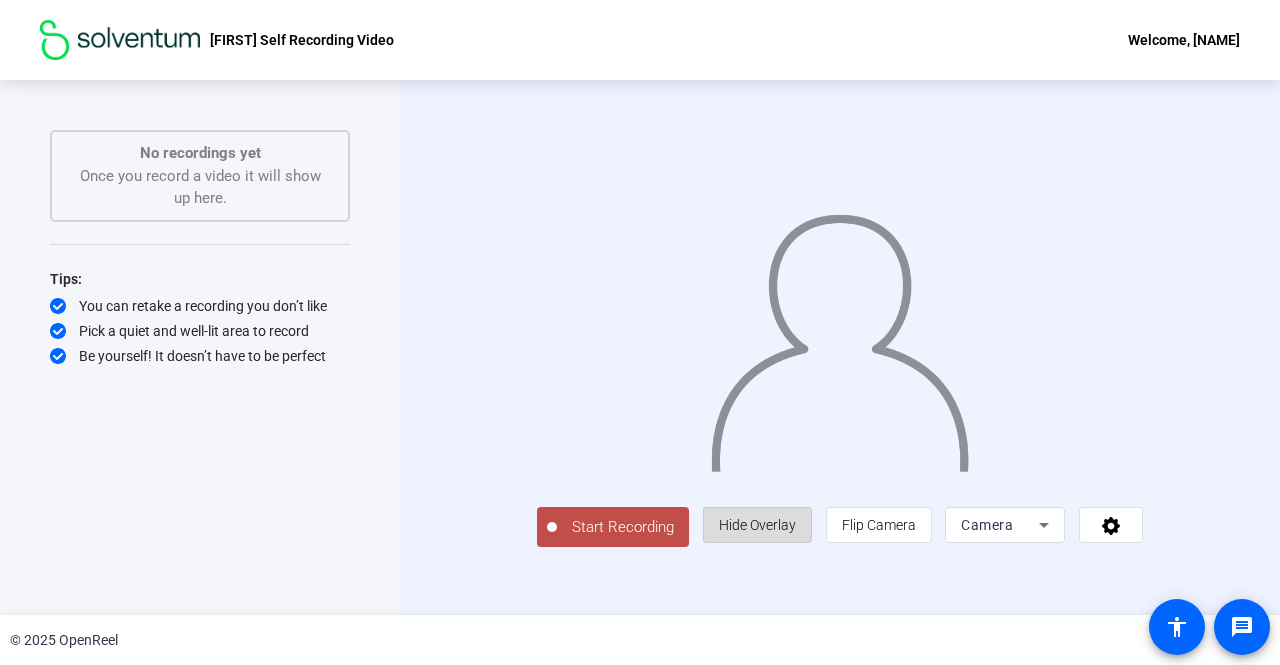 click on "Hide Overlay" 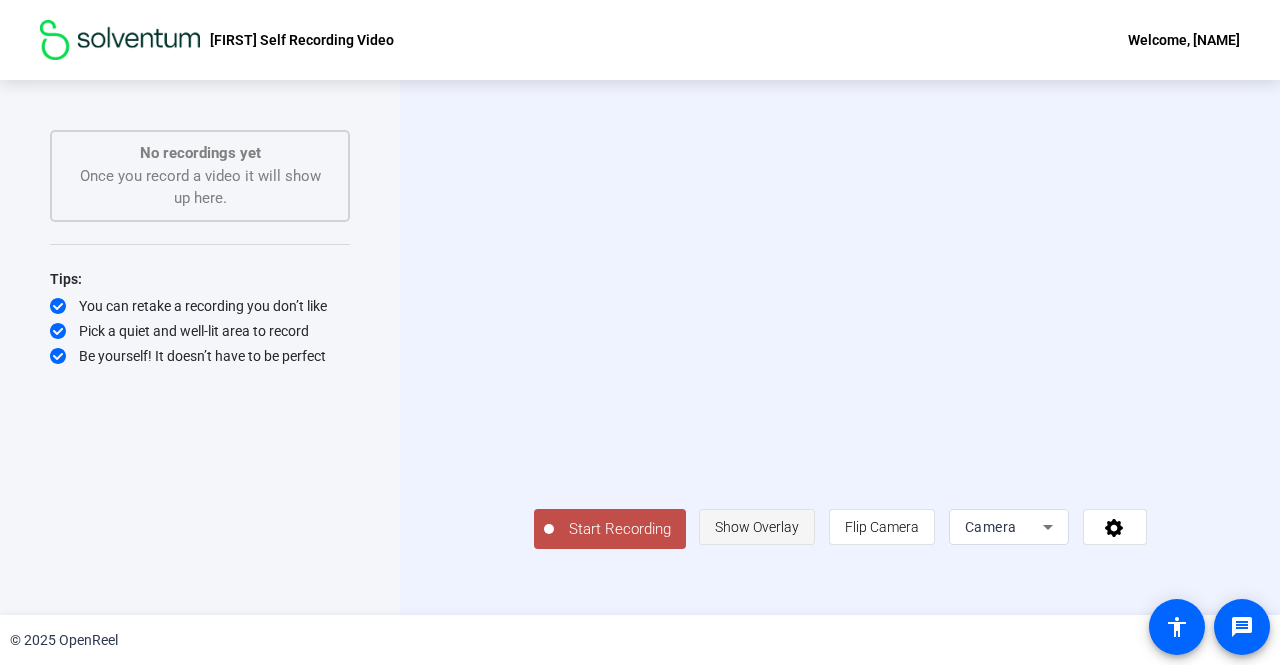 click on "Show Overlay" 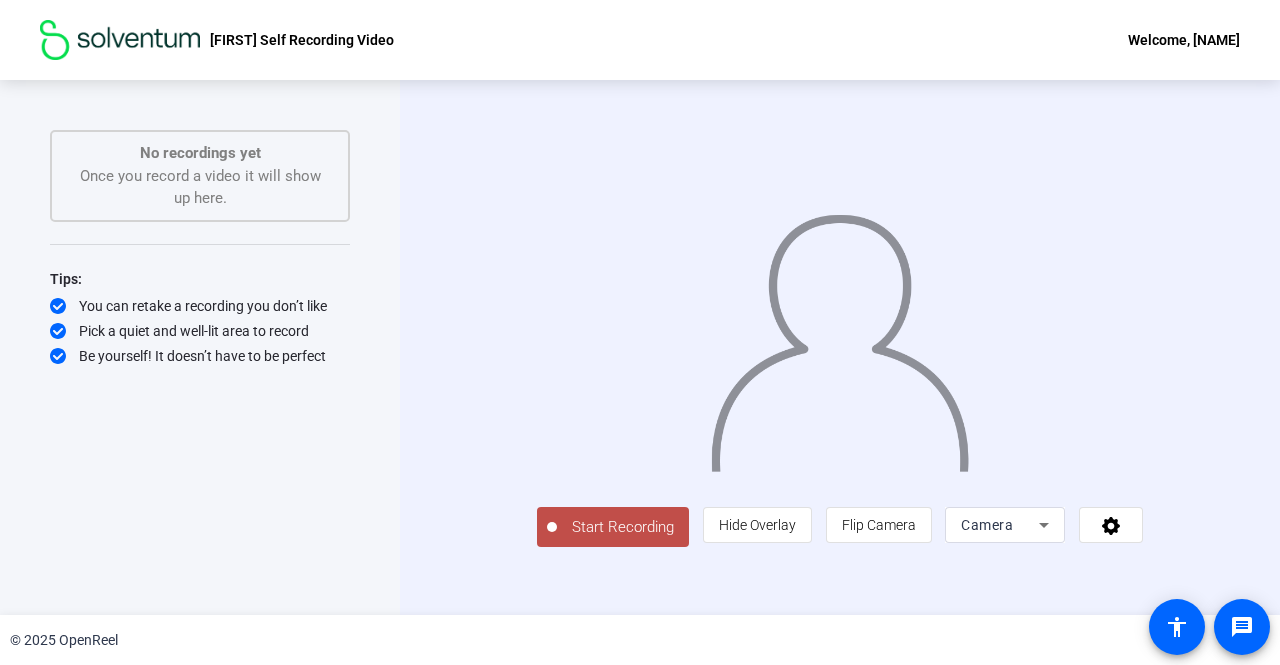 click on "Start Recording" 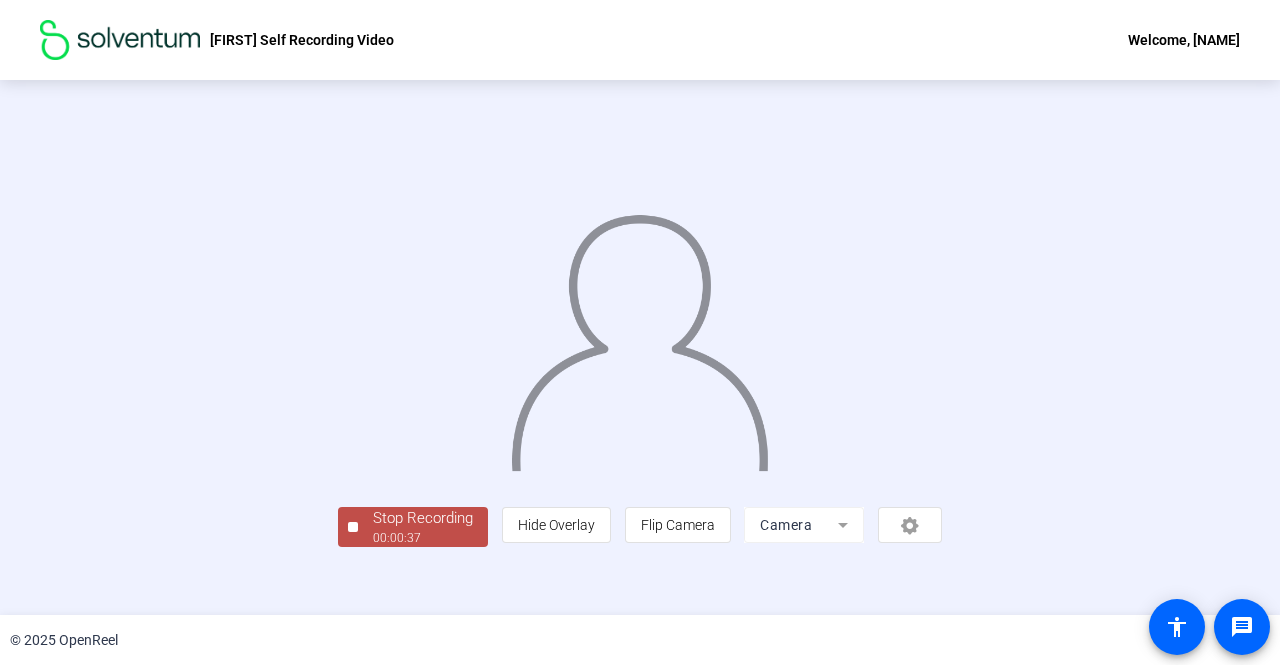 scroll, scrollTop: 83, scrollLeft: 0, axis: vertical 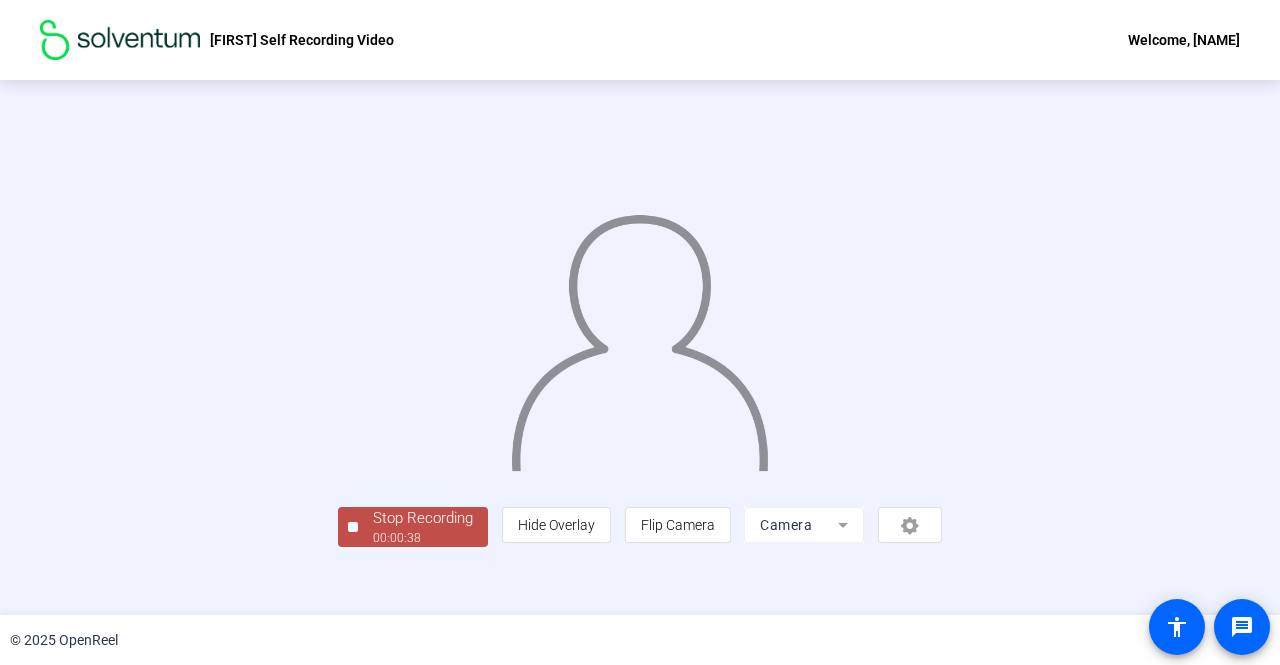 click on "Stop Recording" 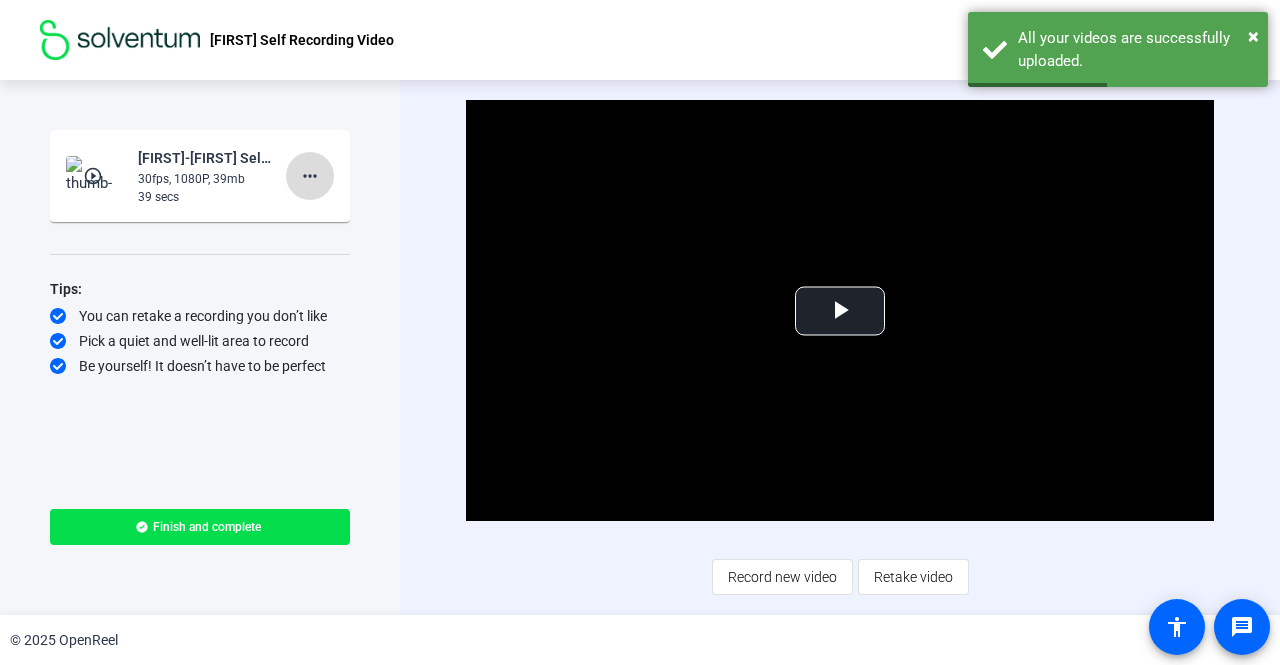 click on "more_horiz" 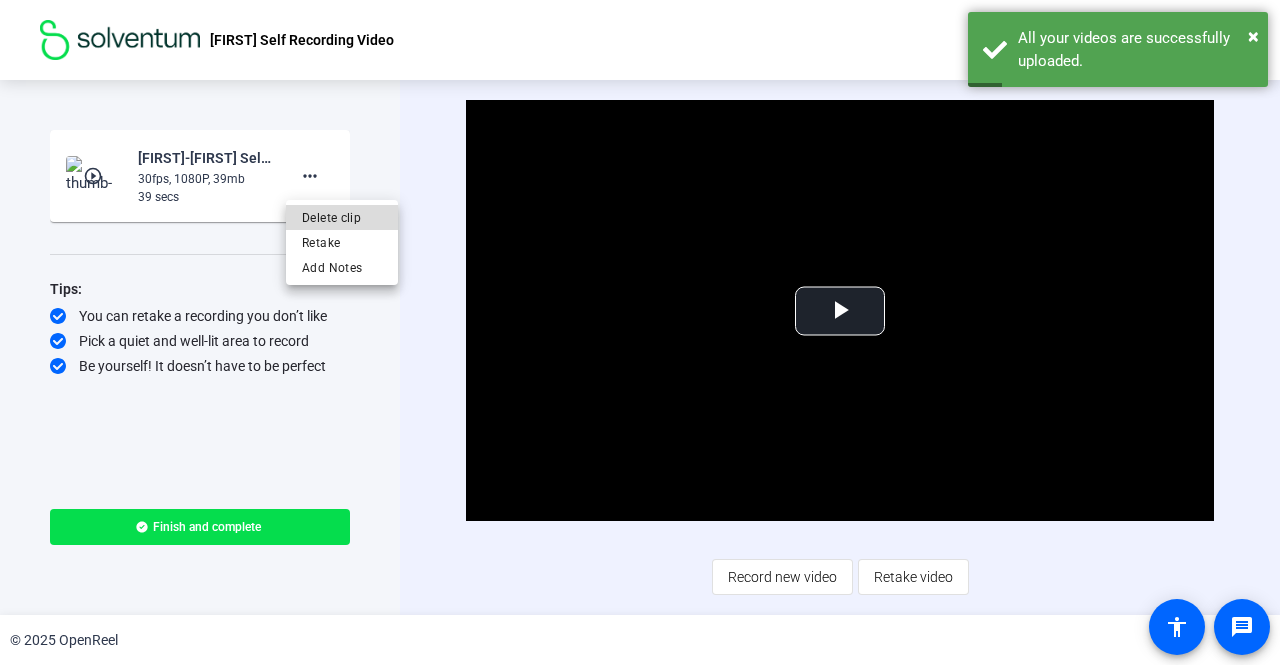 click on "Delete clip" at bounding box center [342, 218] 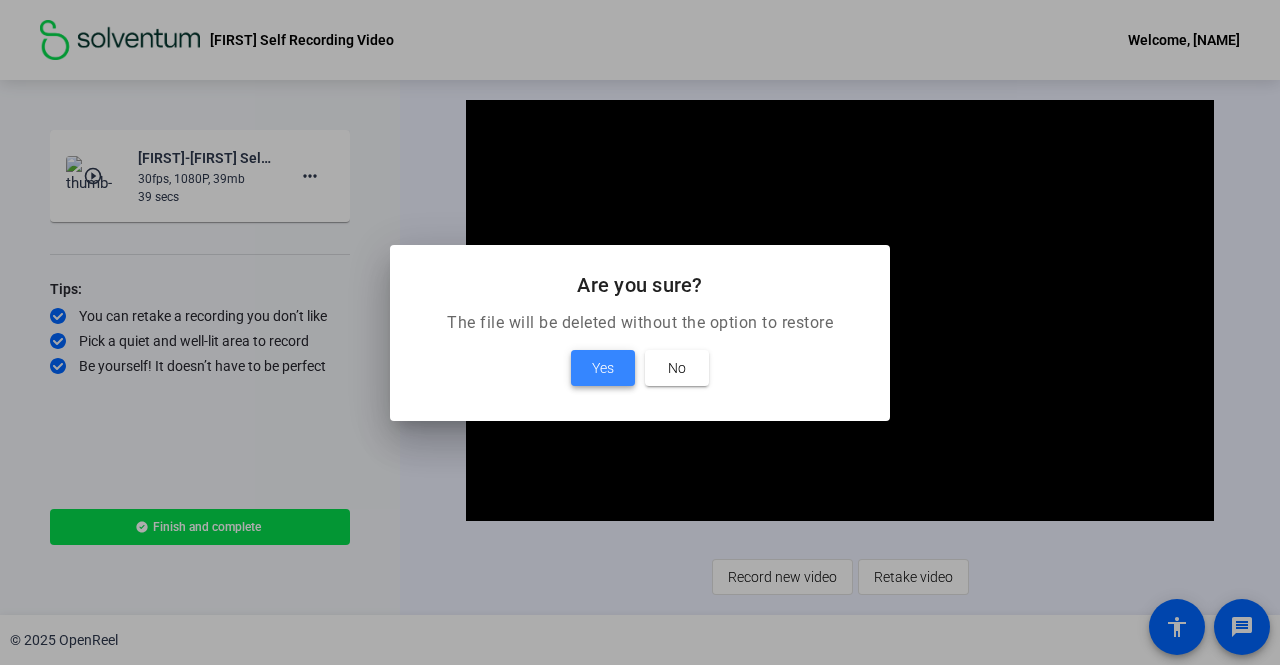 click on "Yes" at bounding box center (603, 368) 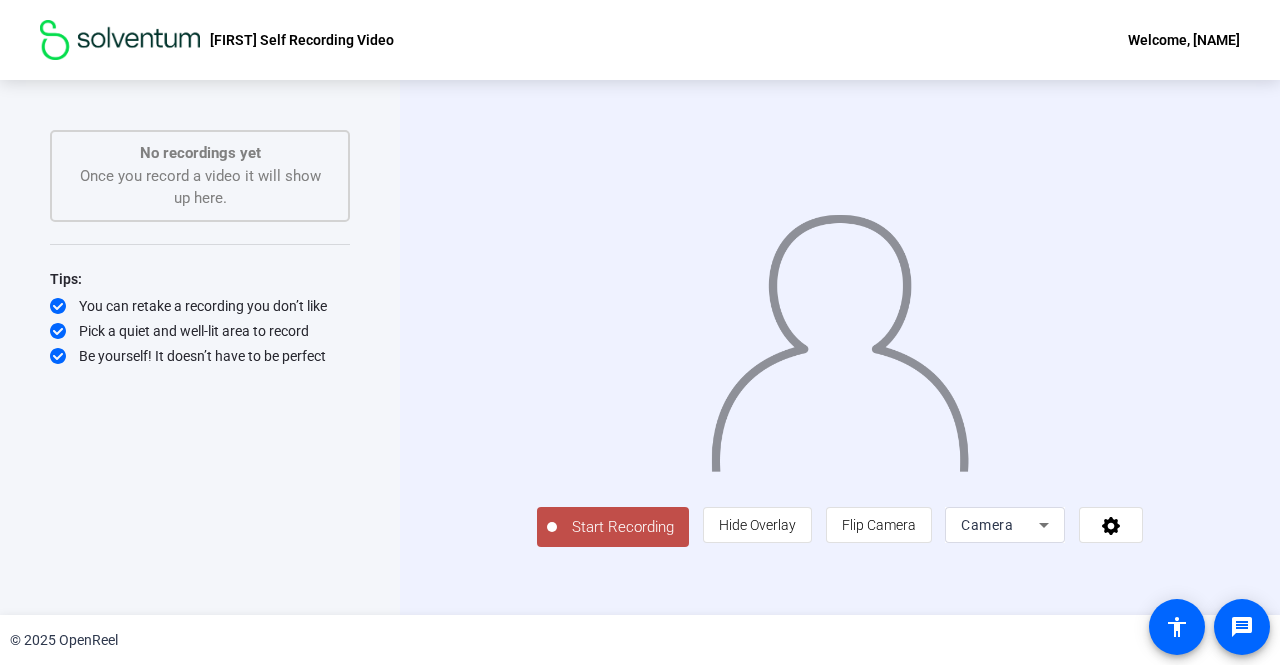 click on "Start Recording" 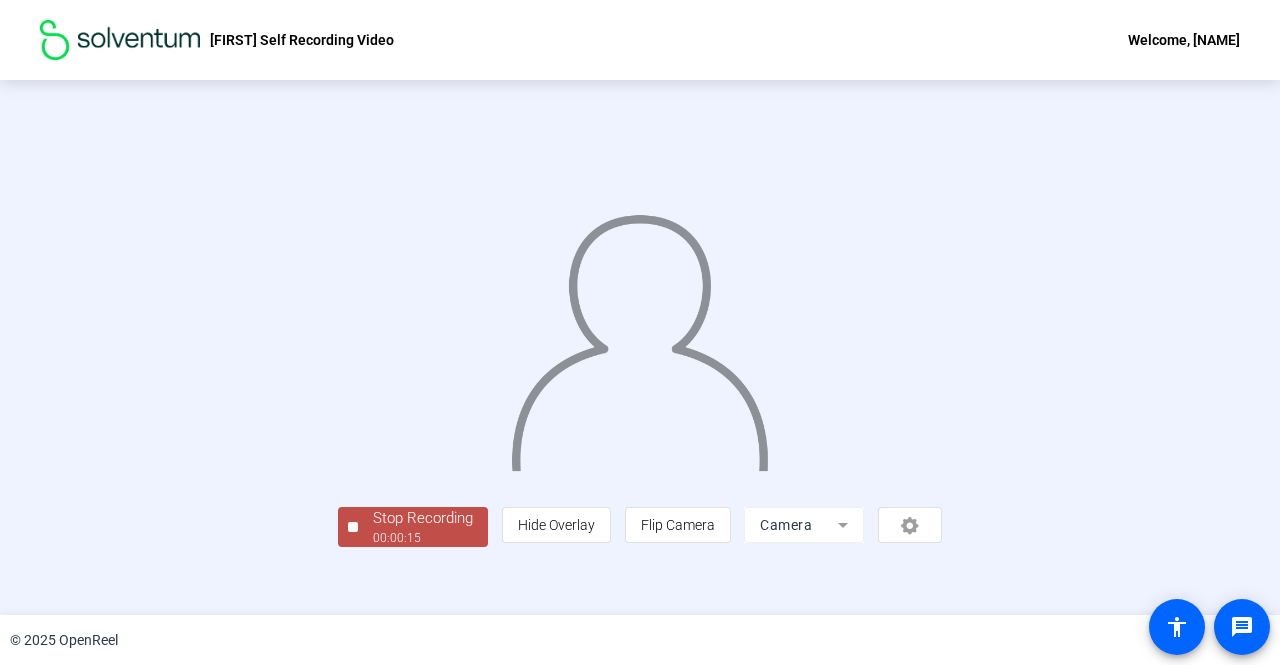 scroll, scrollTop: 83, scrollLeft: 0, axis: vertical 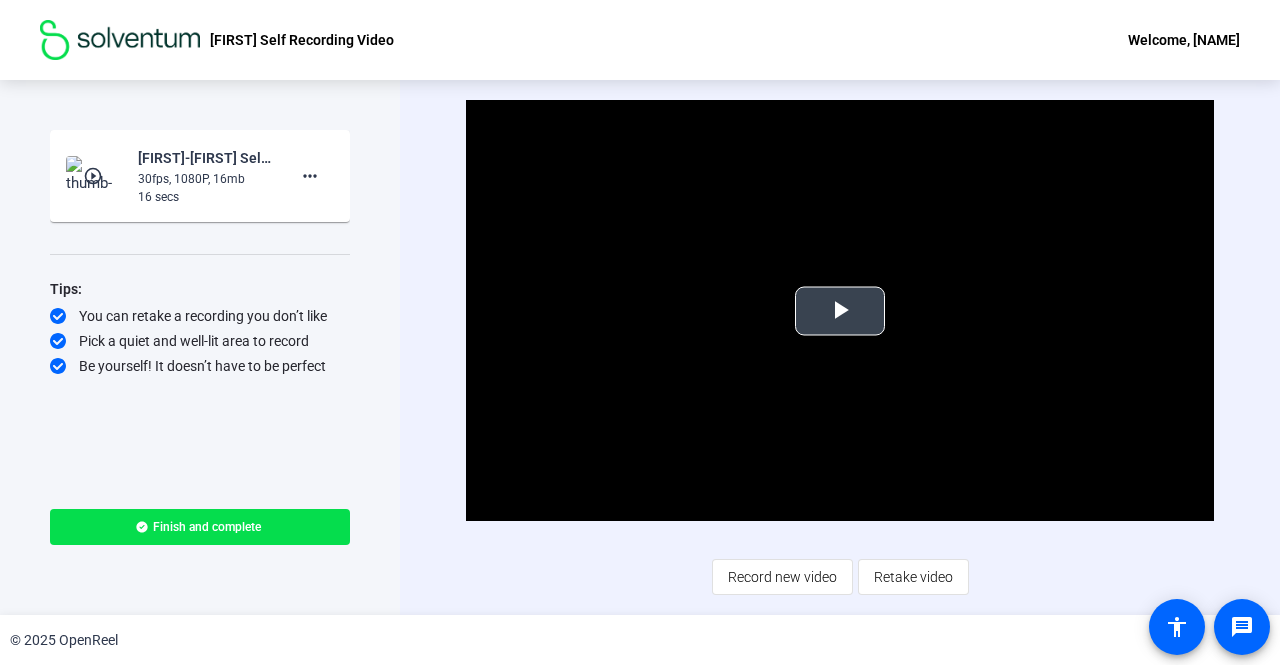 click at bounding box center [840, 311] 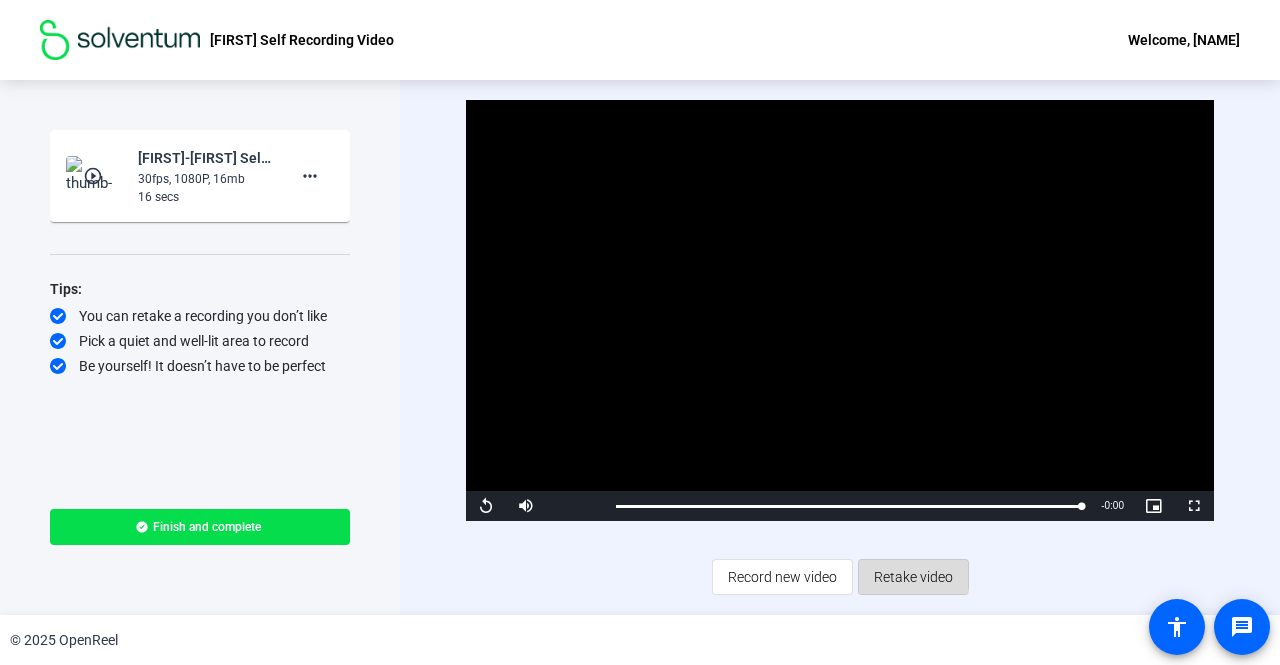 click on "Retake video" 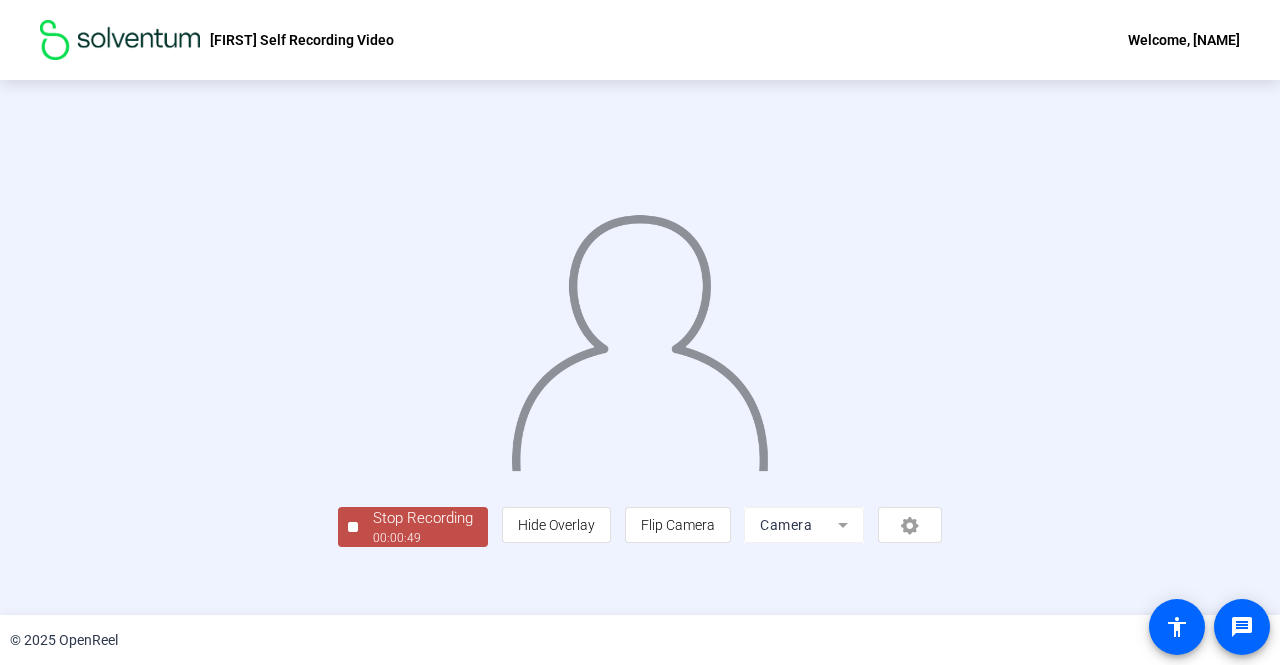 scroll, scrollTop: 83, scrollLeft: 0, axis: vertical 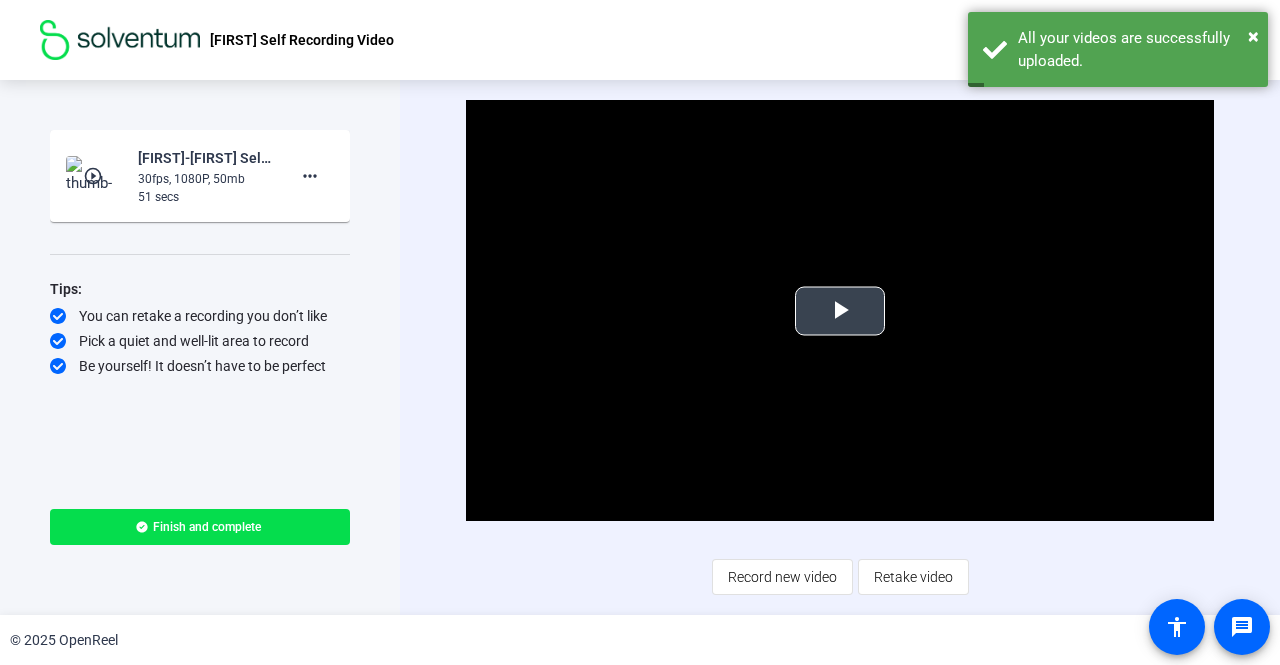 click at bounding box center [840, 311] 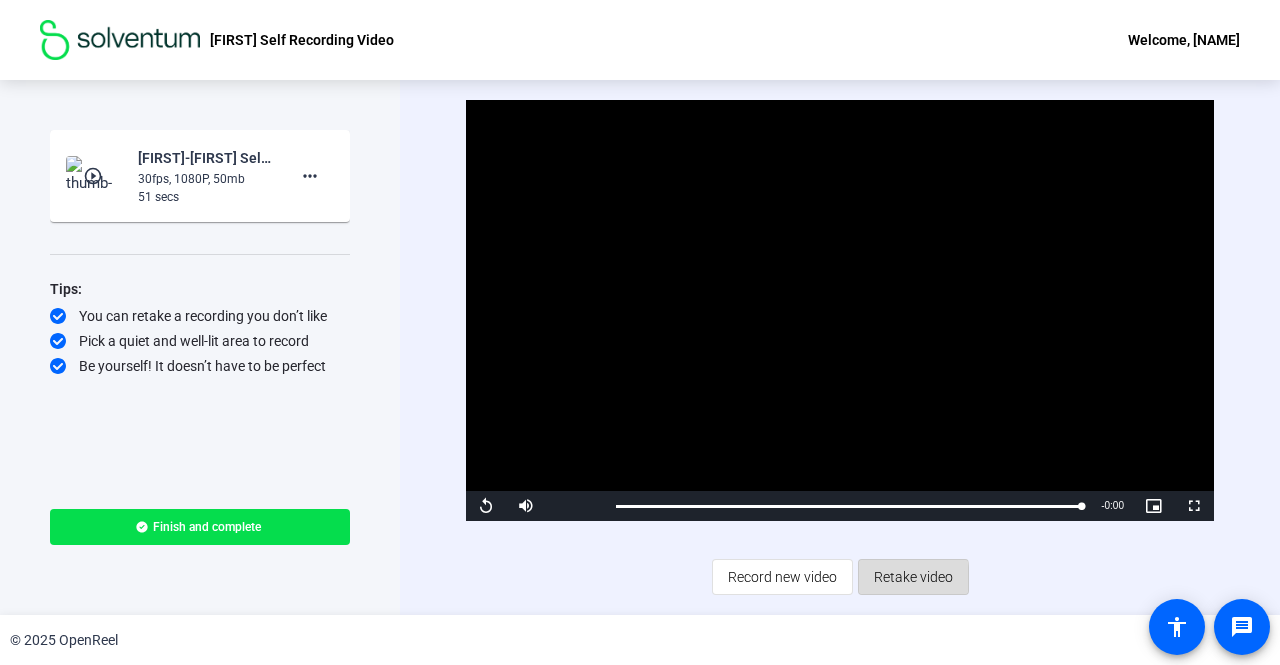 click on "Retake video" 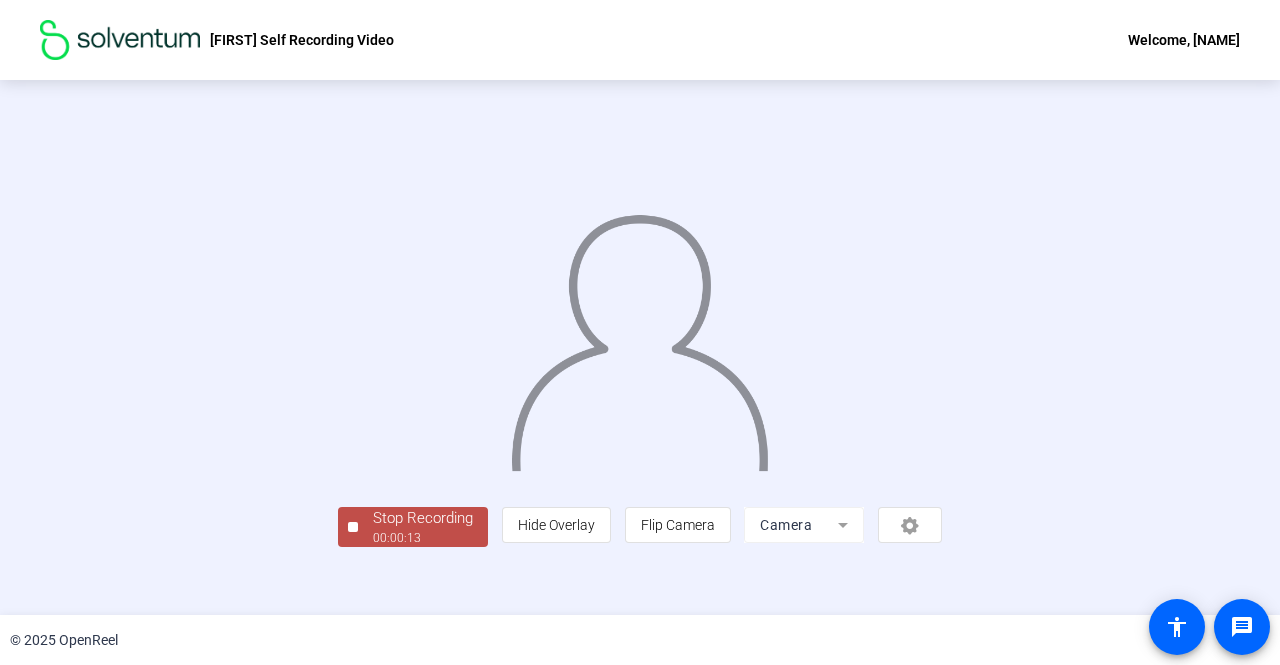 scroll, scrollTop: 83, scrollLeft: 0, axis: vertical 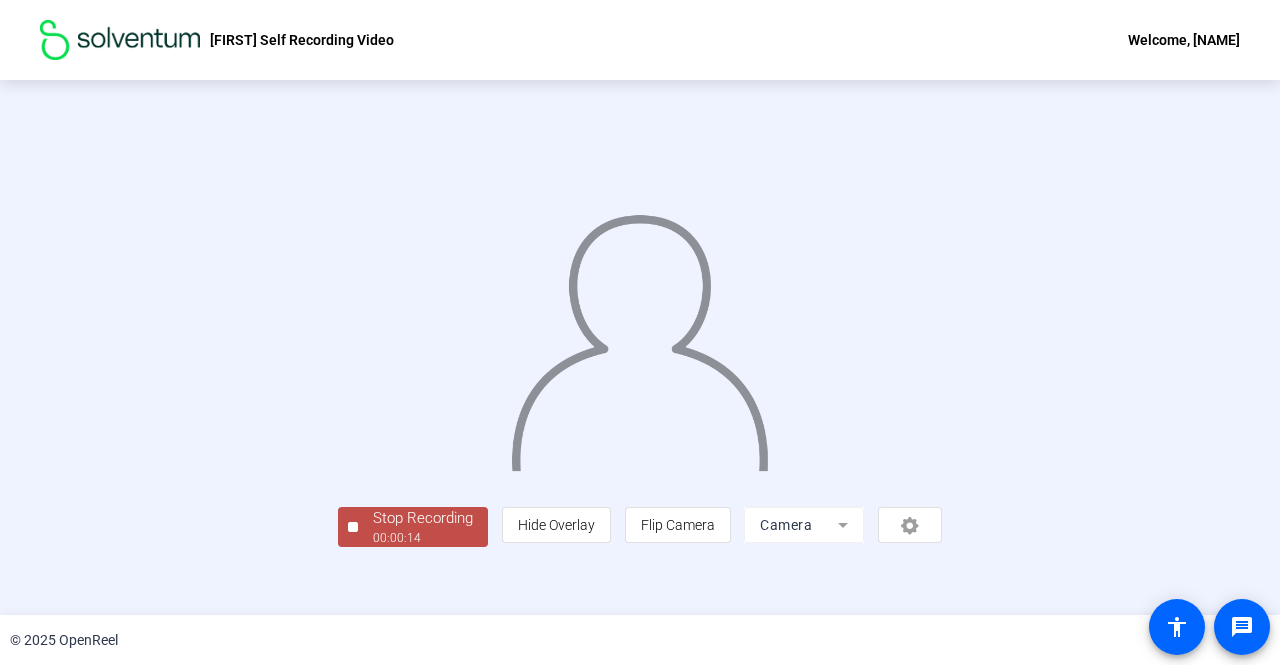 click on "Stop Recording" 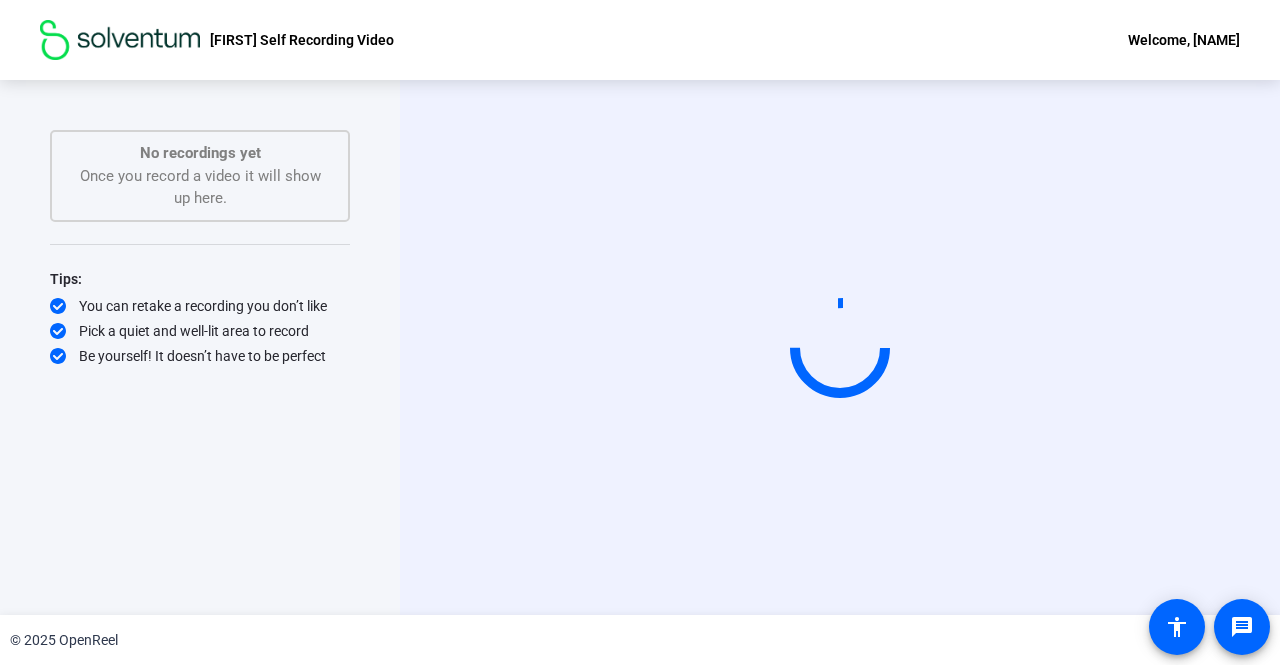 scroll, scrollTop: 0, scrollLeft: 0, axis: both 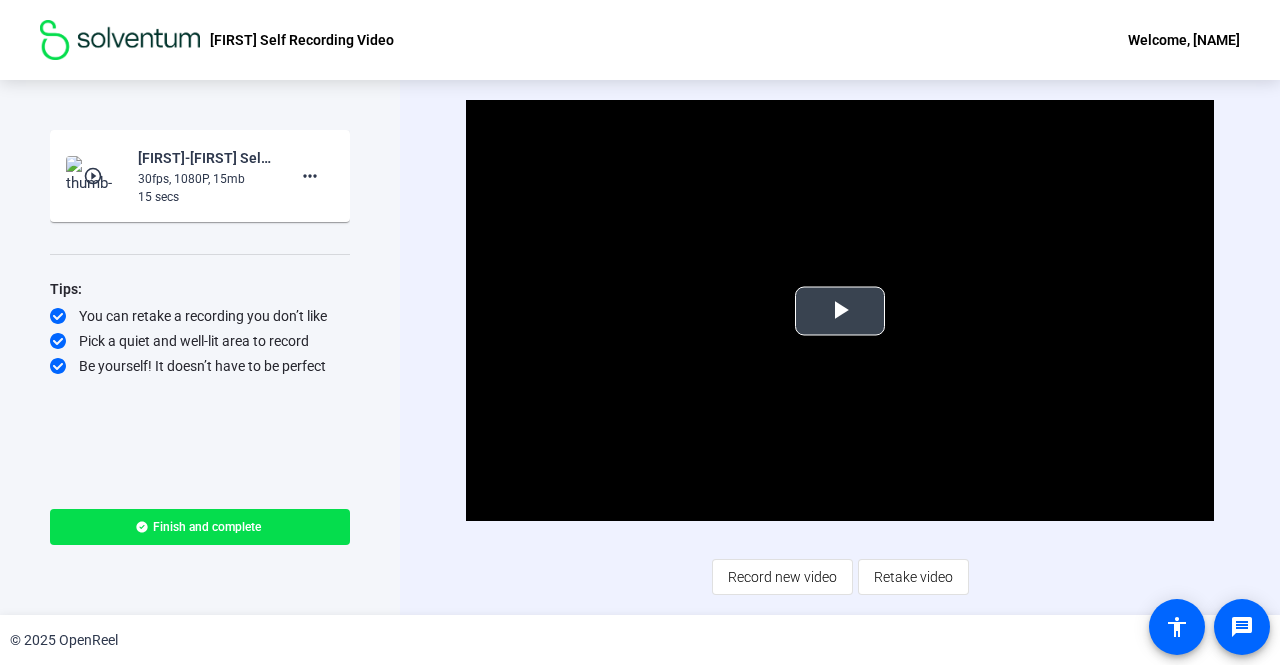 click at bounding box center (840, 311) 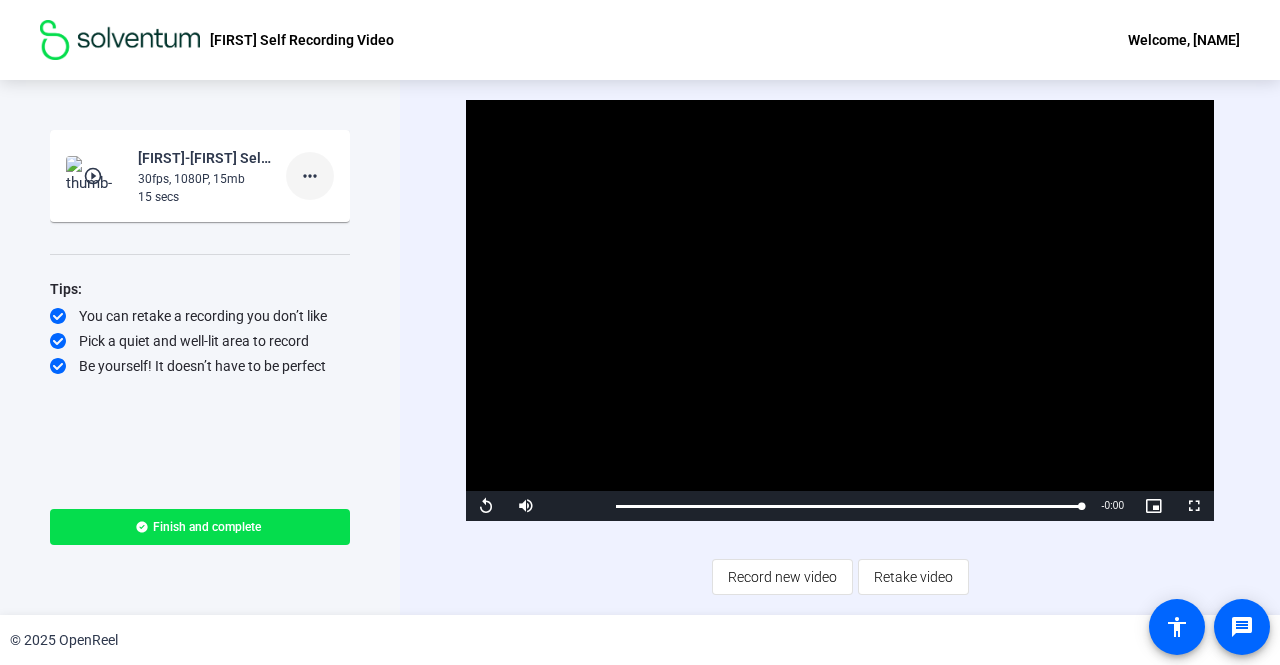 click on "more_horiz" 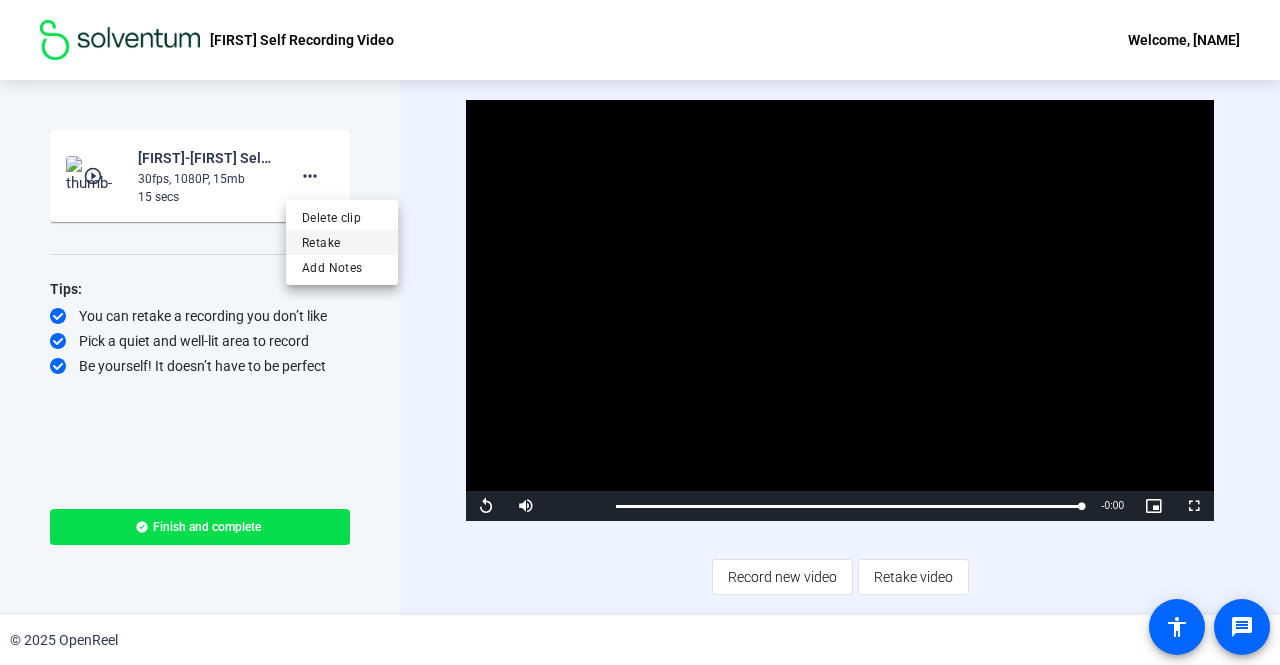 click on "Retake" at bounding box center (342, 243) 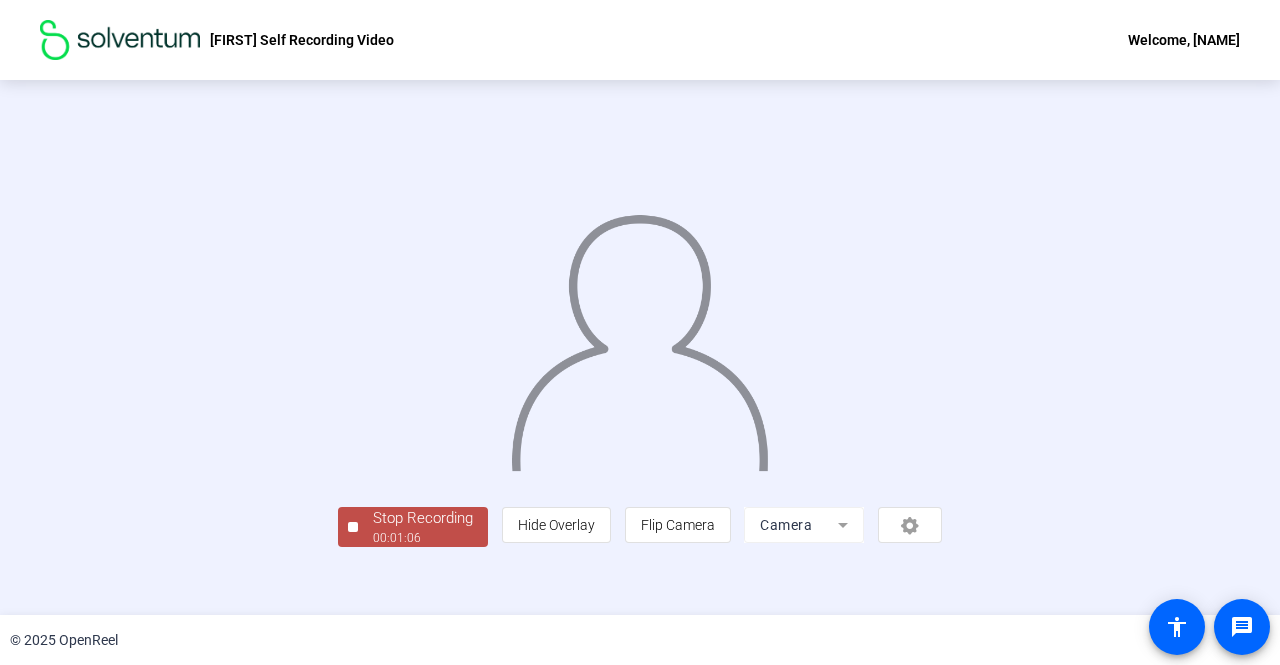scroll, scrollTop: 83, scrollLeft: 0, axis: vertical 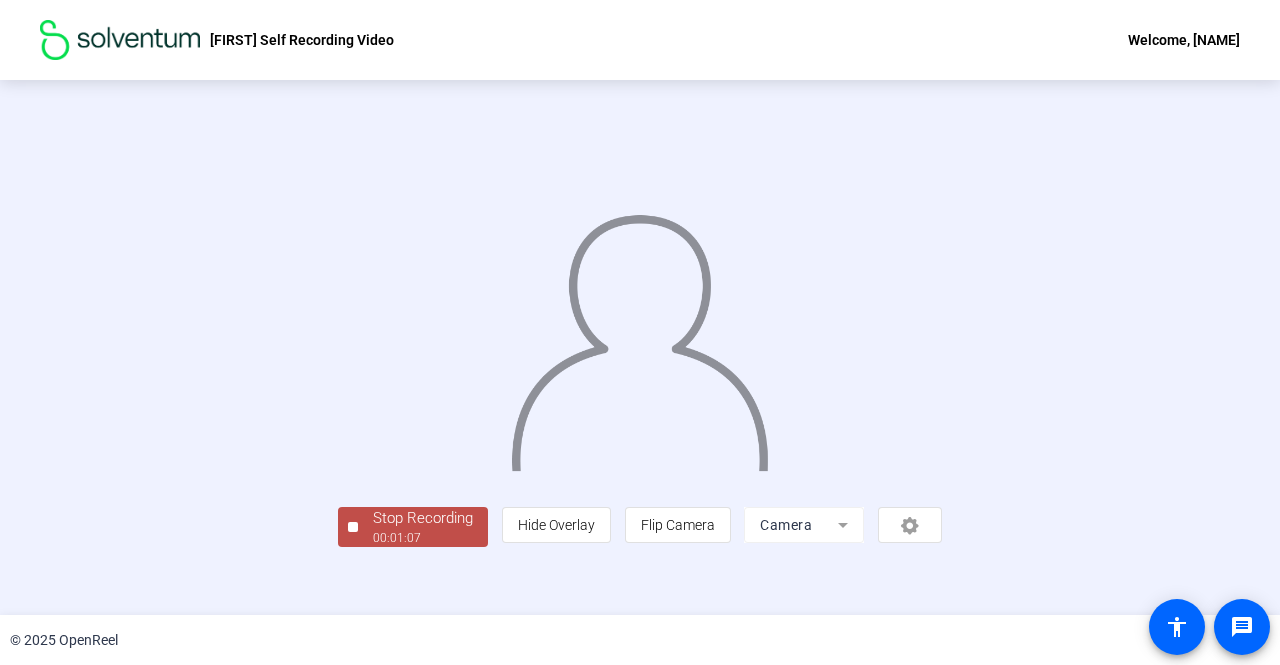 click on "00:01:07" 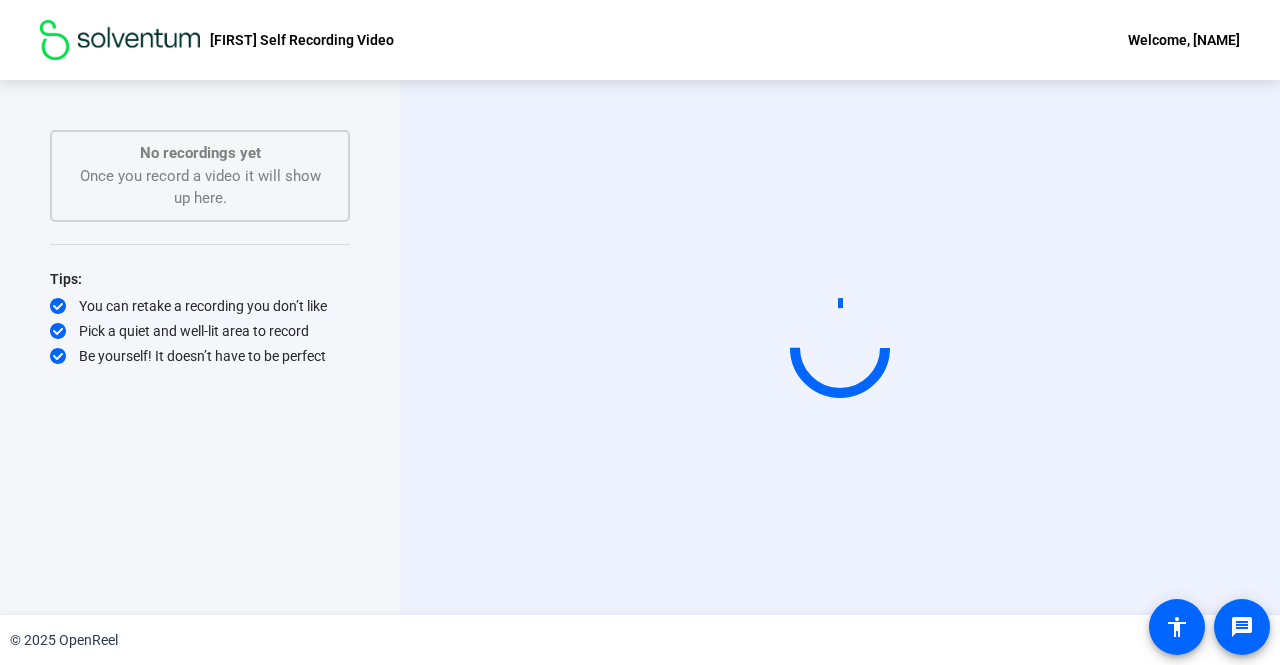 scroll, scrollTop: 0, scrollLeft: 0, axis: both 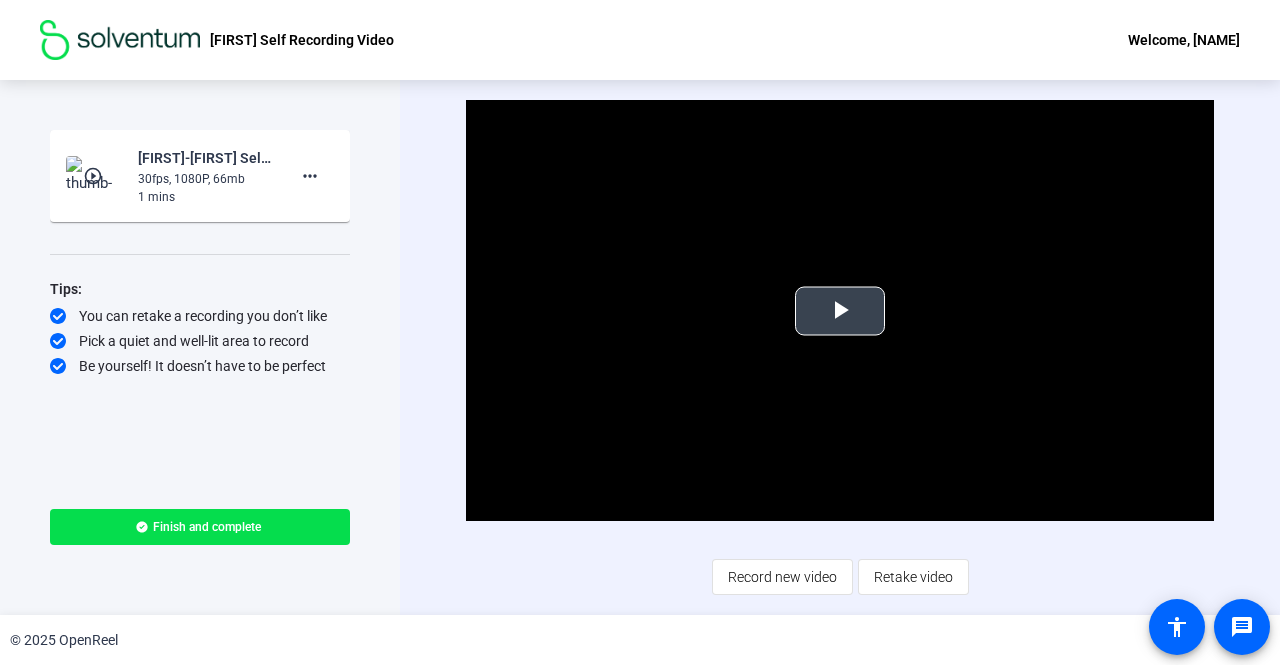 click at bounding box center [840, 311] 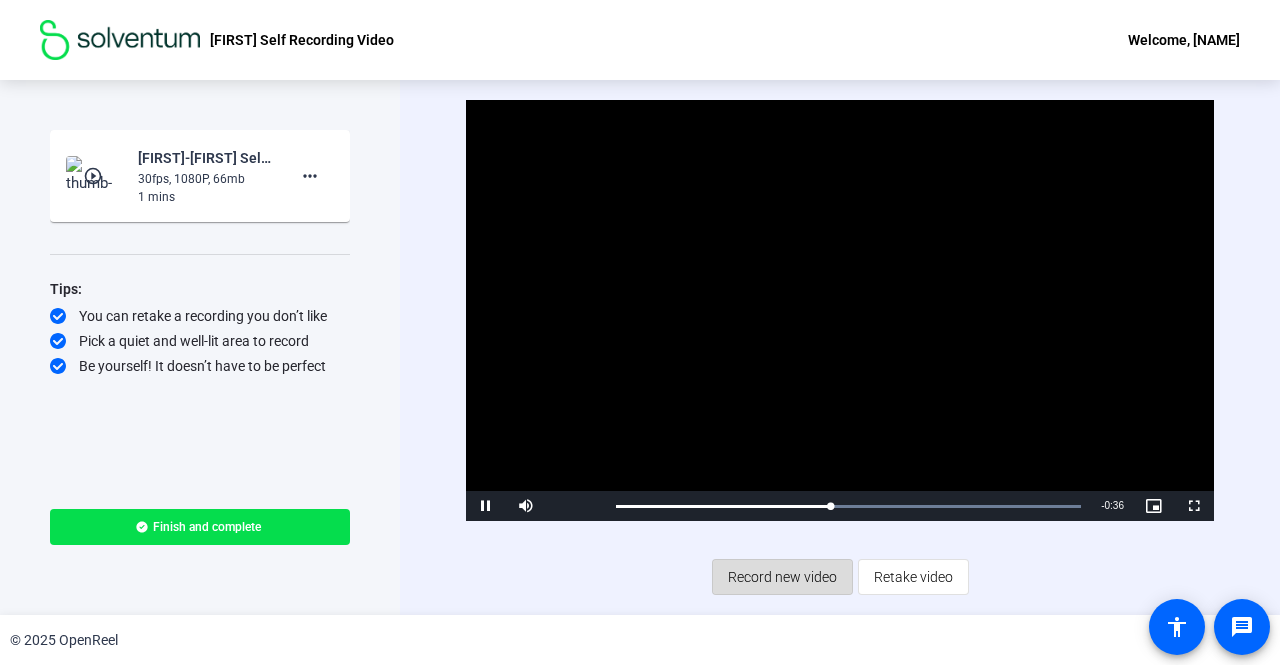 click on "Record new video" 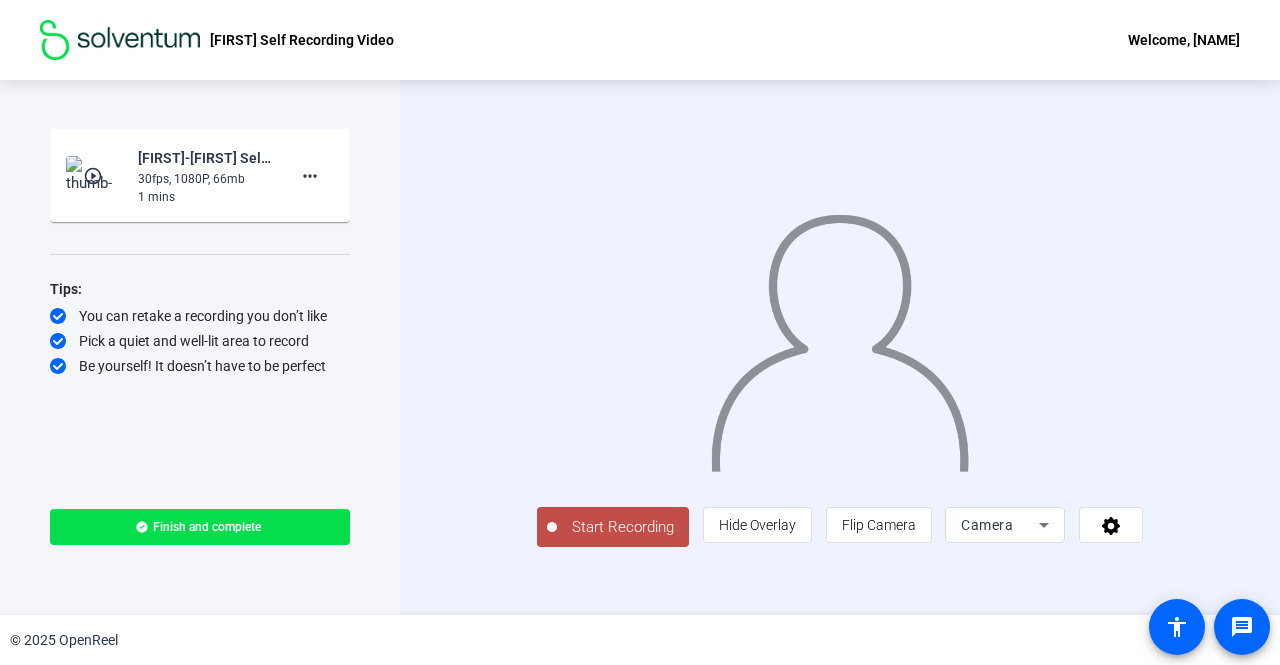 click on "Start Recording" 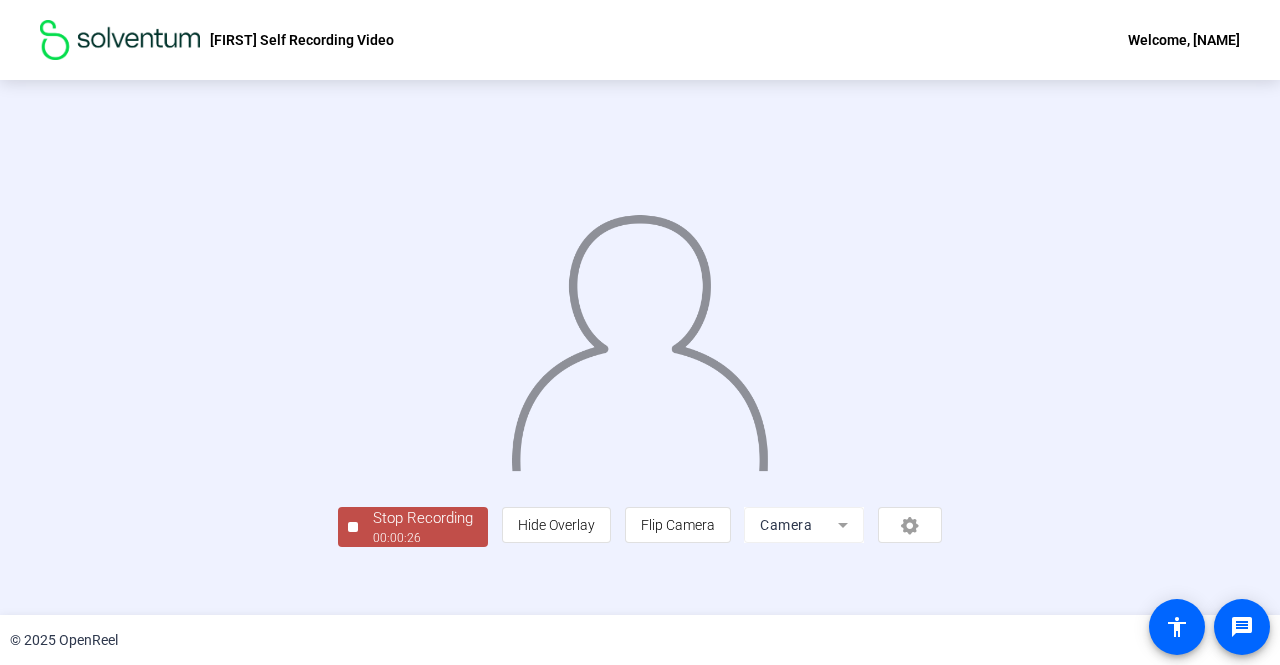 scroll, scrollTop: 83, scrollLeft: 0, axis: vertical 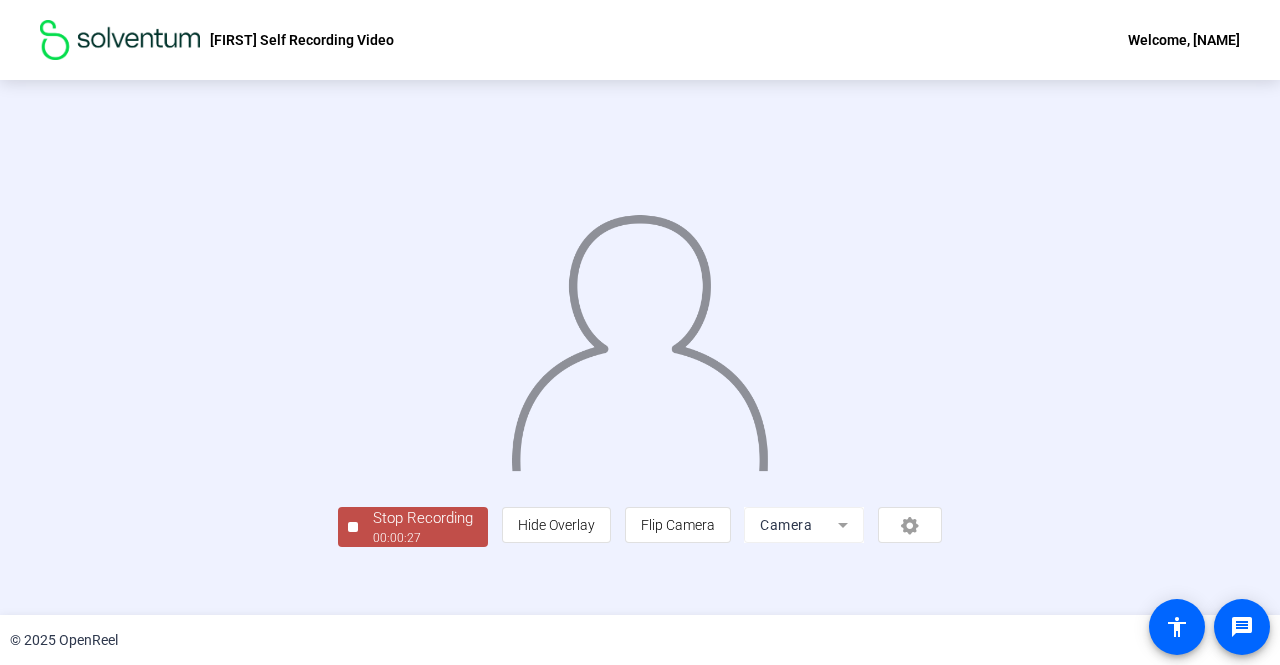 click on "Stop Recording" 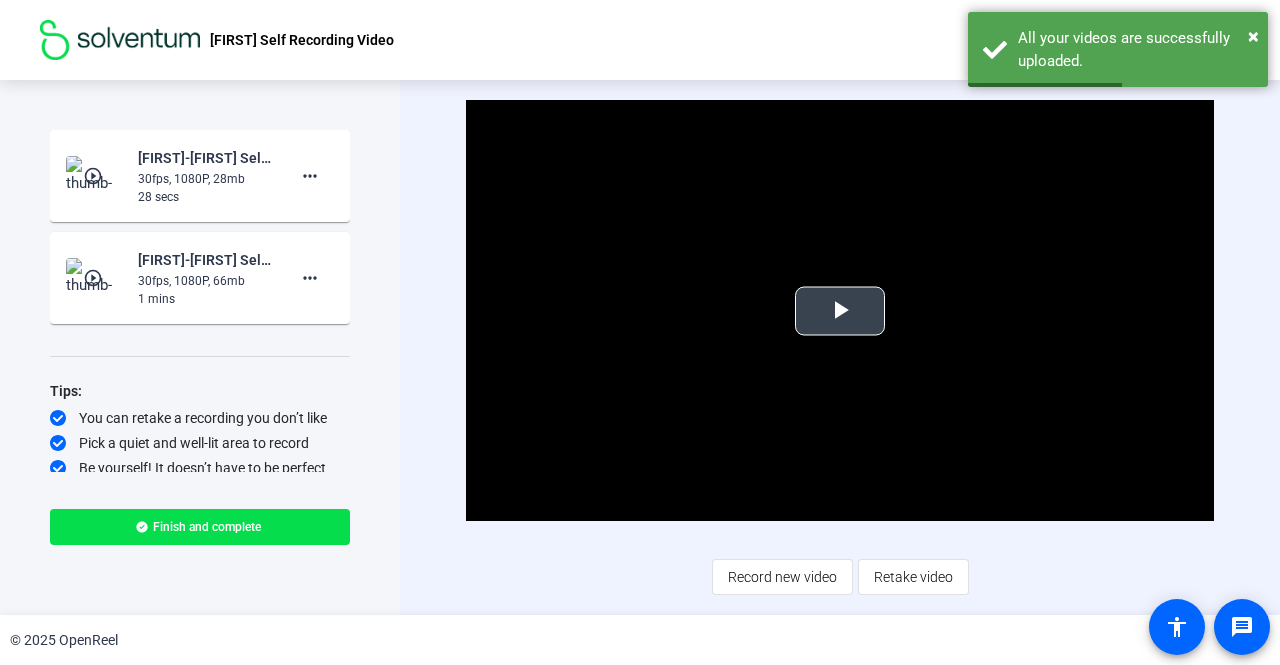 click at bounding box center [840, 311] 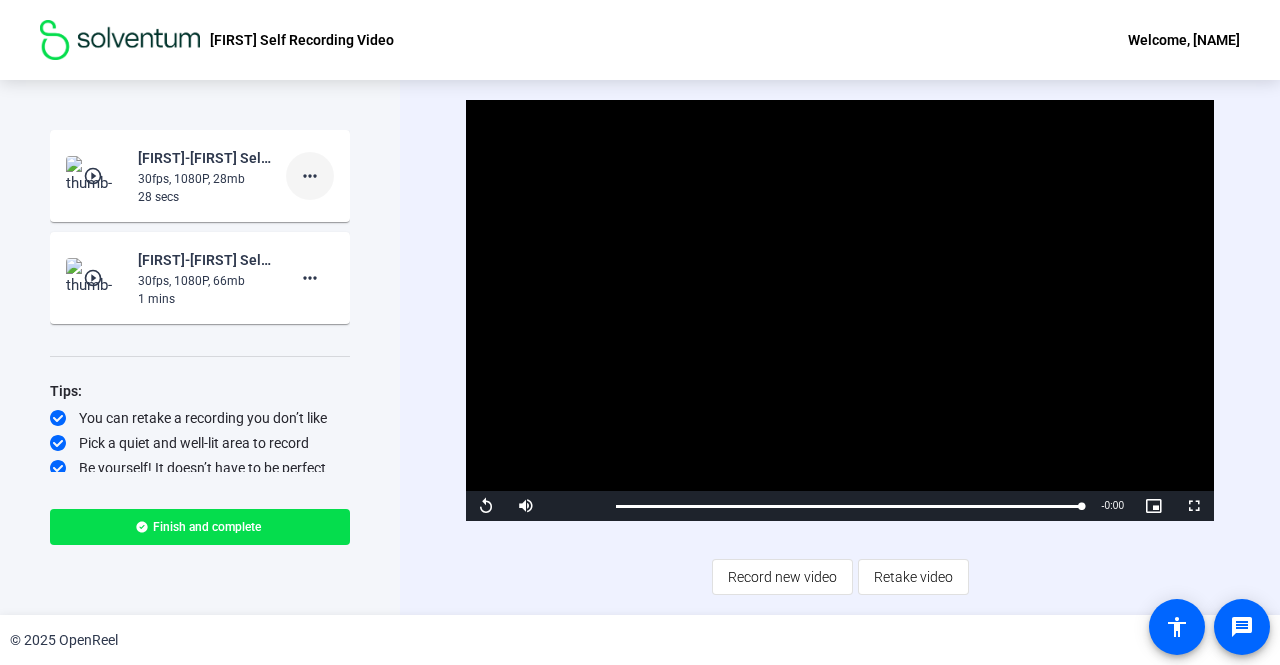 click on "more_horiz" 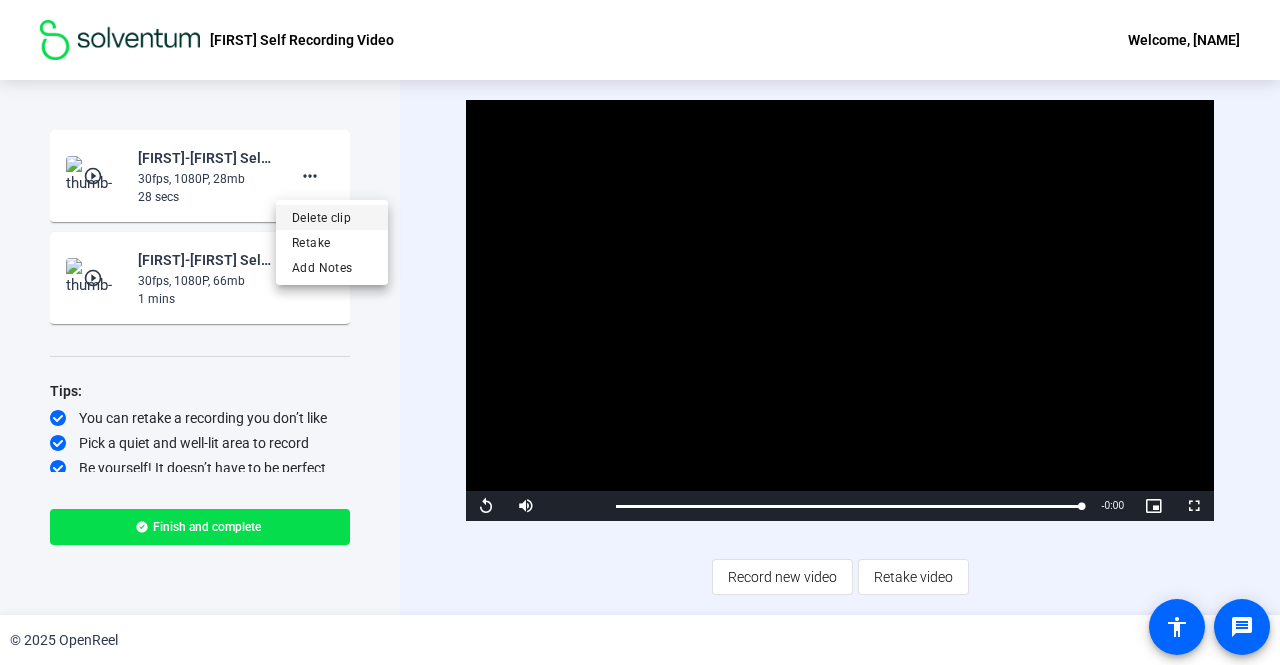 click on "Delete clip" at bounding box center [332, 218] 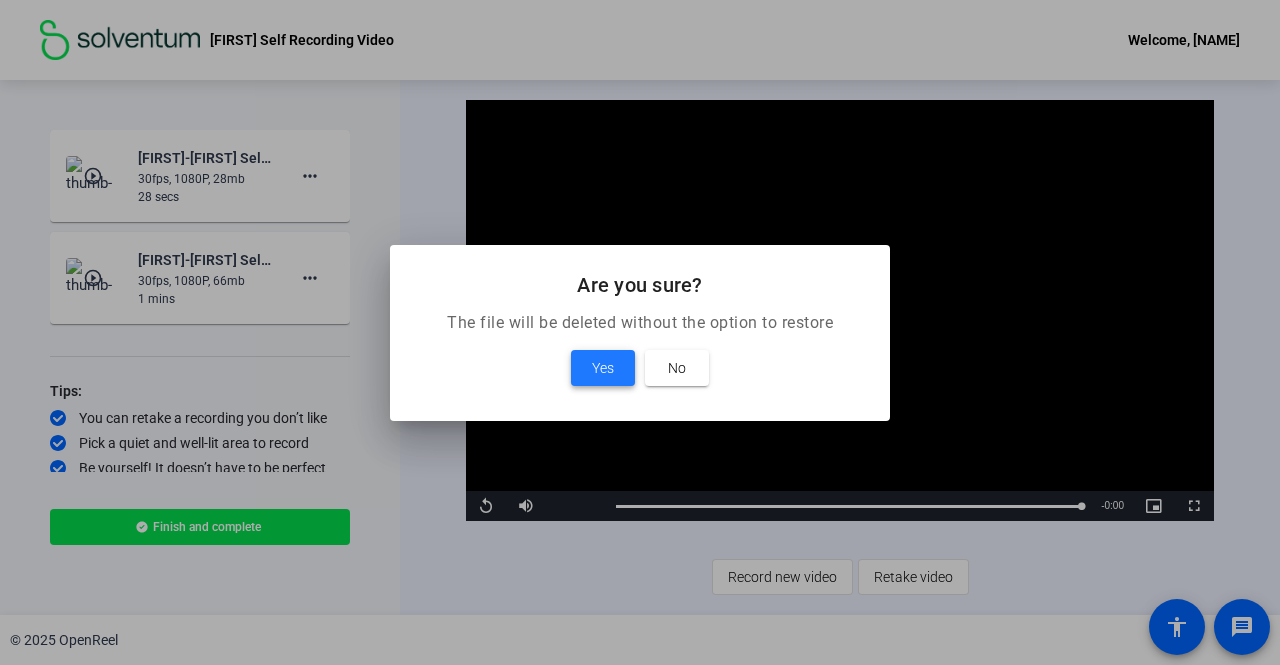 click on "Yes" at bounding box center (603, 368) 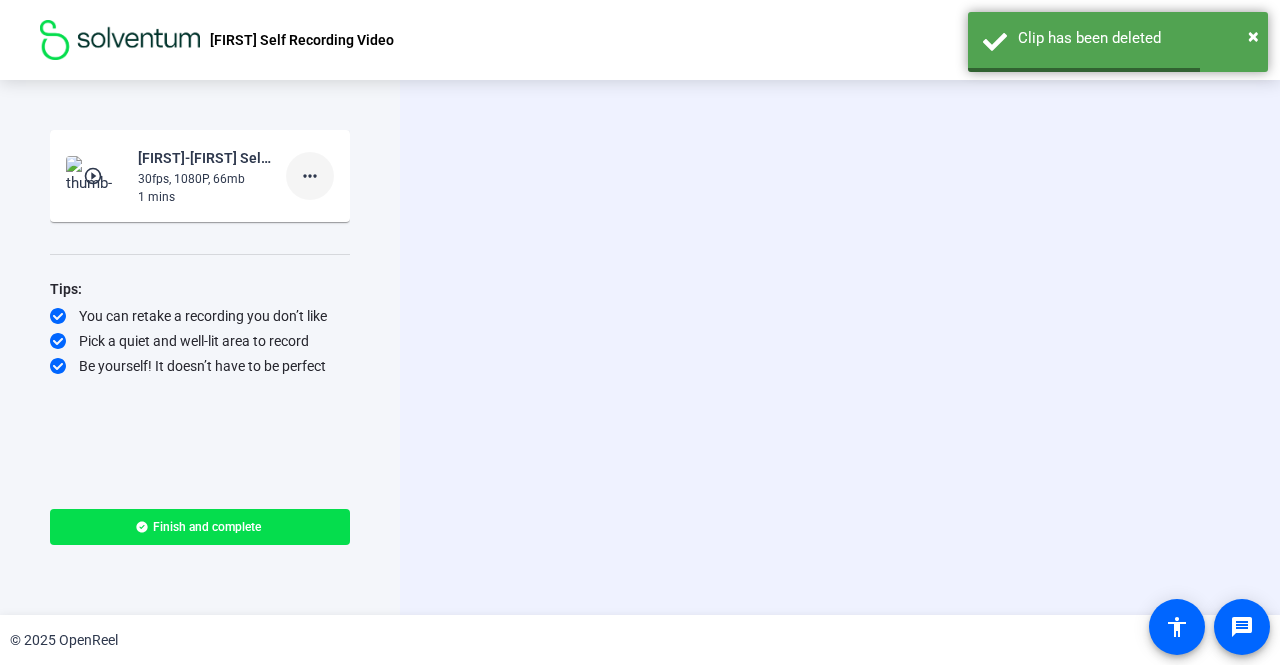 click on "more_horiz" 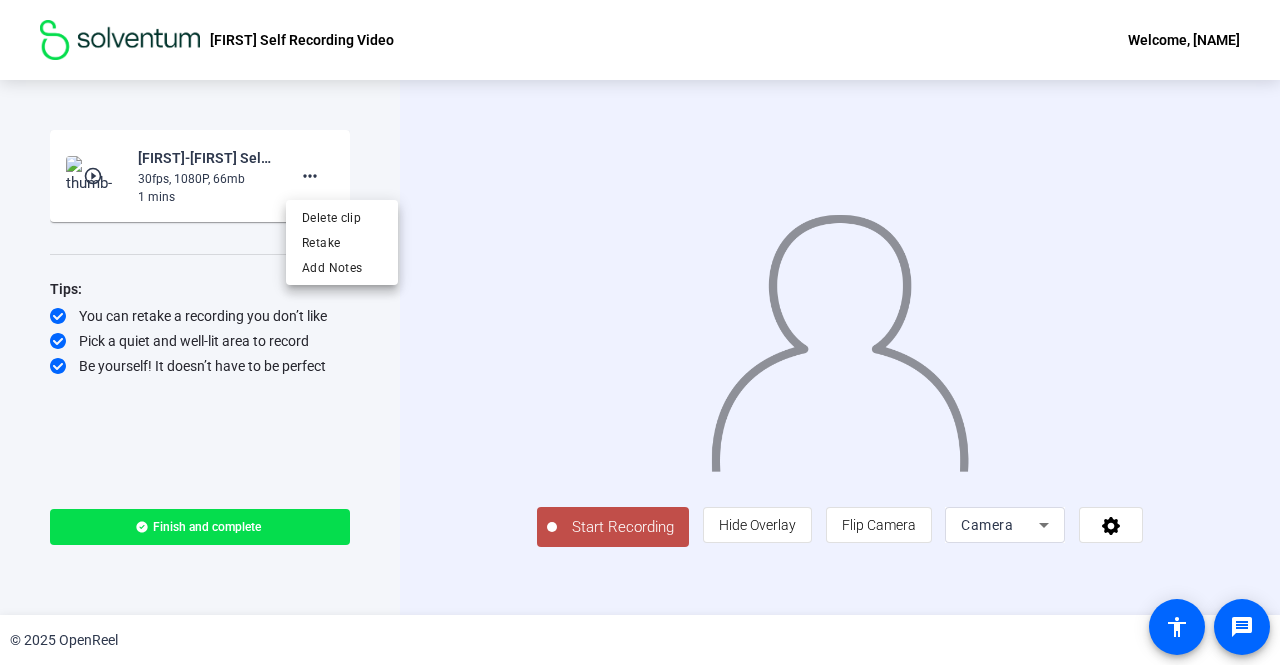 click at bounding box center (640, 332) 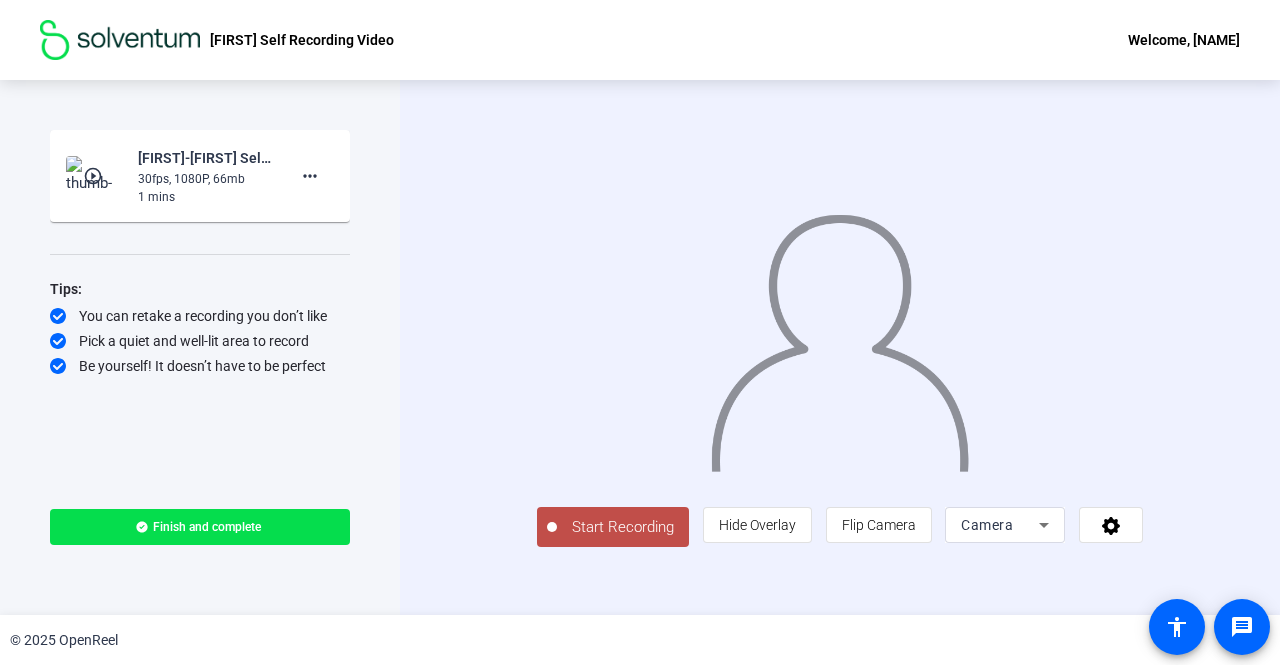 click on "Start Recording" 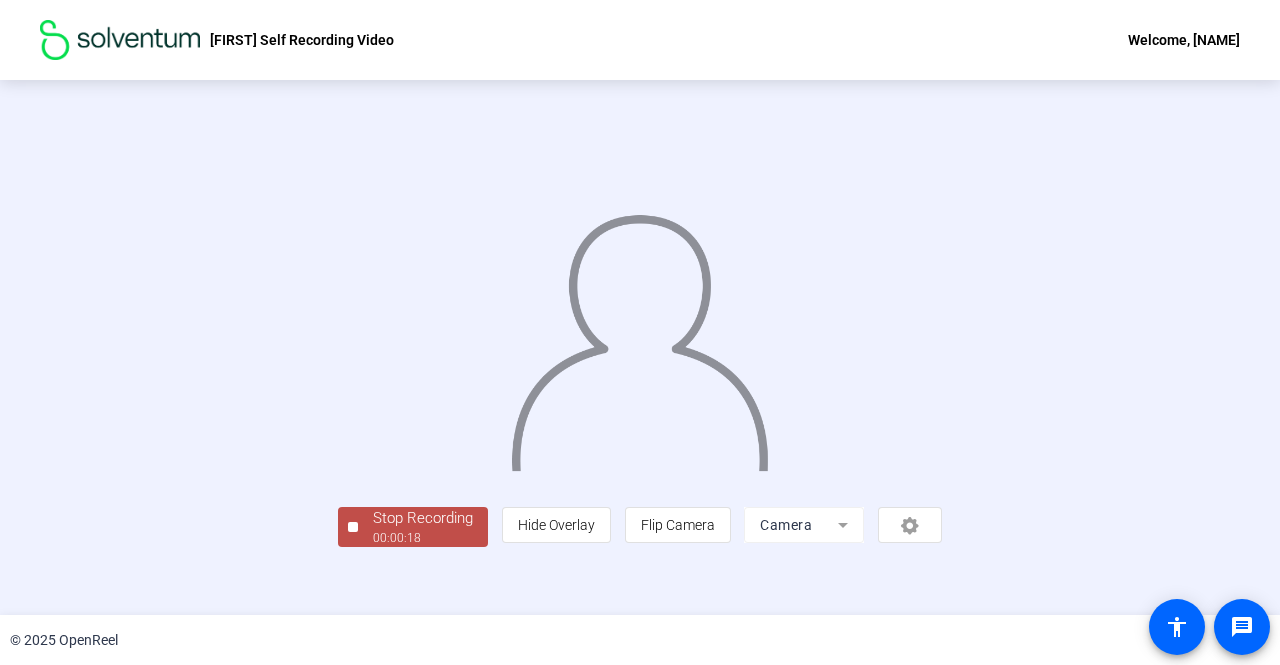 scroll, scrollTop: 83, scrollLeft: 0, axis: vertical 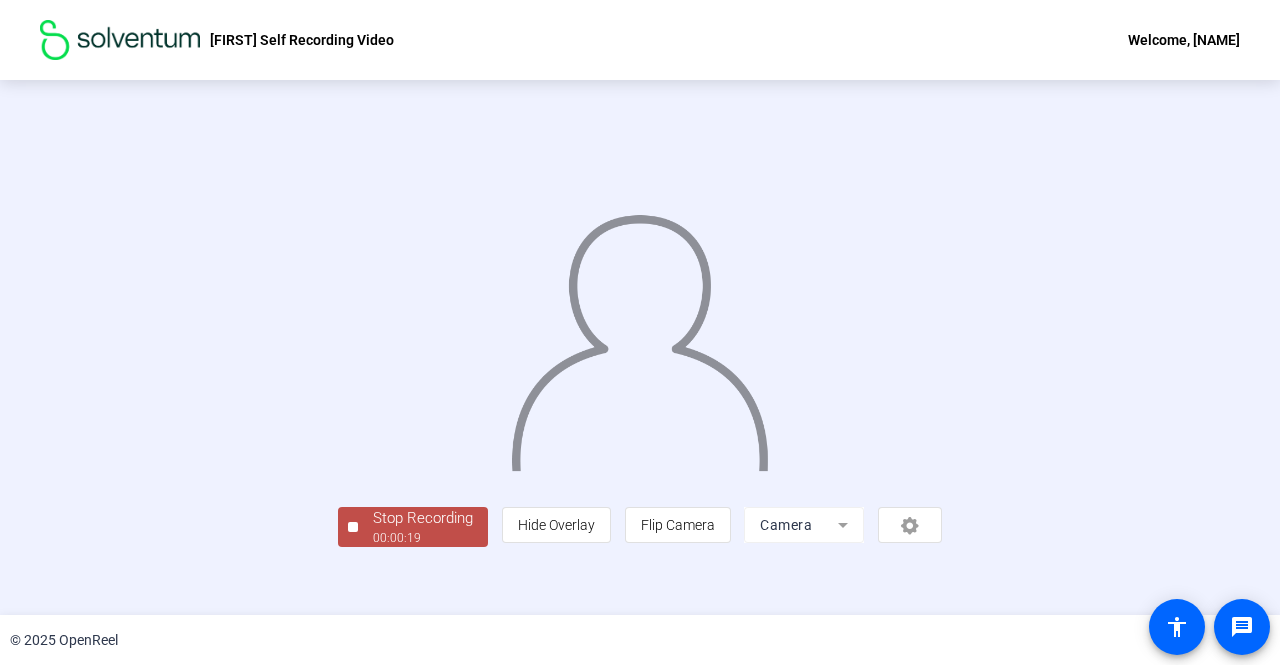 click on "00:00:19" 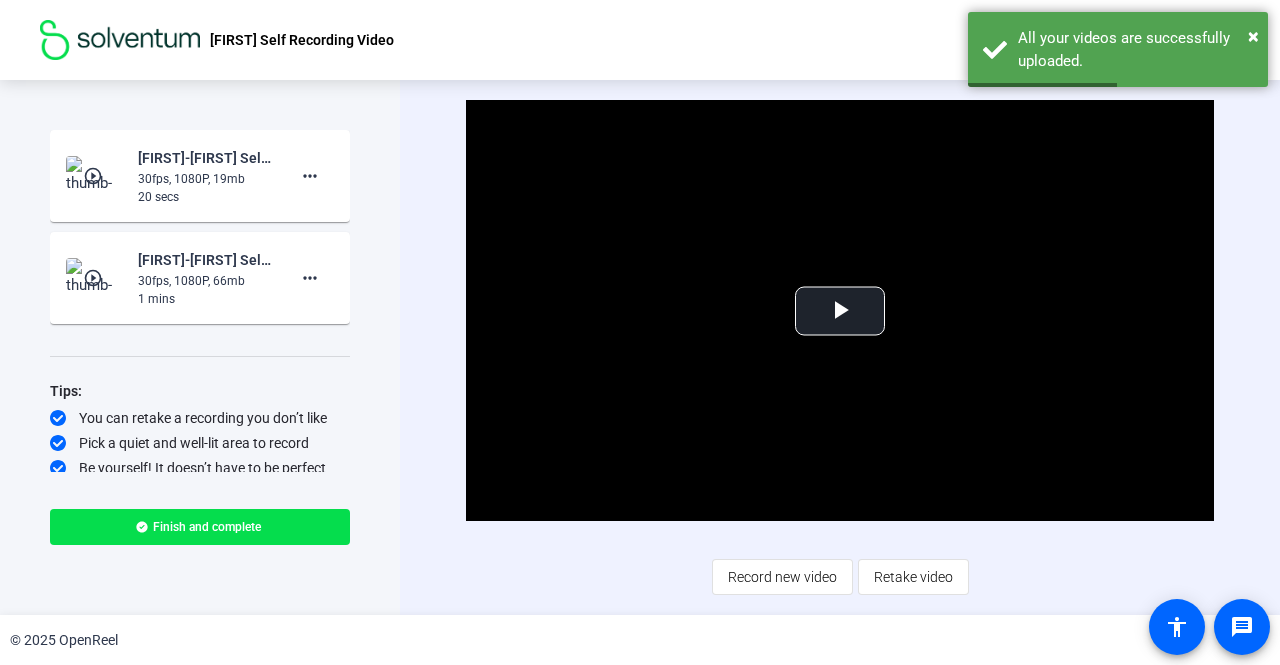 click on "20 secs" 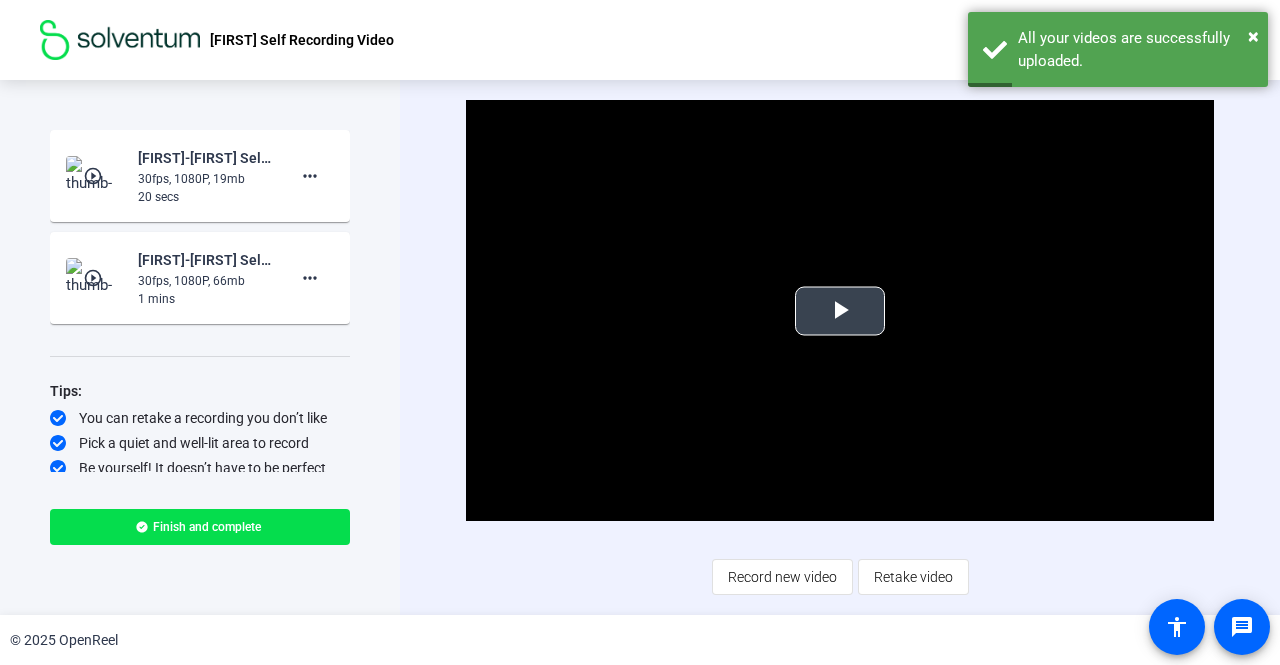 click at bounding box center (840, 311) 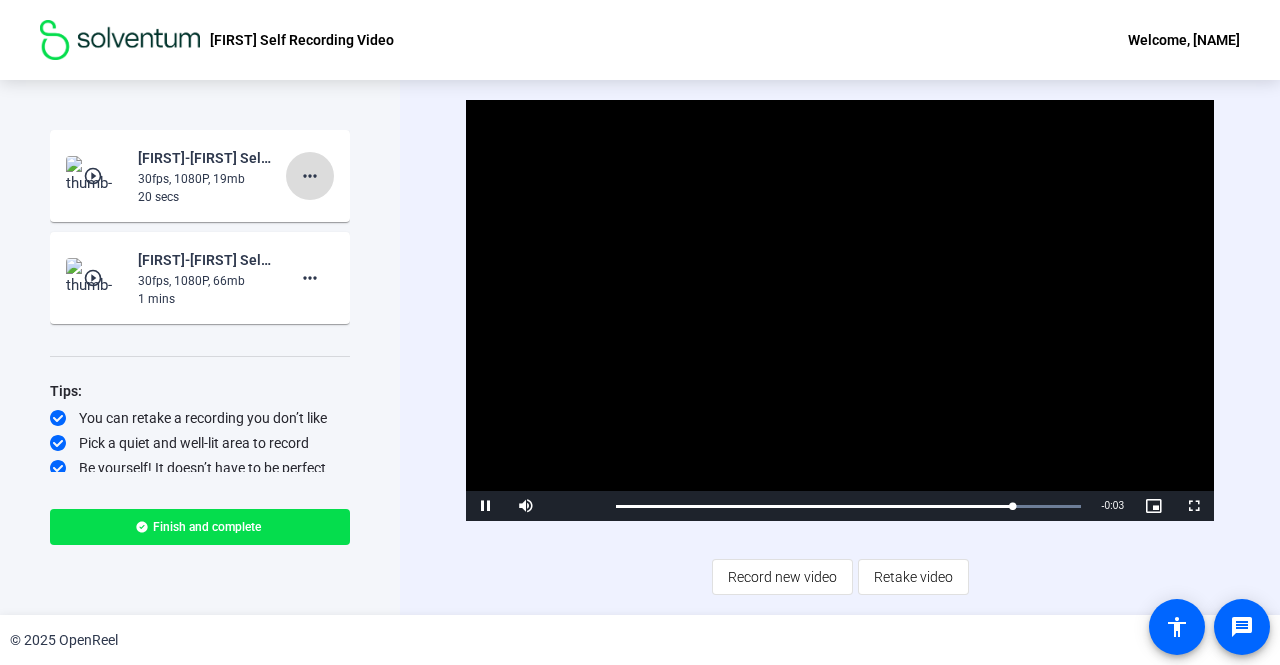 click on "more_horiz" 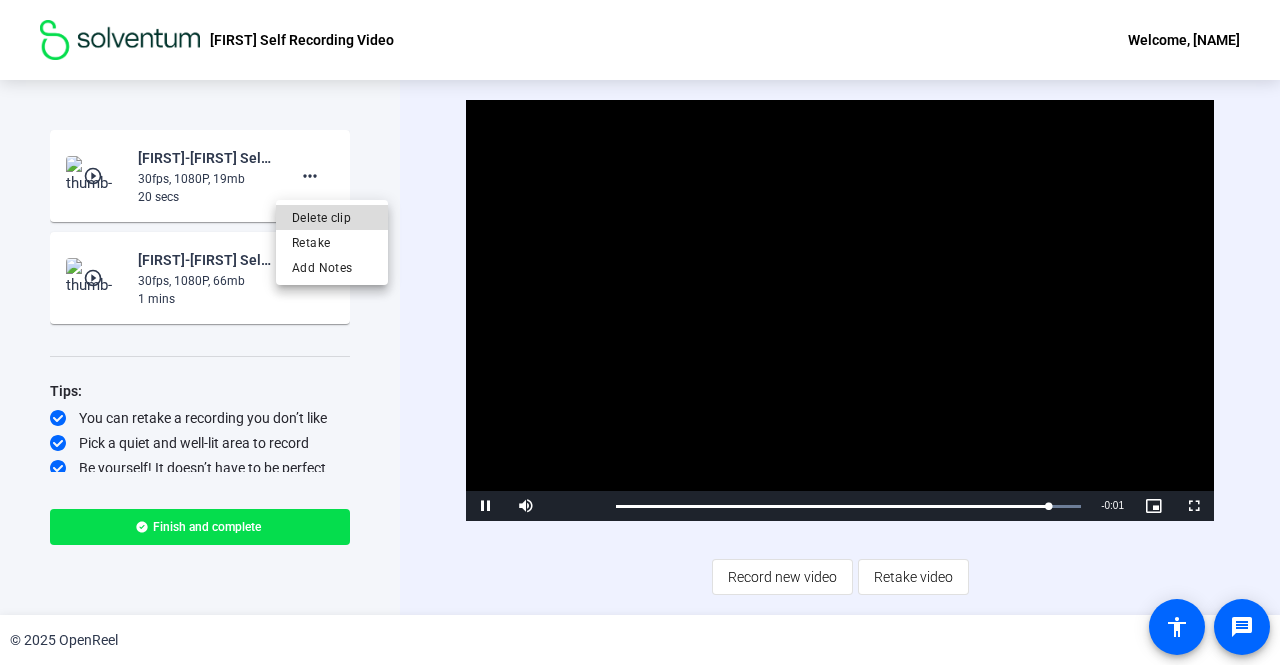 click on "Delete clip" at bounding box center [332, 218] 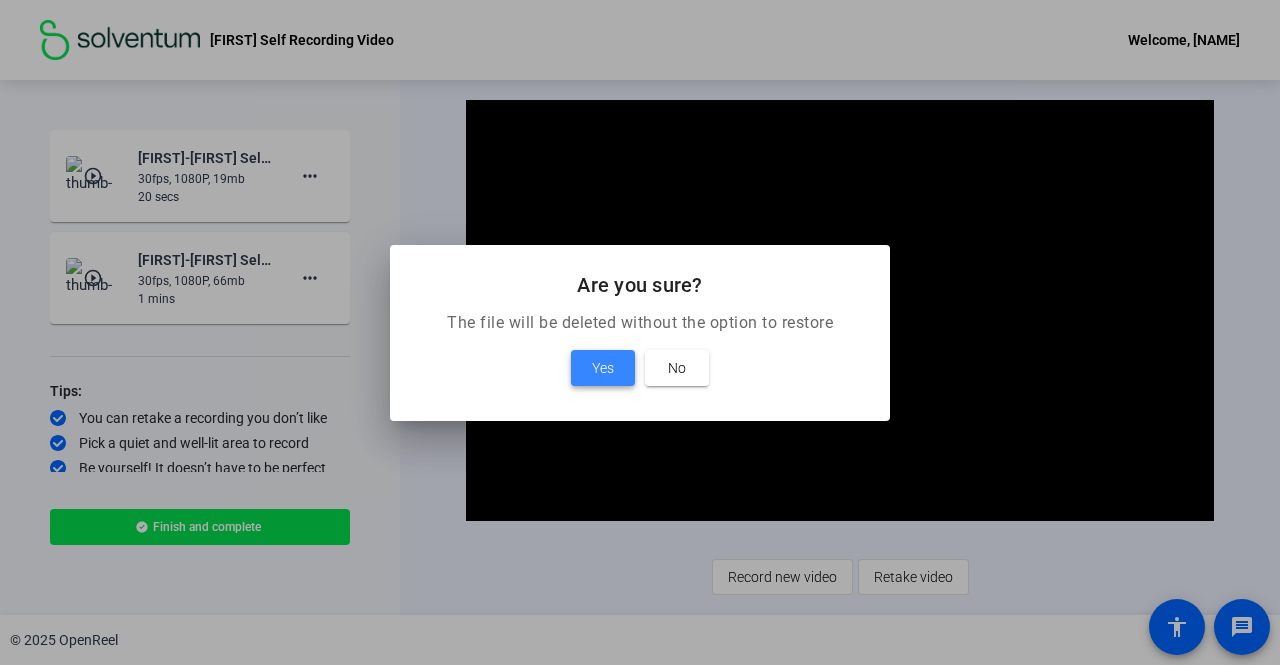 click on "Yes" at bounding box center (603, 368) 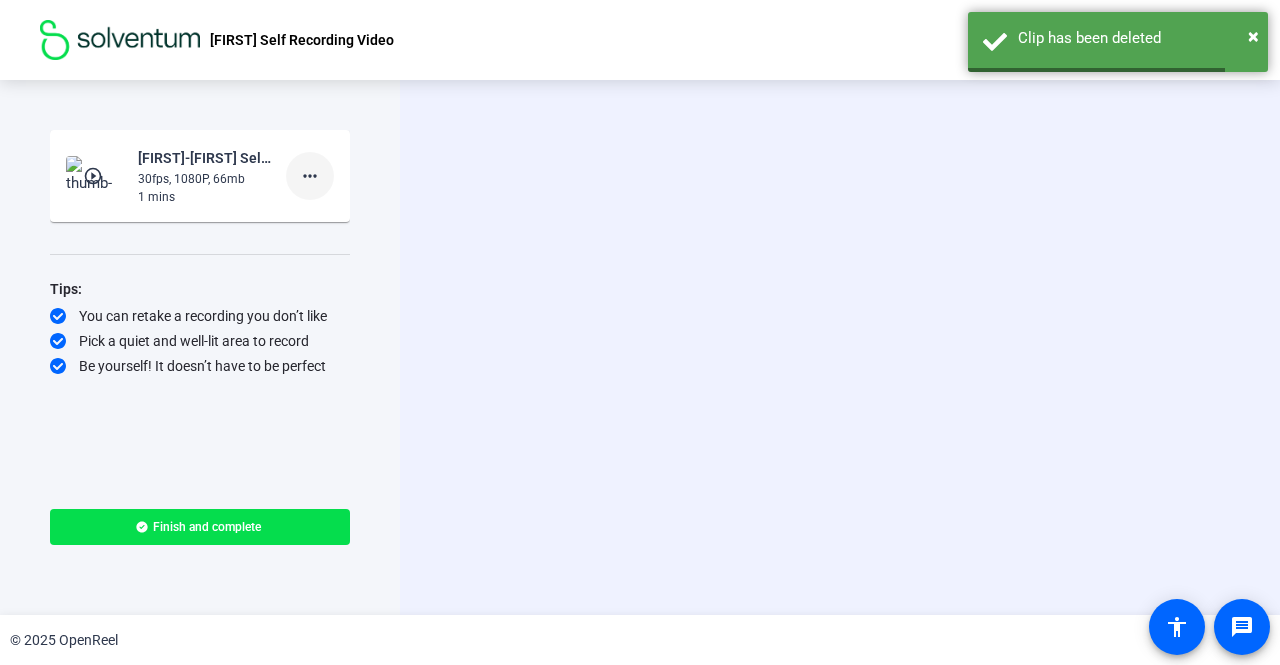 click on "more_horiz" 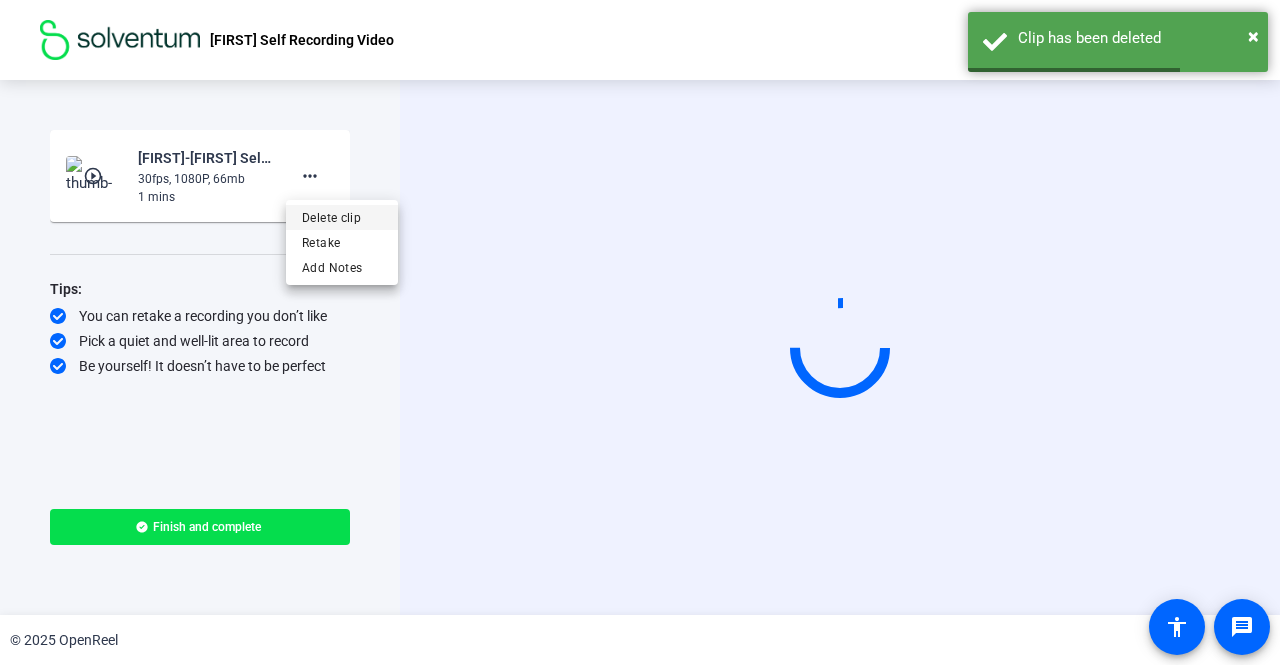 click on "Delete clip" at bounding box center [342, 218] 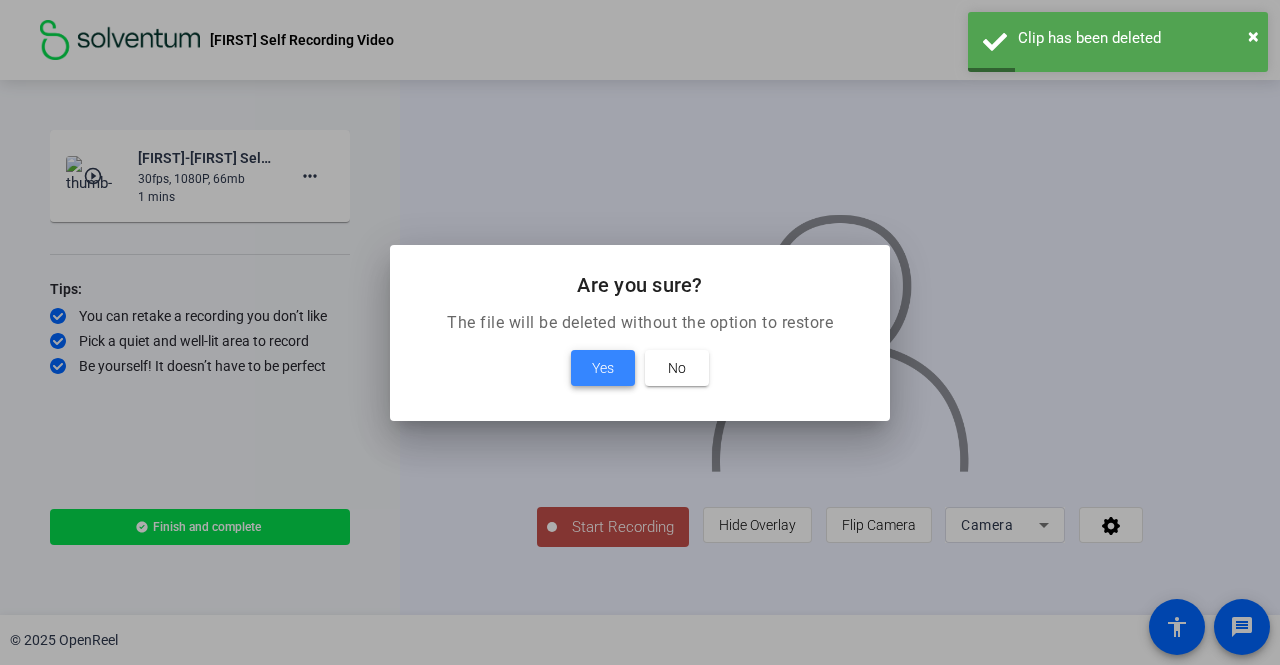 click on "Yes" at bounding box center (603, 368) 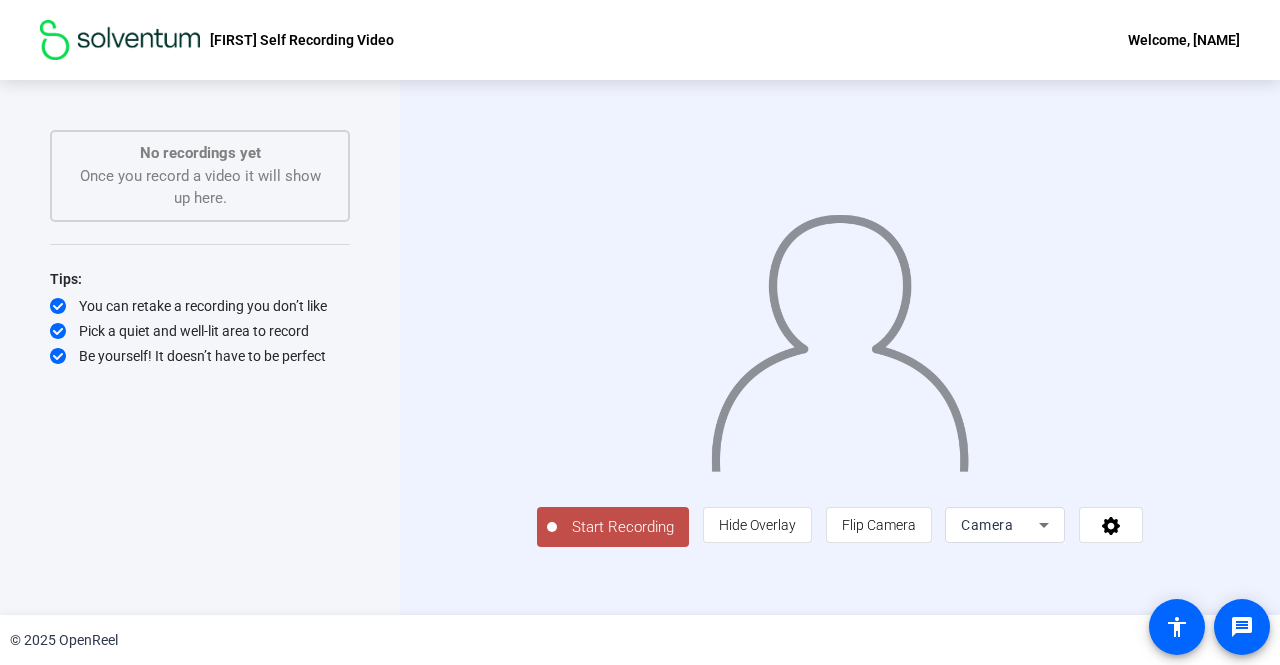 click on "Start Recording" 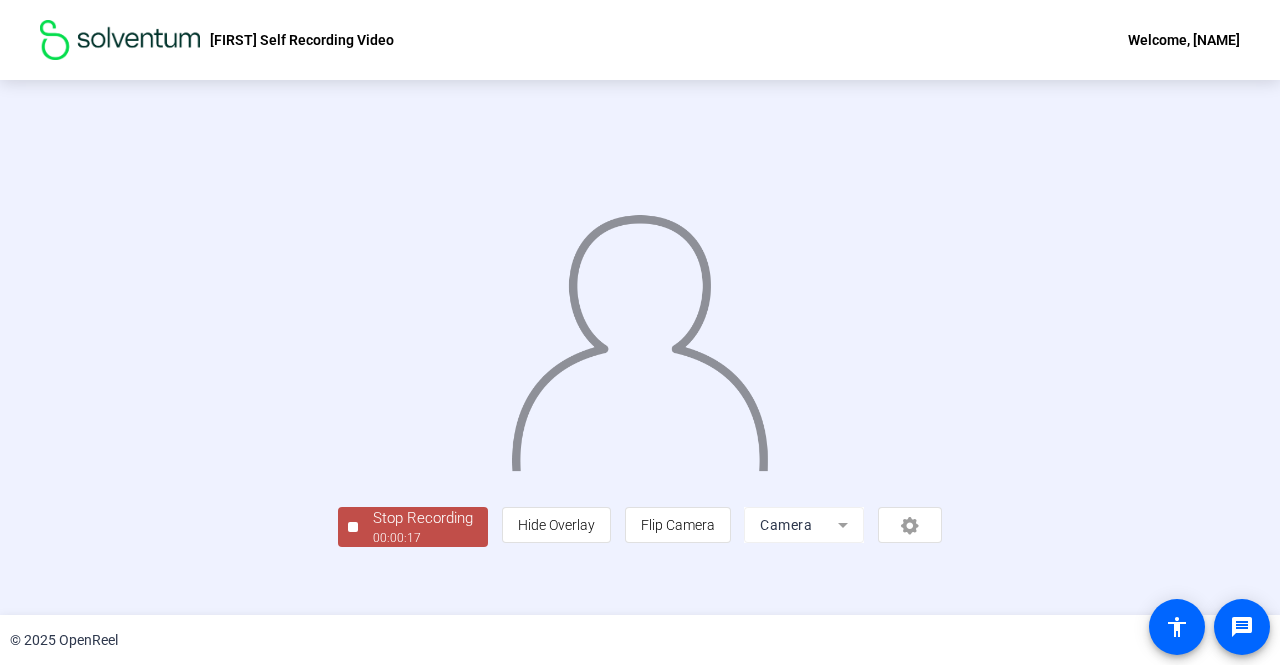 scroll, scrollTop: 83, scrollLeft: 0, axis: vertical 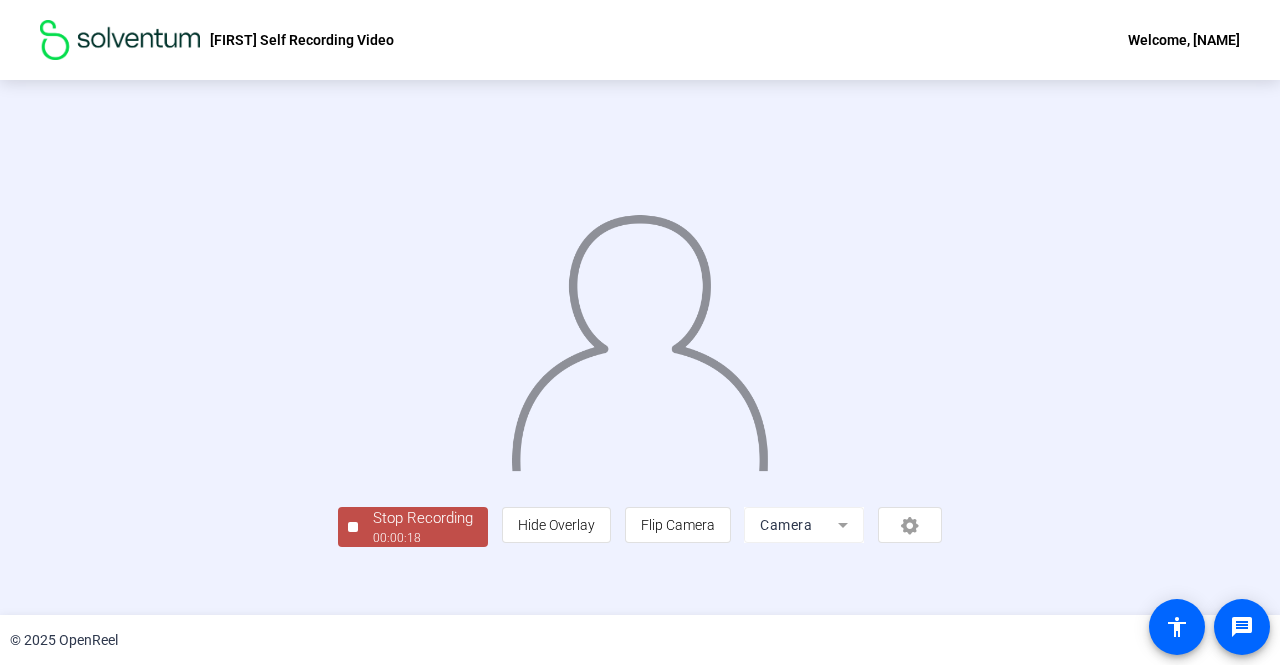 click on "Stop Recording" 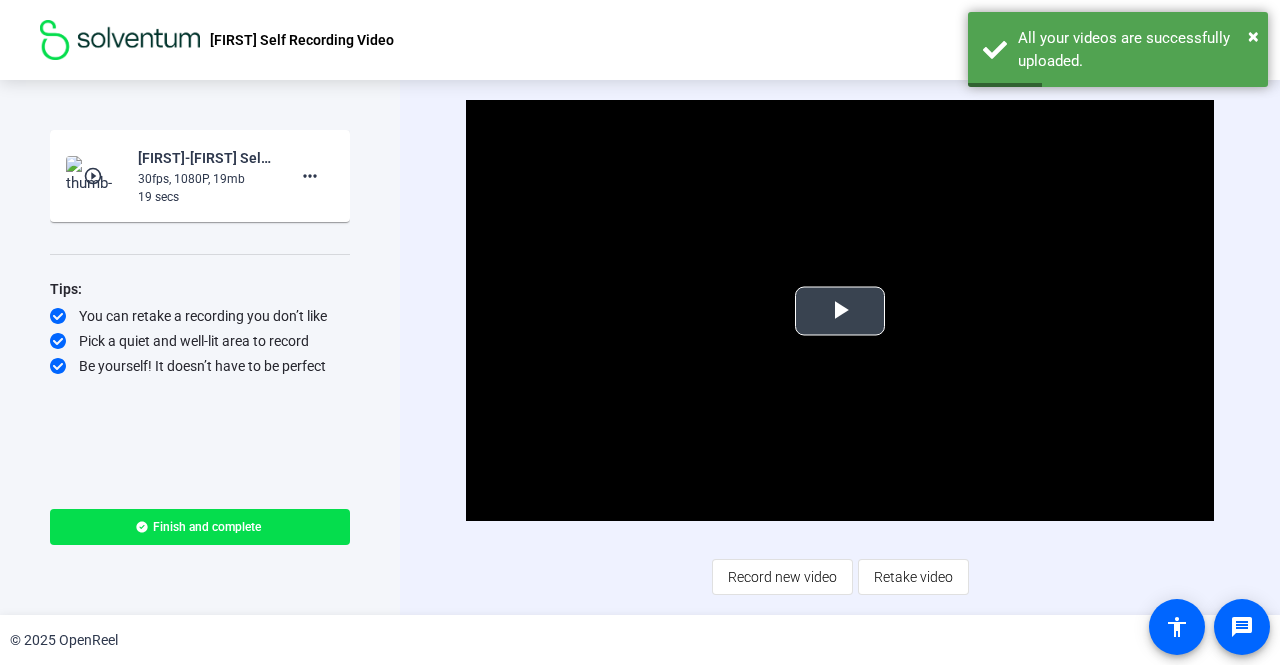 click at bounding box center [840, 311] 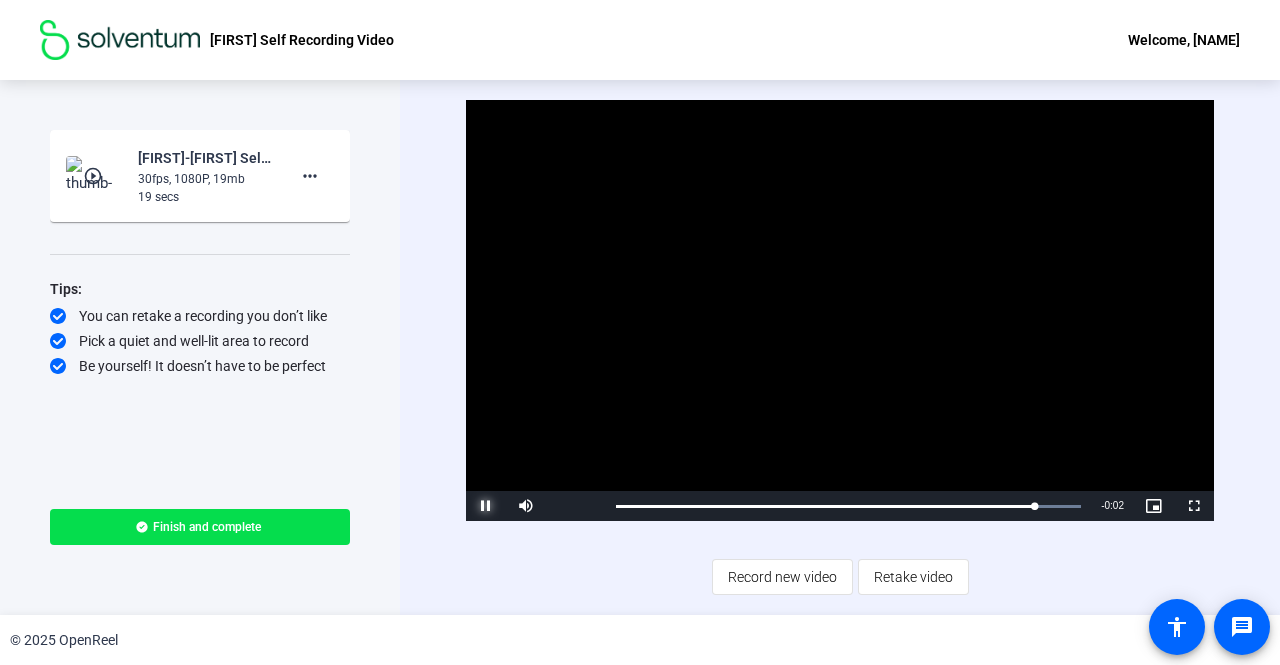 click at bounding box center (486, 506) 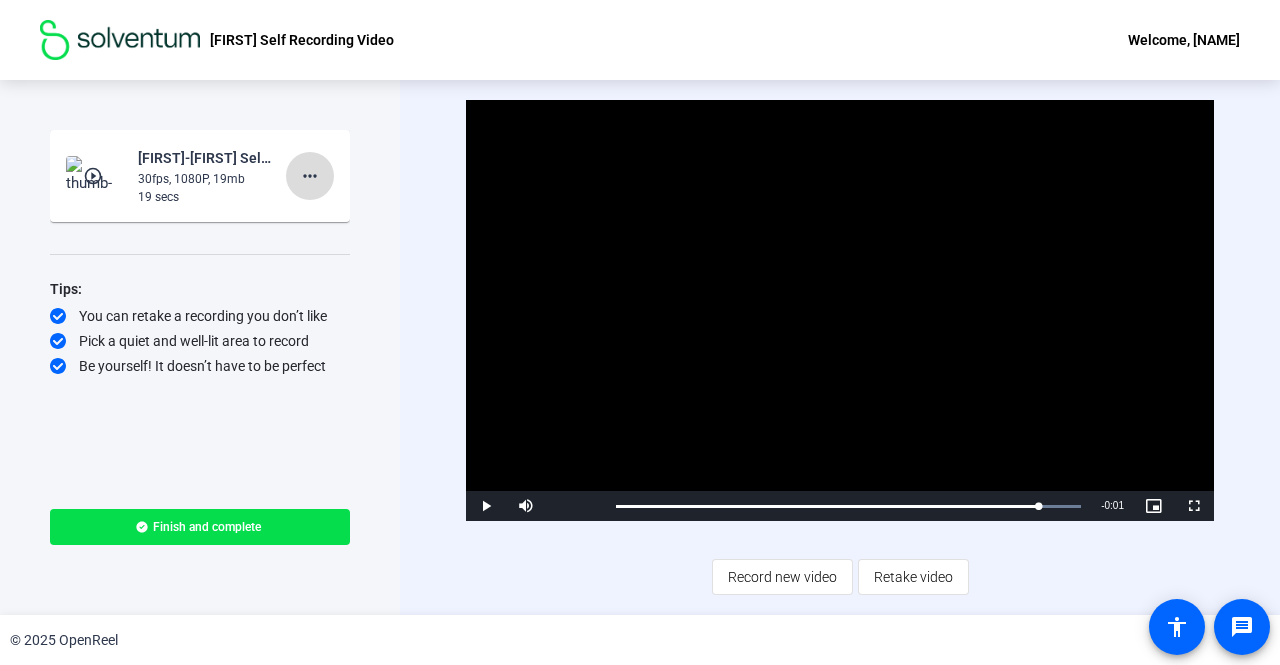 click on "more_horiz" 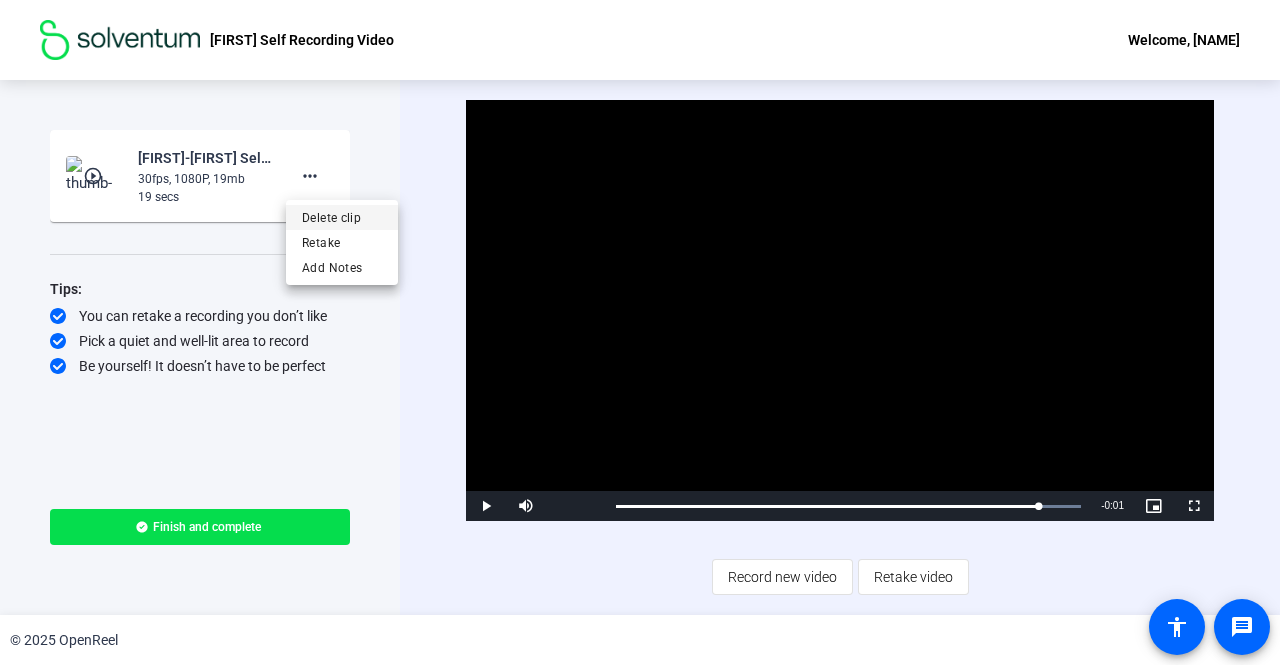 click on "Delete clip" at bounding box center (342, 218) 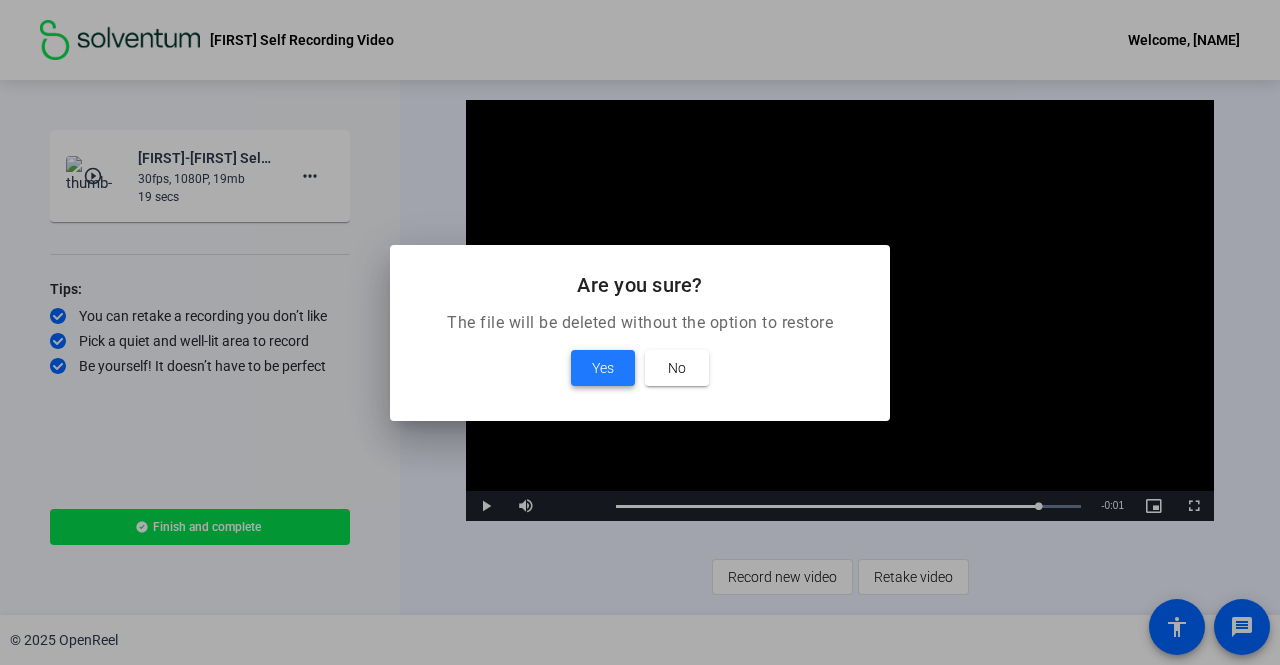 click on "Yes" at bounding box center [603, 368] 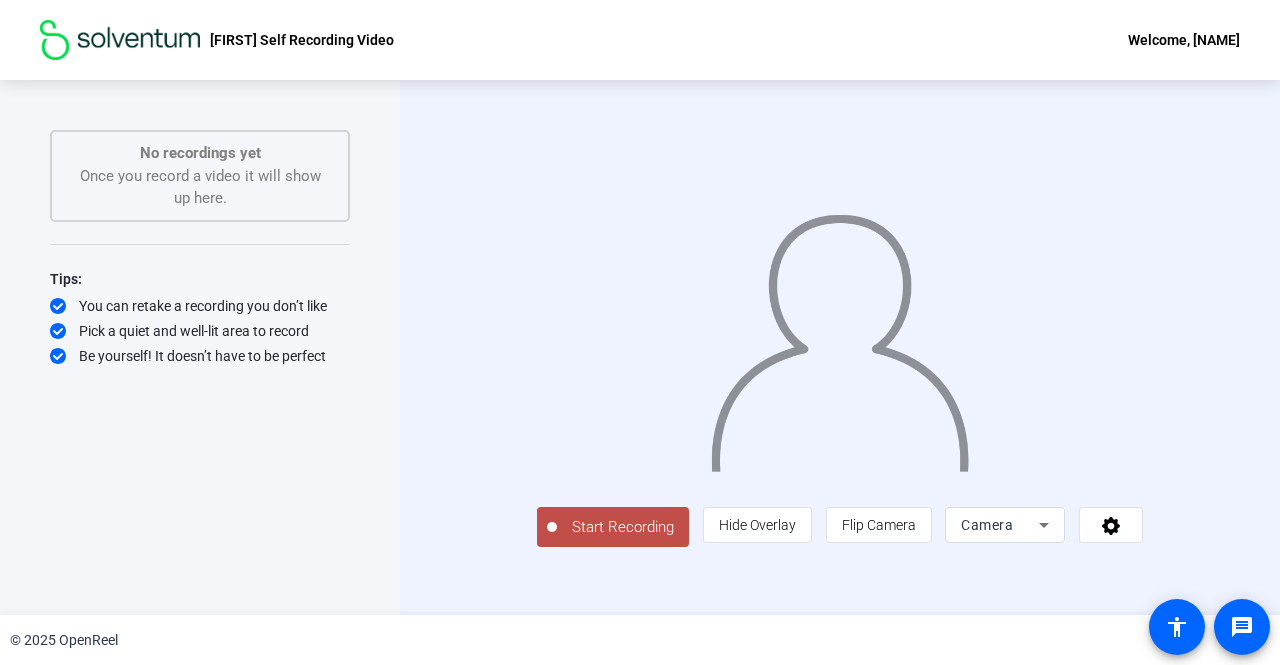 click on "Start Recording" 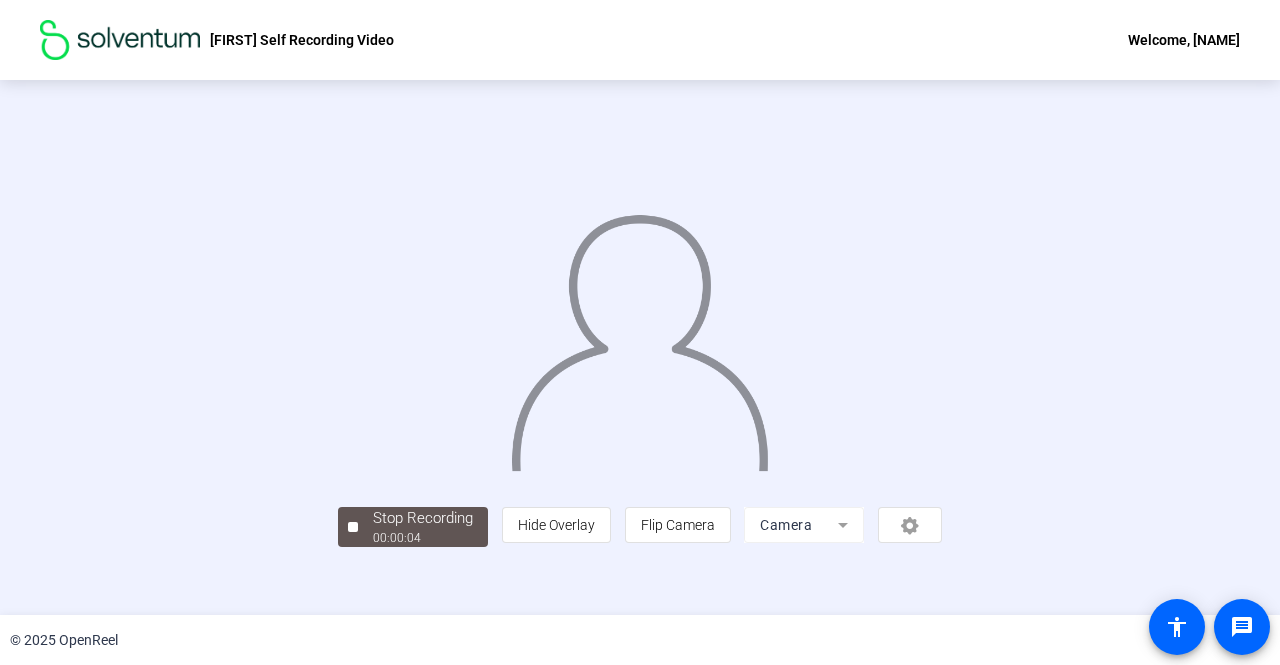 scroll, scrollTop: 83, scrollLeft: 0, axis: vertical 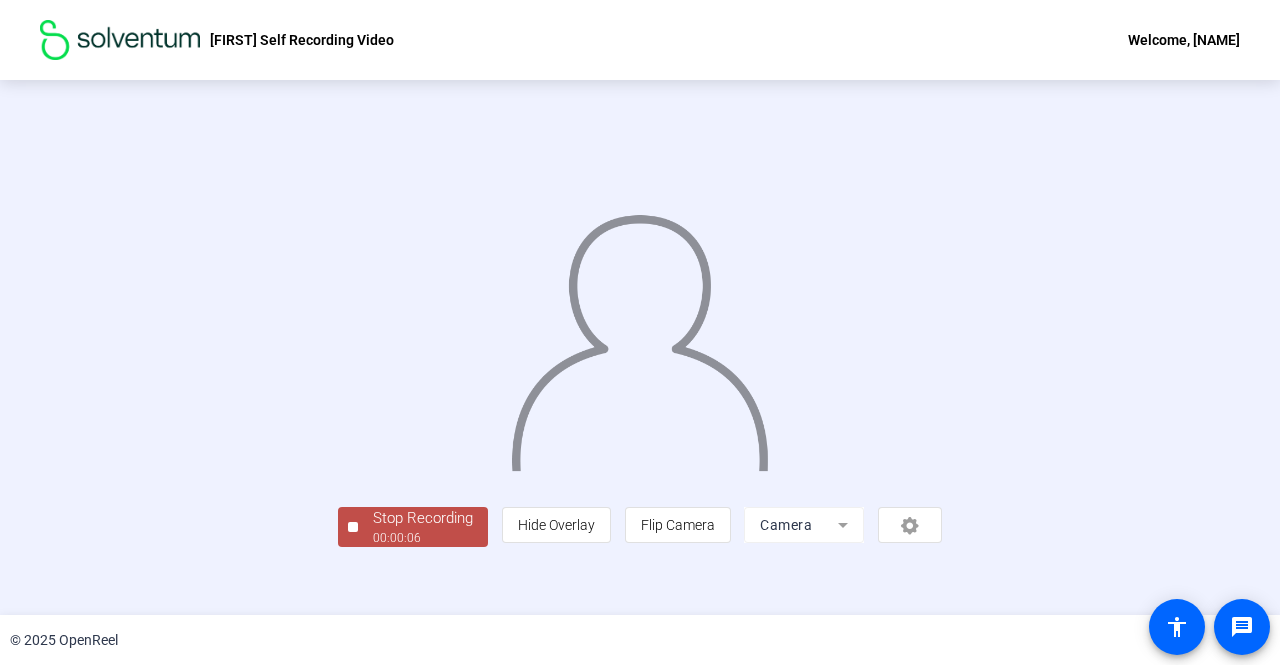 click on "00:00:06" 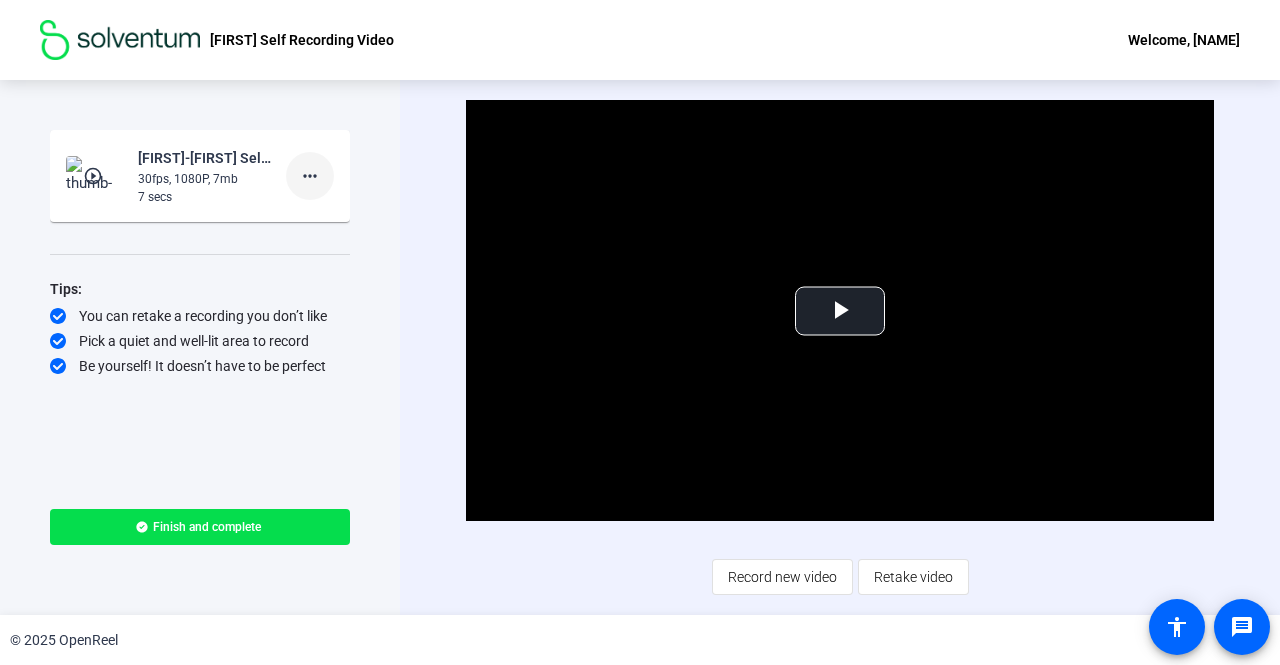 click on "more_horiz" 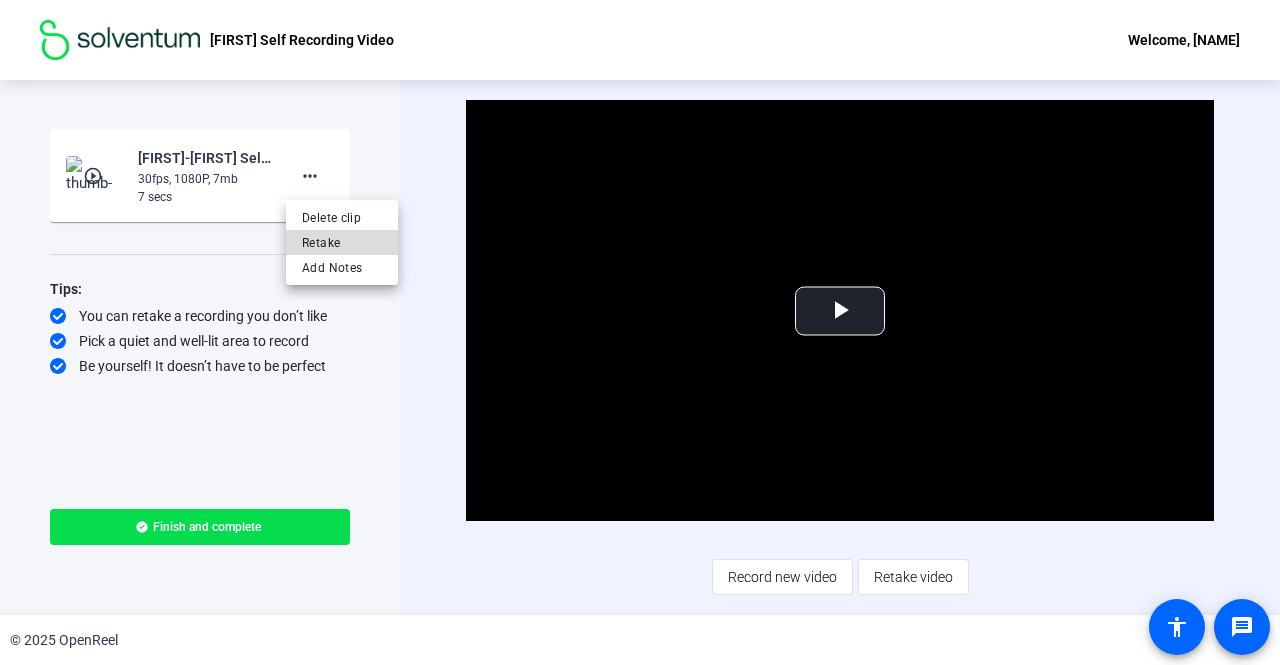 click on "Retake" at bounding box center [342, 243] 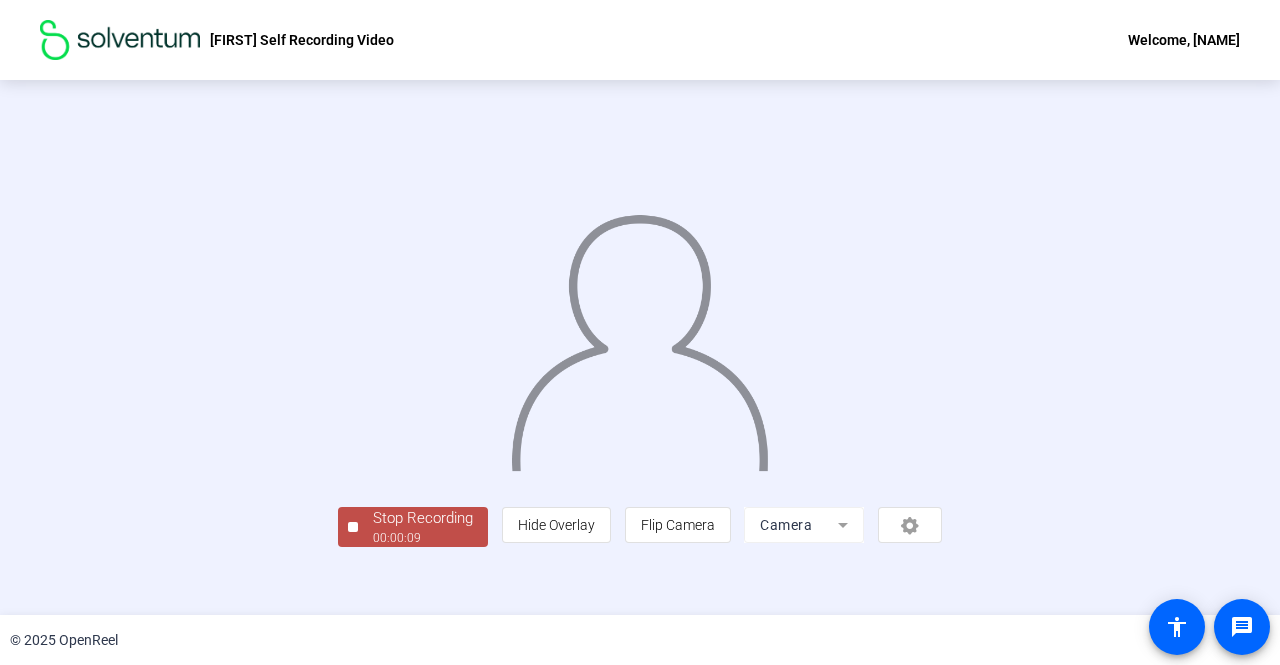 scroll, scrollTop: 83, scrollLeft: 0, axis: vertical 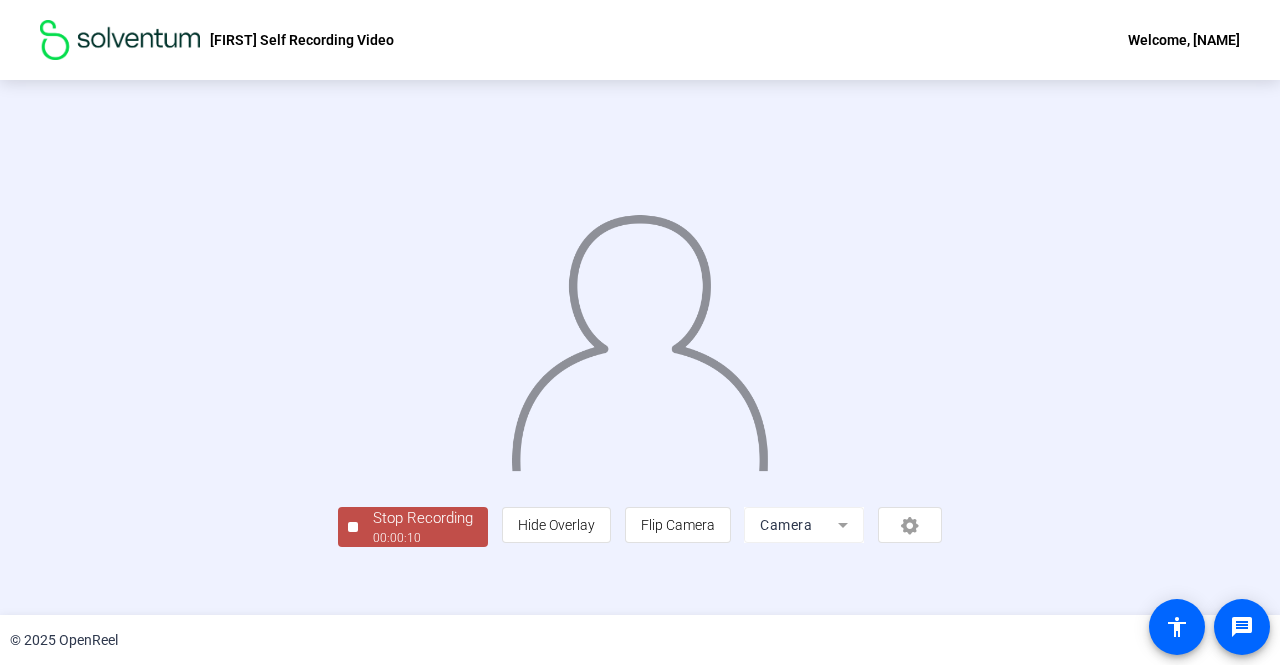 click on "Stop Recording" 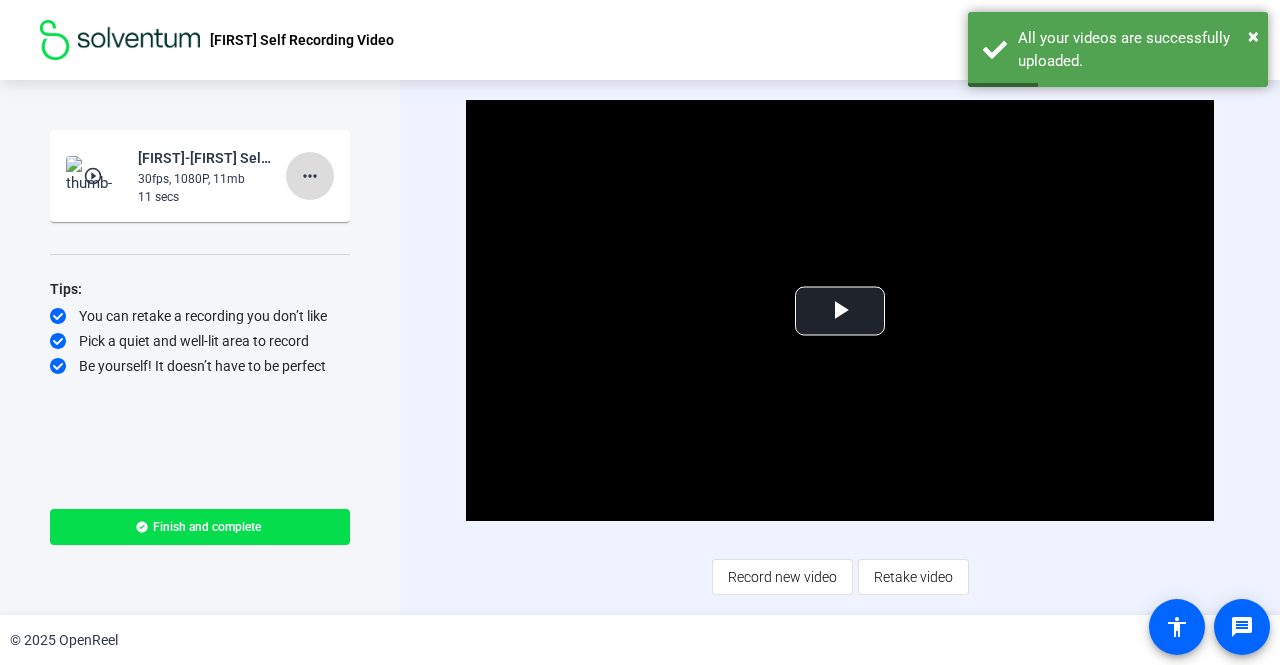 click on "more_horiz" 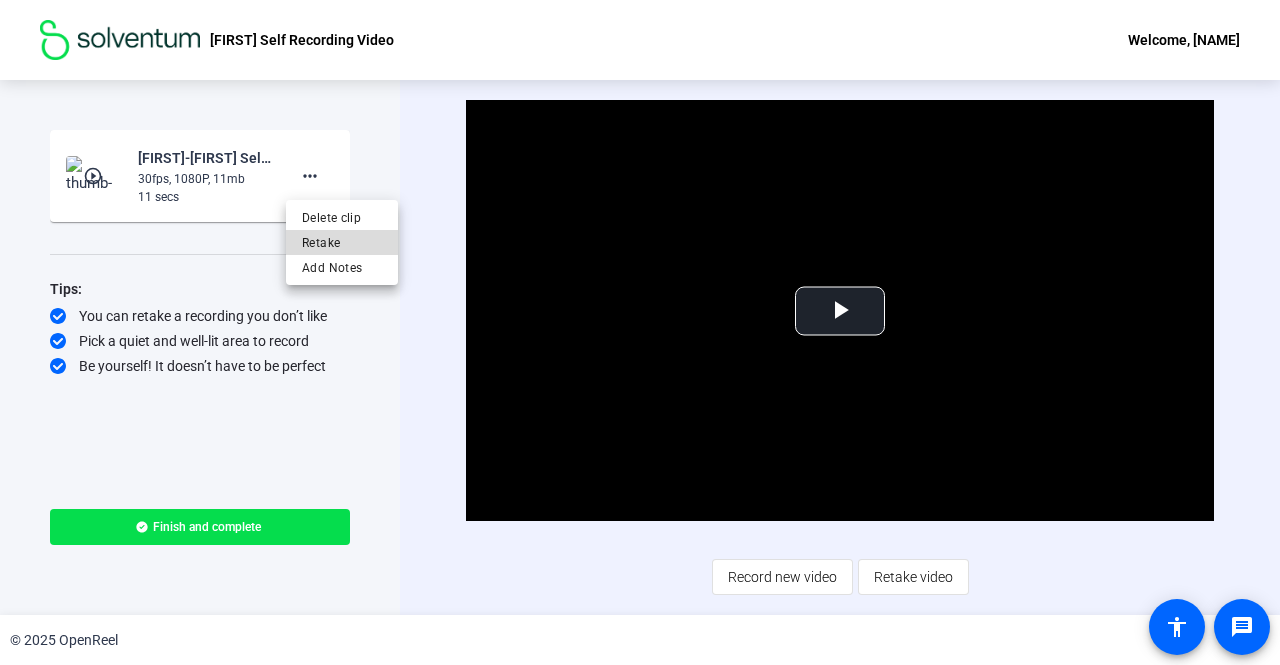 click on "Retake" at bounding box center [342, 243] 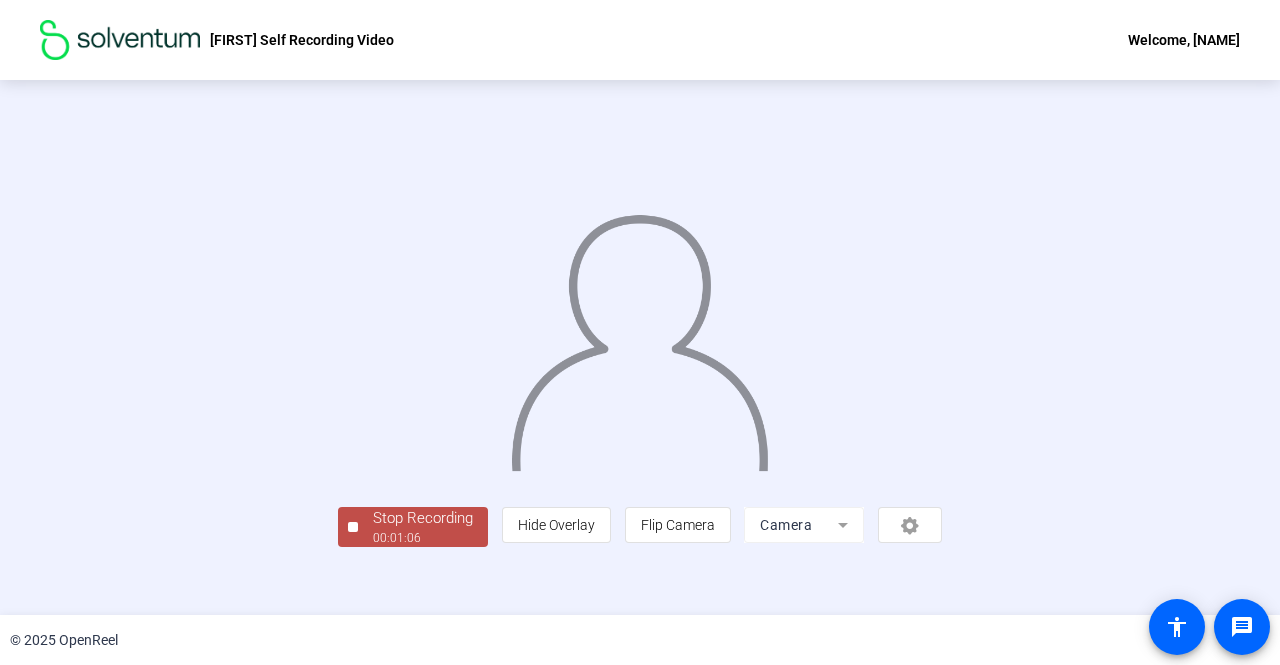 scroll, scrollTop: 83, scrollLeft: 0, axis: vertical 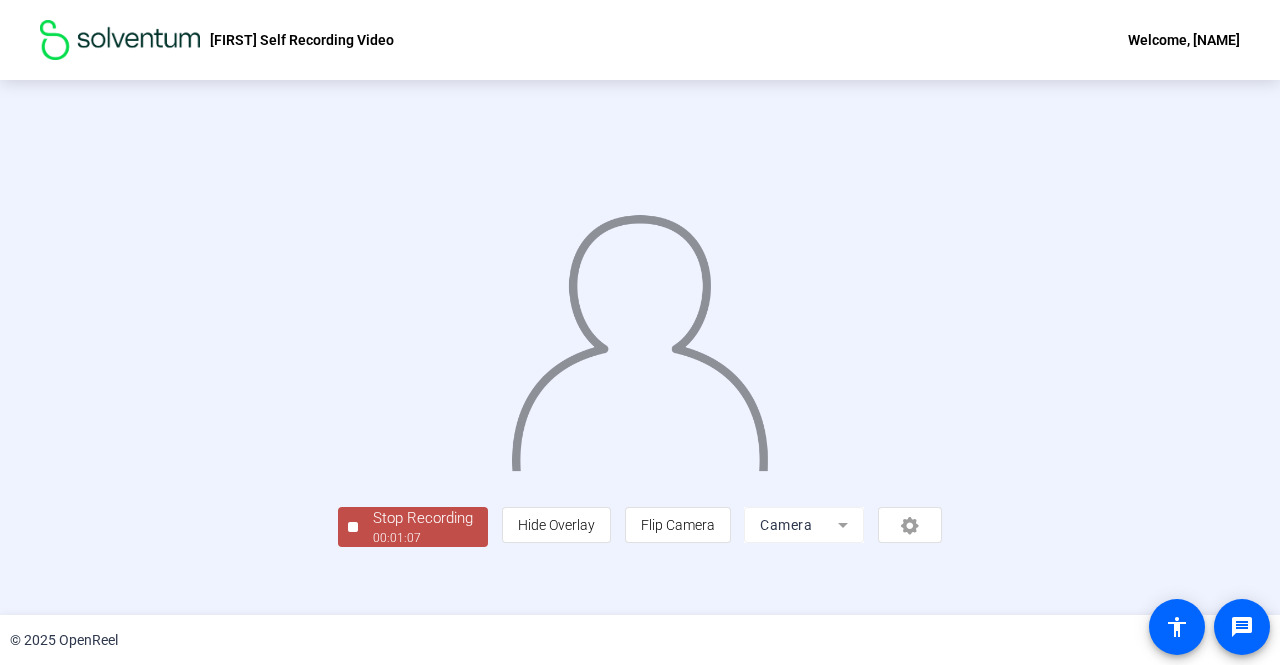 click on "Stop Recording" 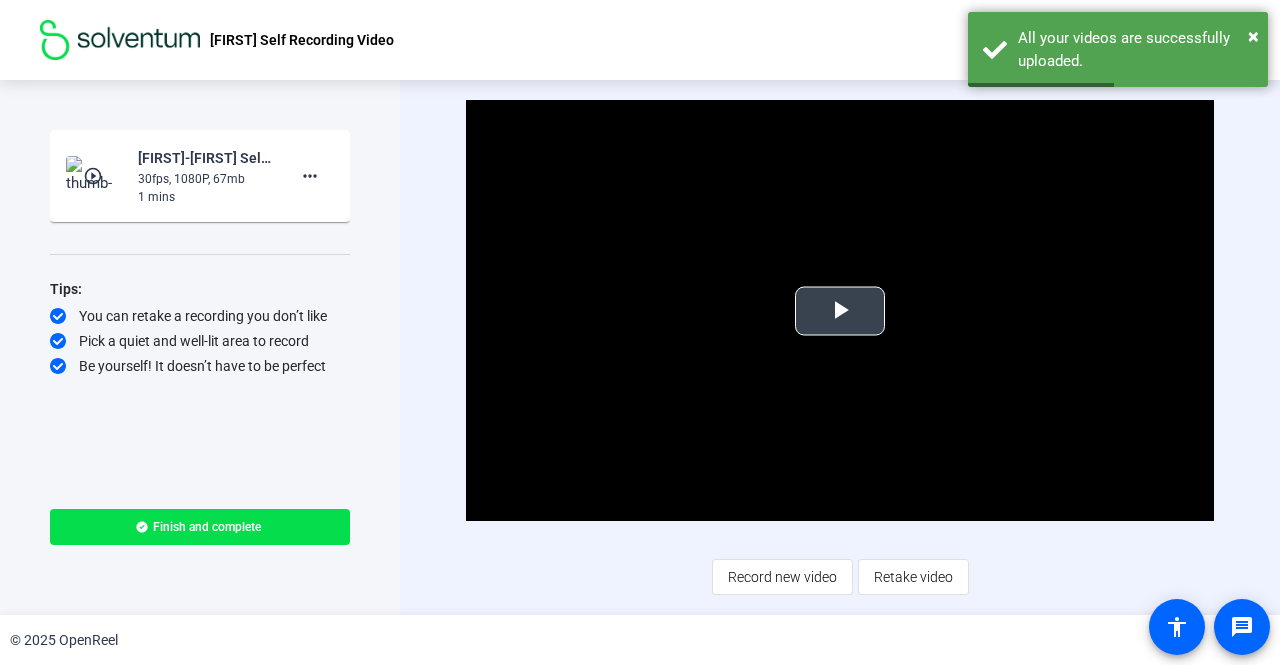 click at bounding box center [840, 311] 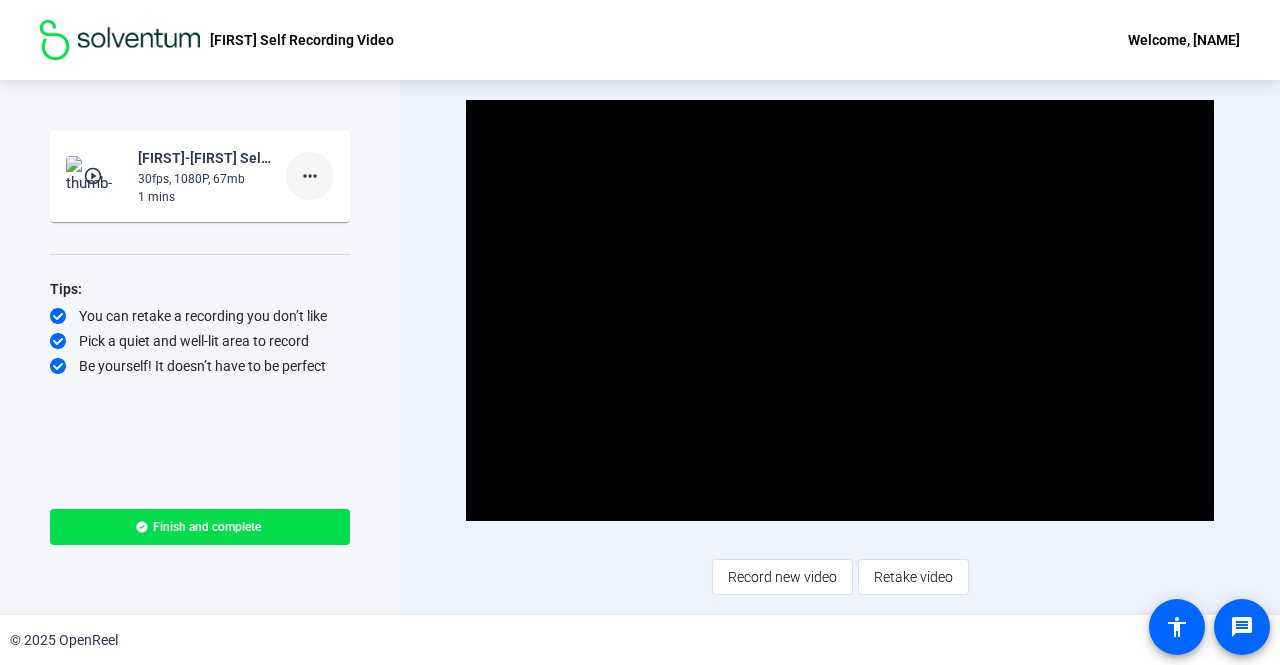 click on "more_horiz" 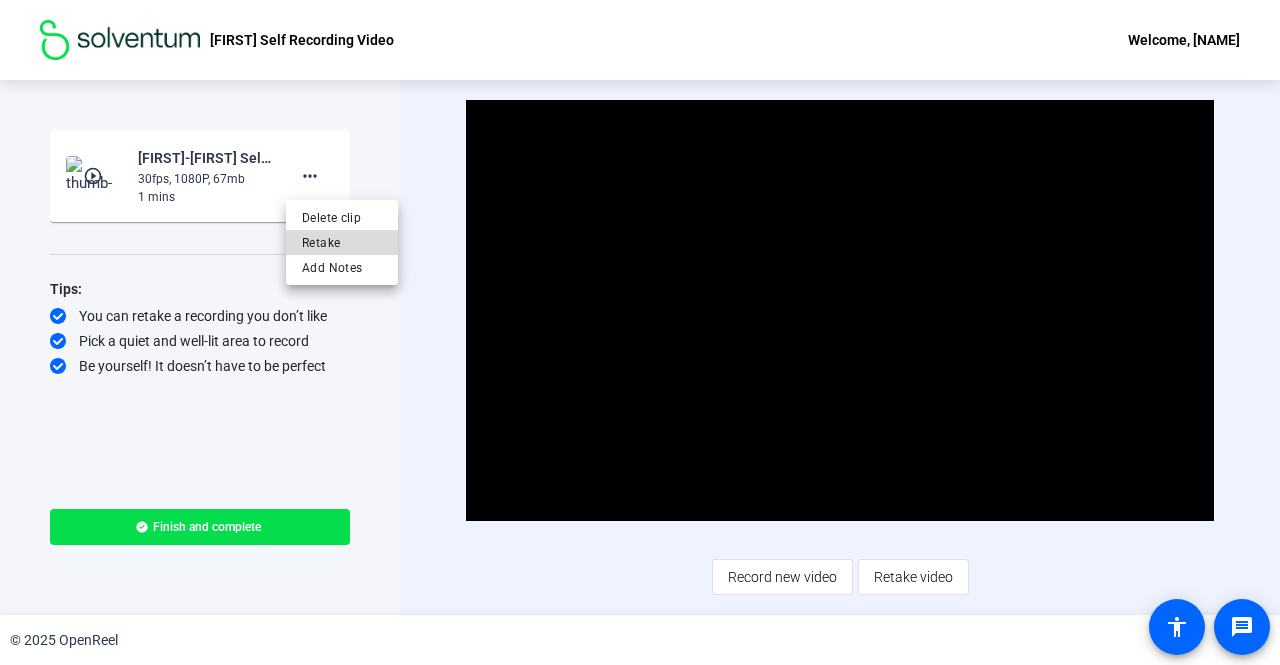 click on "Retake" at bounding box center [342, 243] 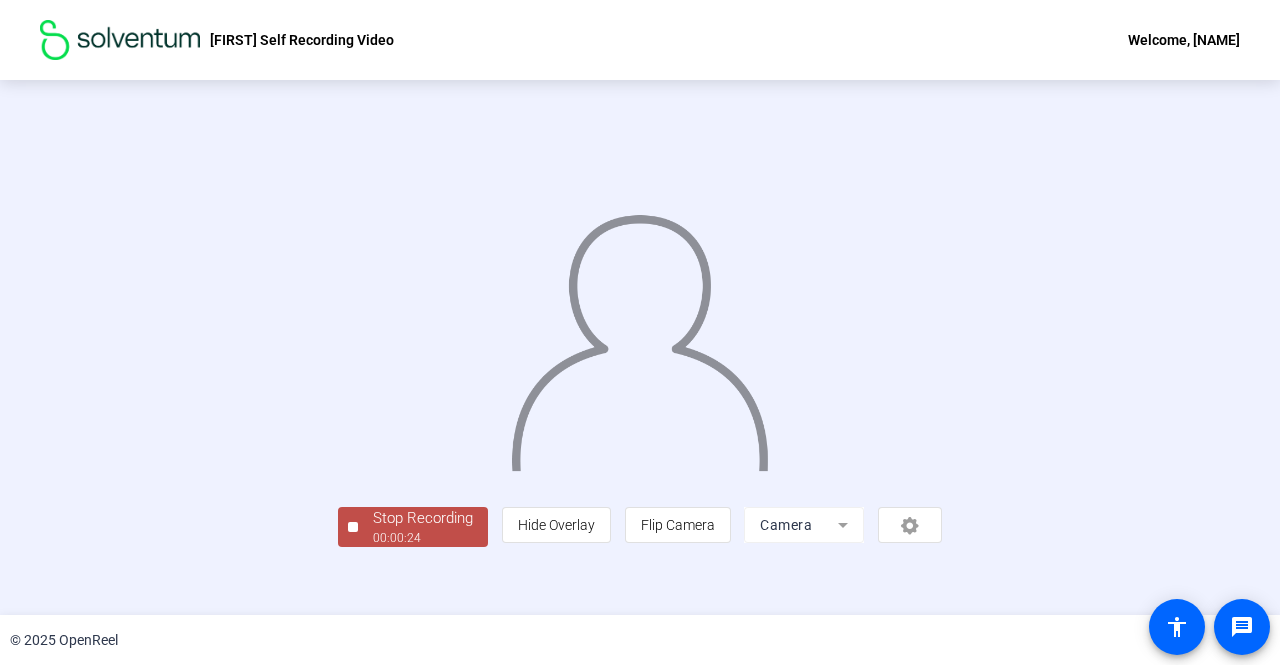 scroll, scrollTop: 83, scrollLeft: 0, axis: vertical 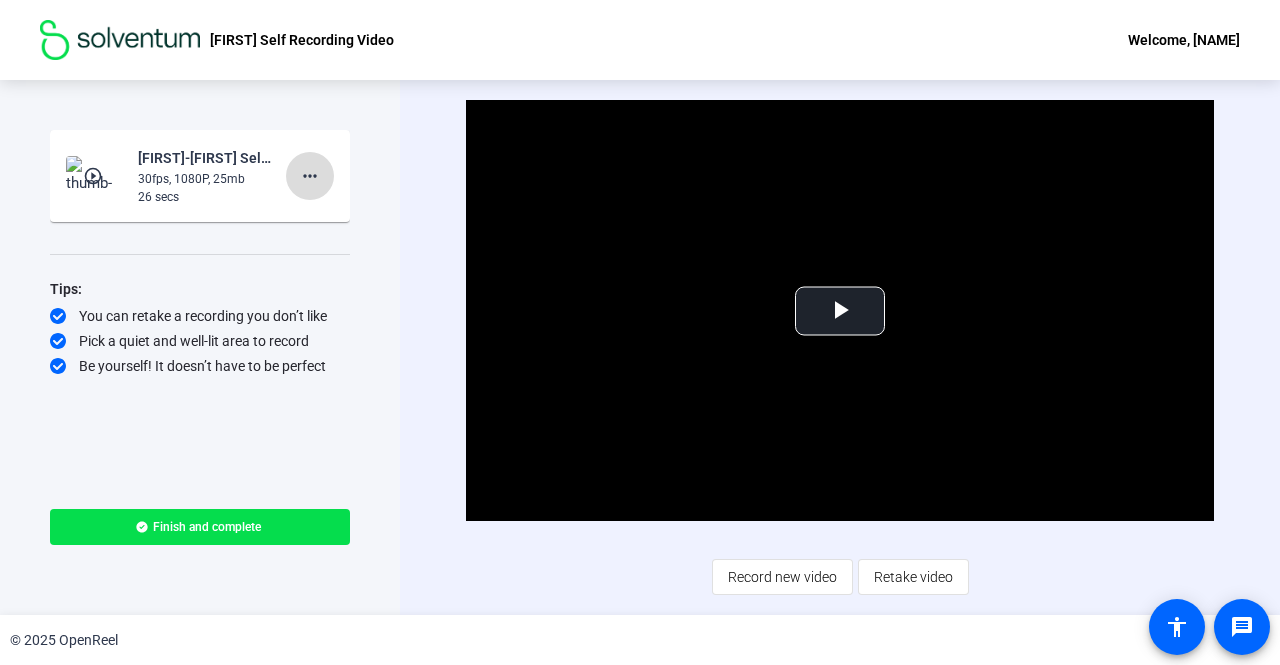 click on "more_horiz" 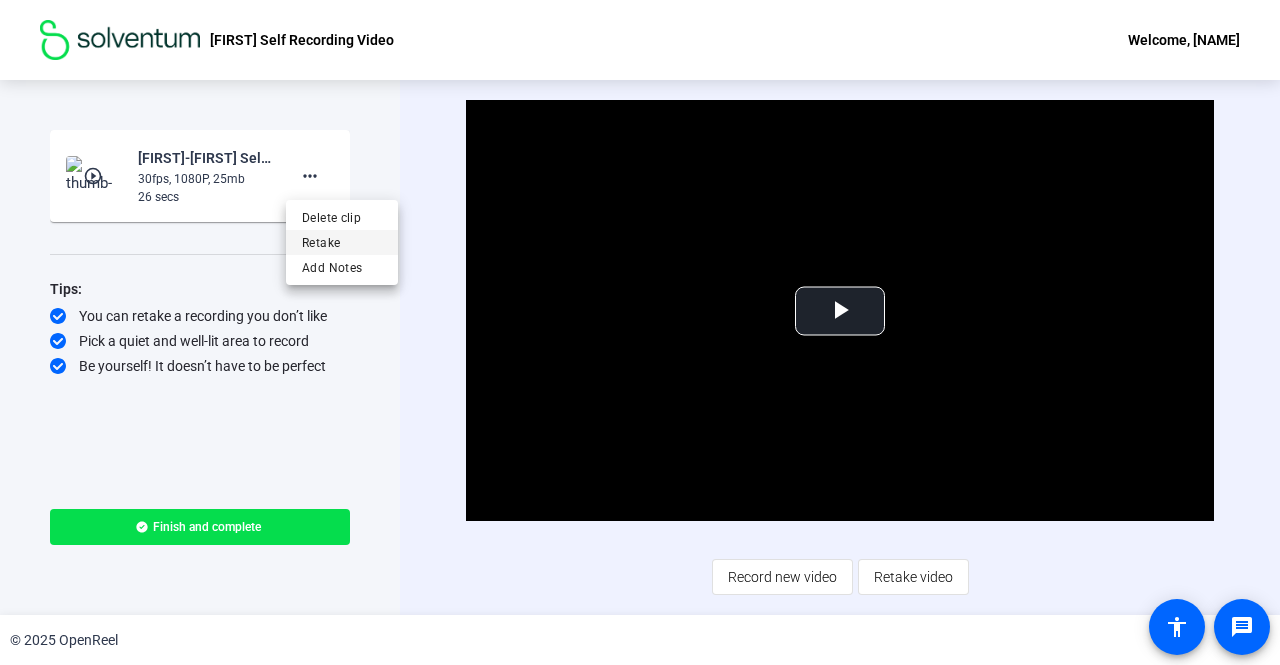 click on "Retake" at bounding box center (342, 243) 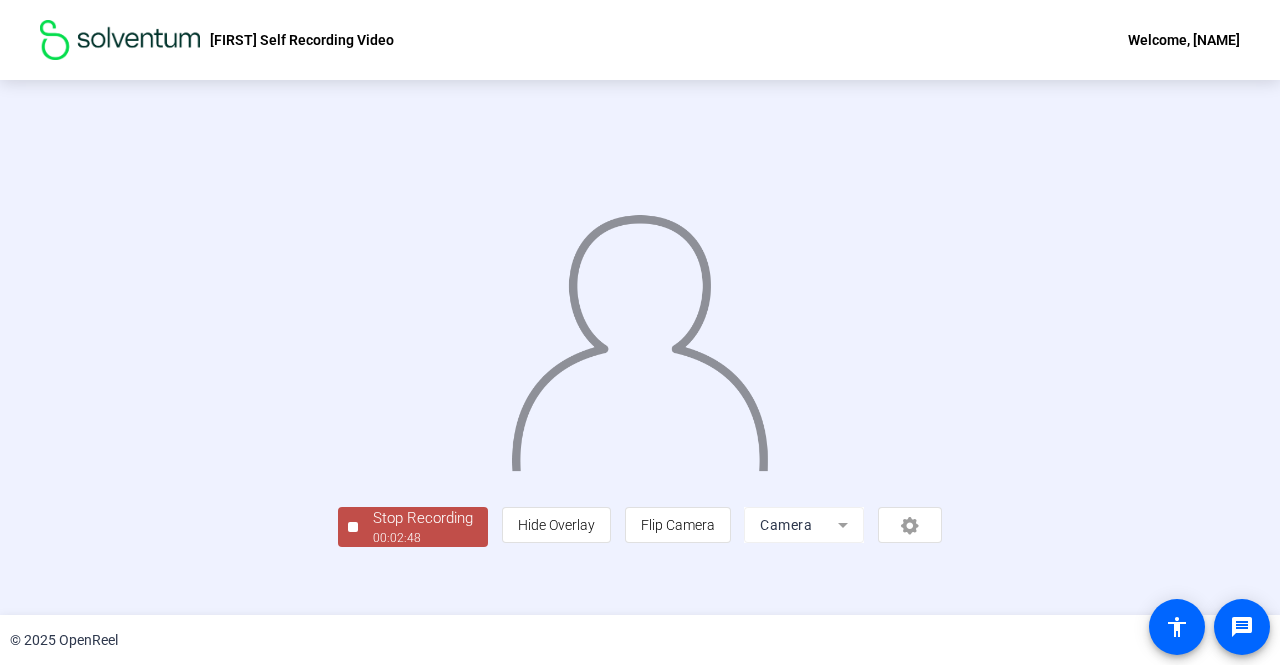 scroll, scrollTop: 83, scrollLeft: 0, axis: vertical 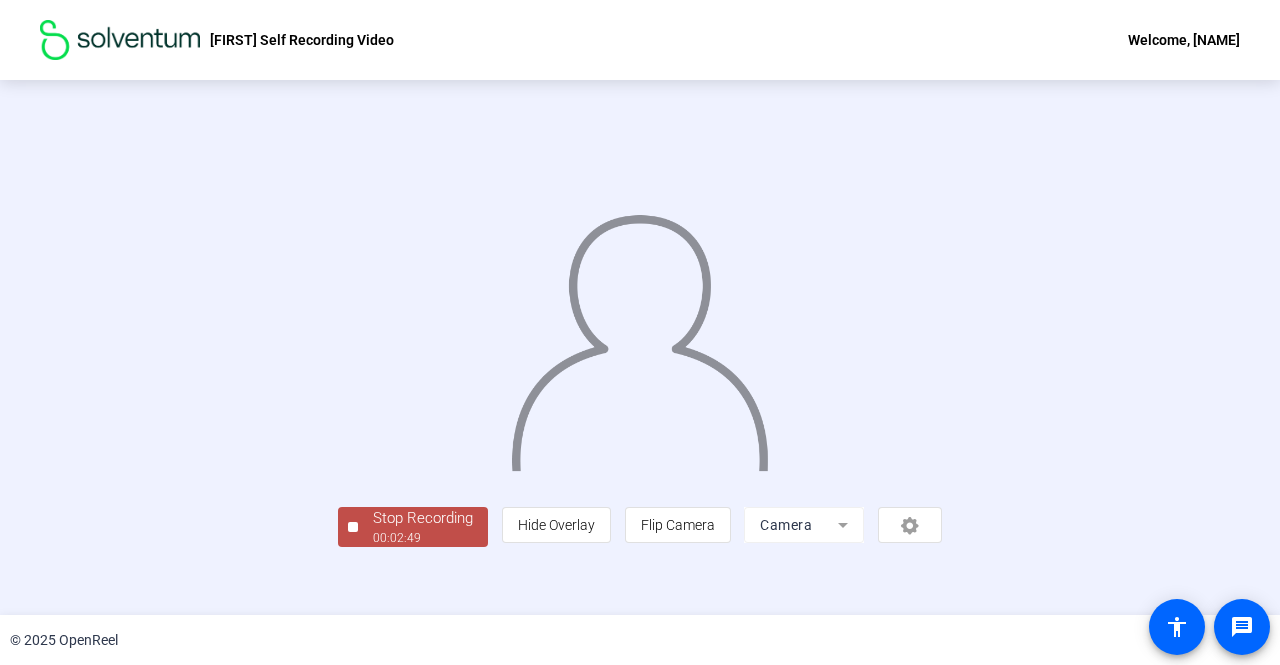 click on "00:02:49" 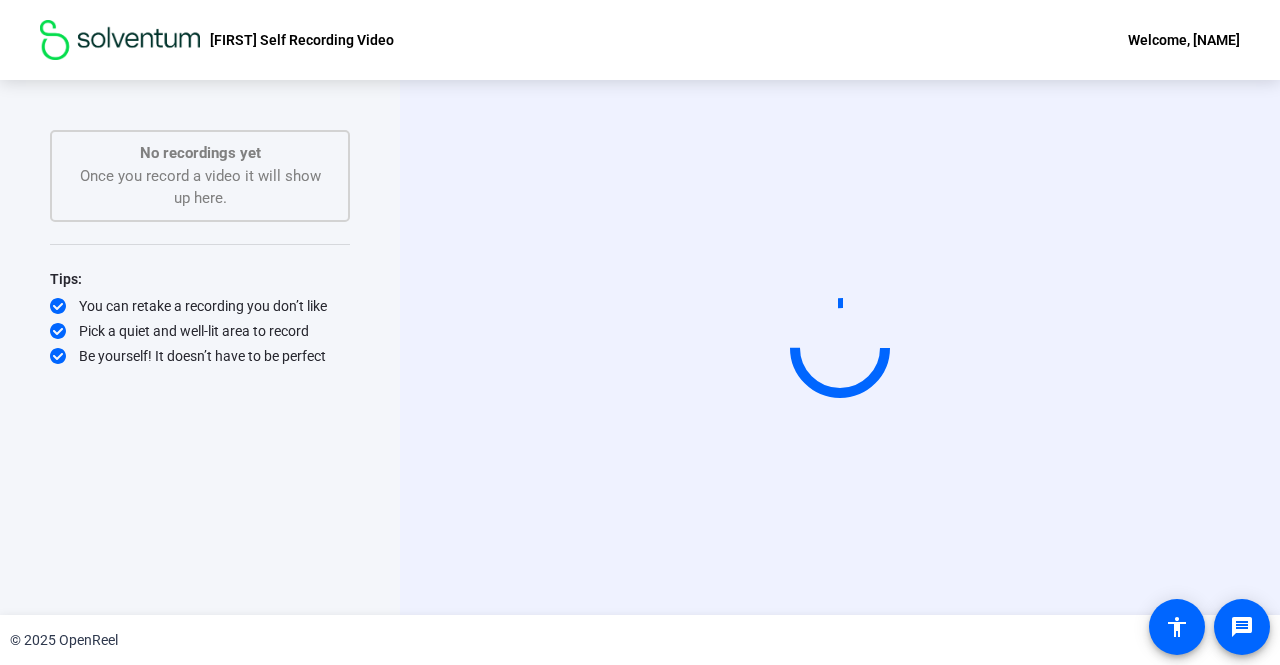 scroll, scrollTop: 0, scrollLeft: 0, axis: both 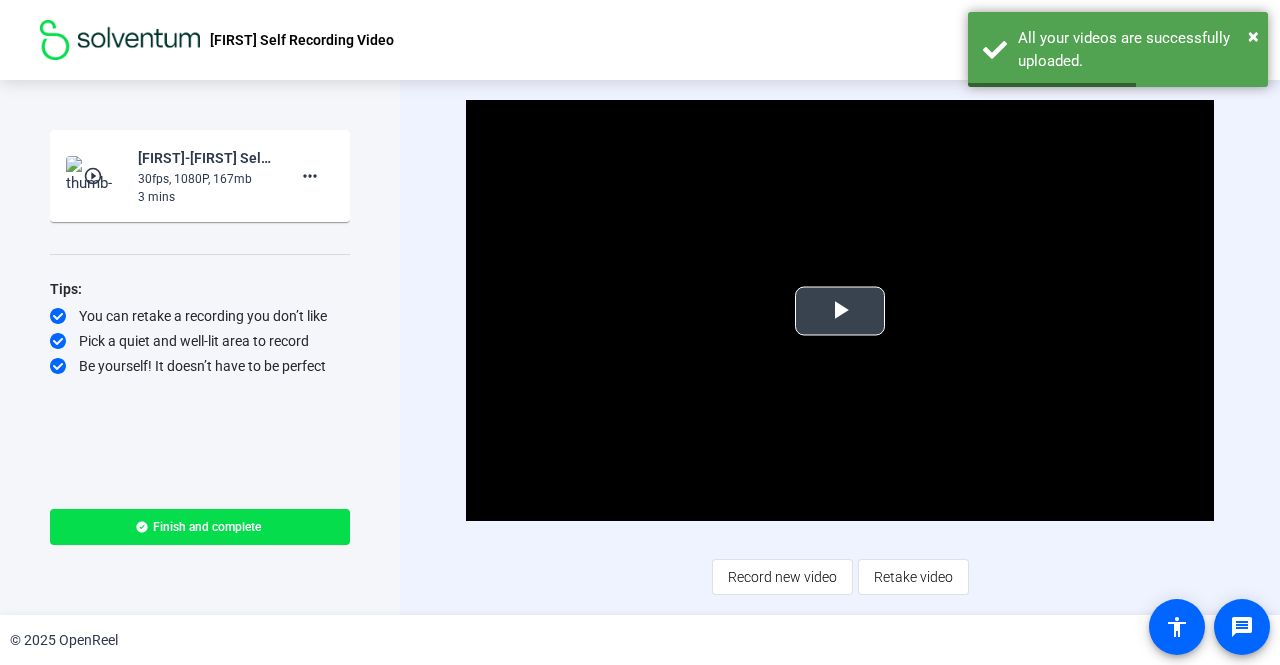 click at bounding box center (840, 311) 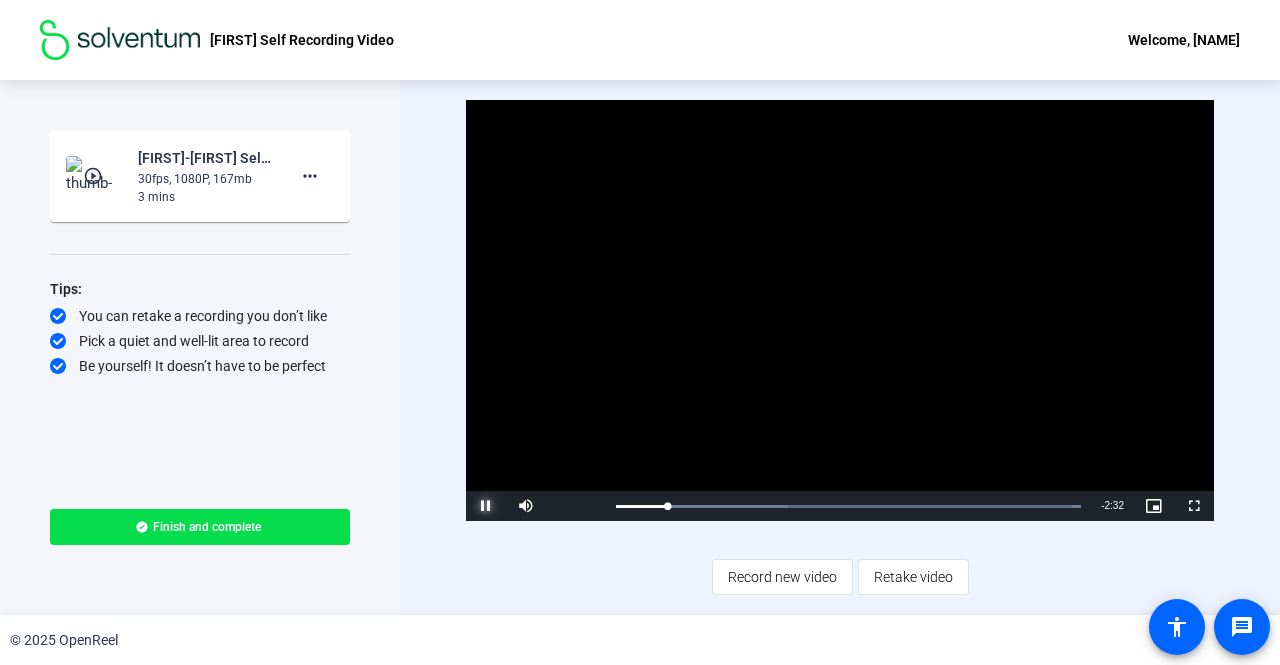 click at bounding box center [486, 506] 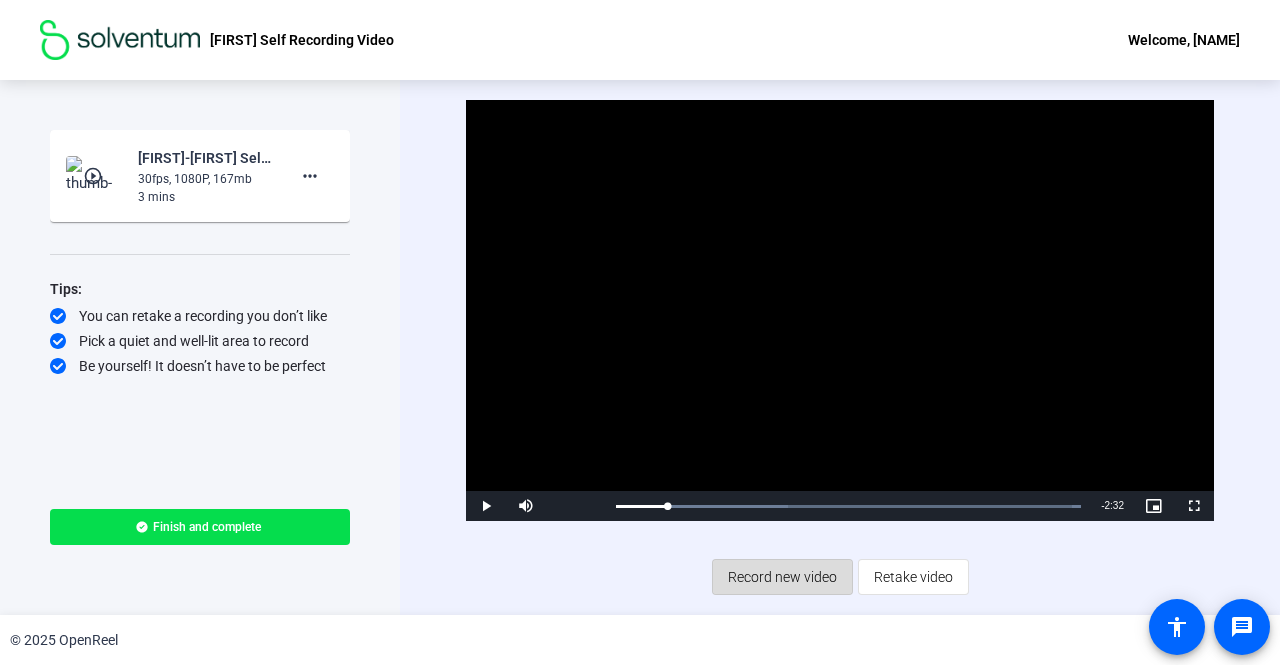 click on "Record new video" 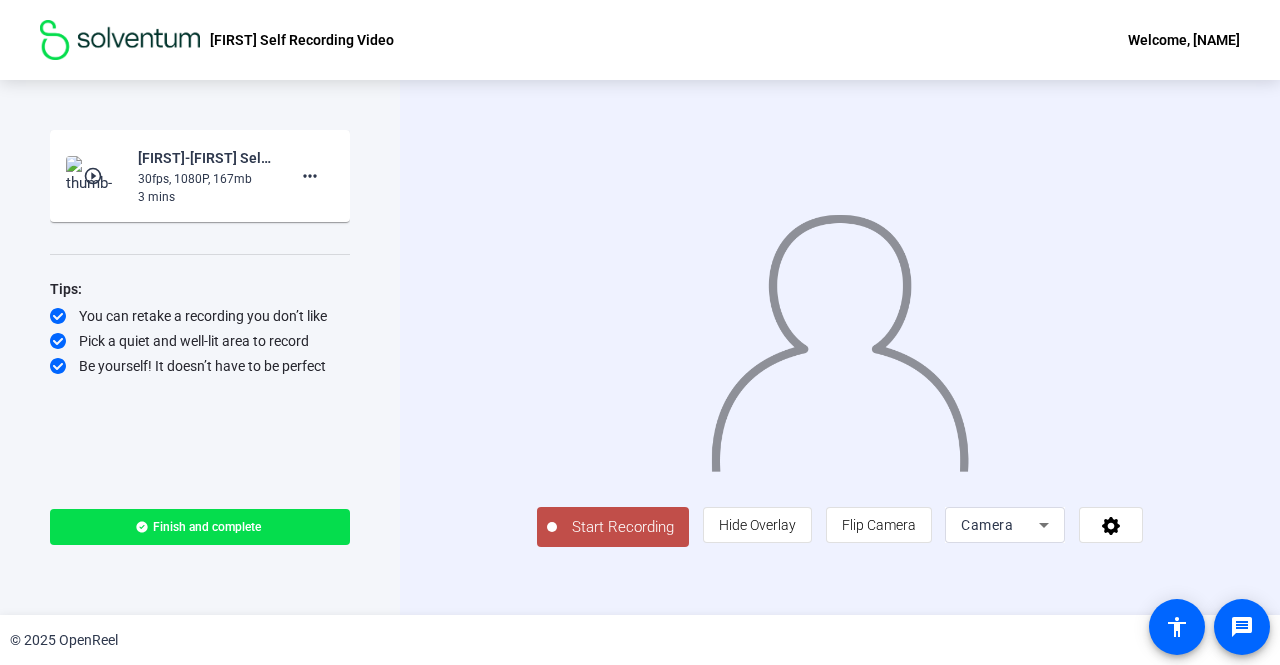 click on "Start Recording" 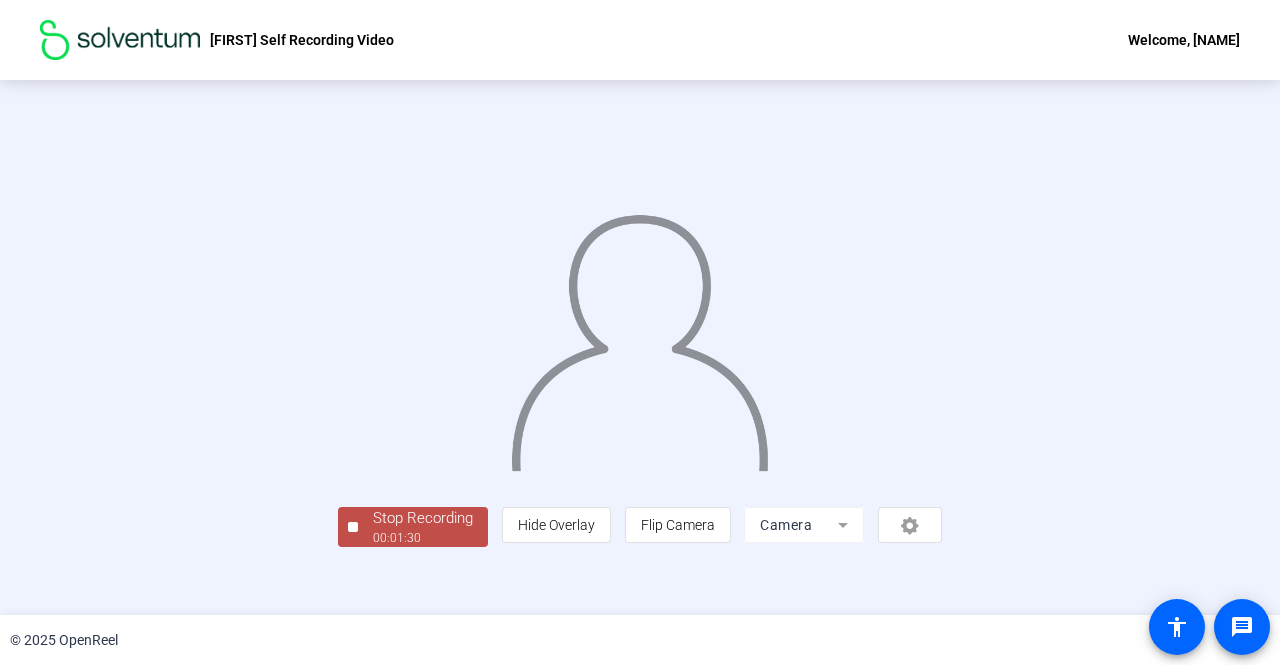 scroll, scrollTop: 83, scrollLeft: 0, axis: vertical 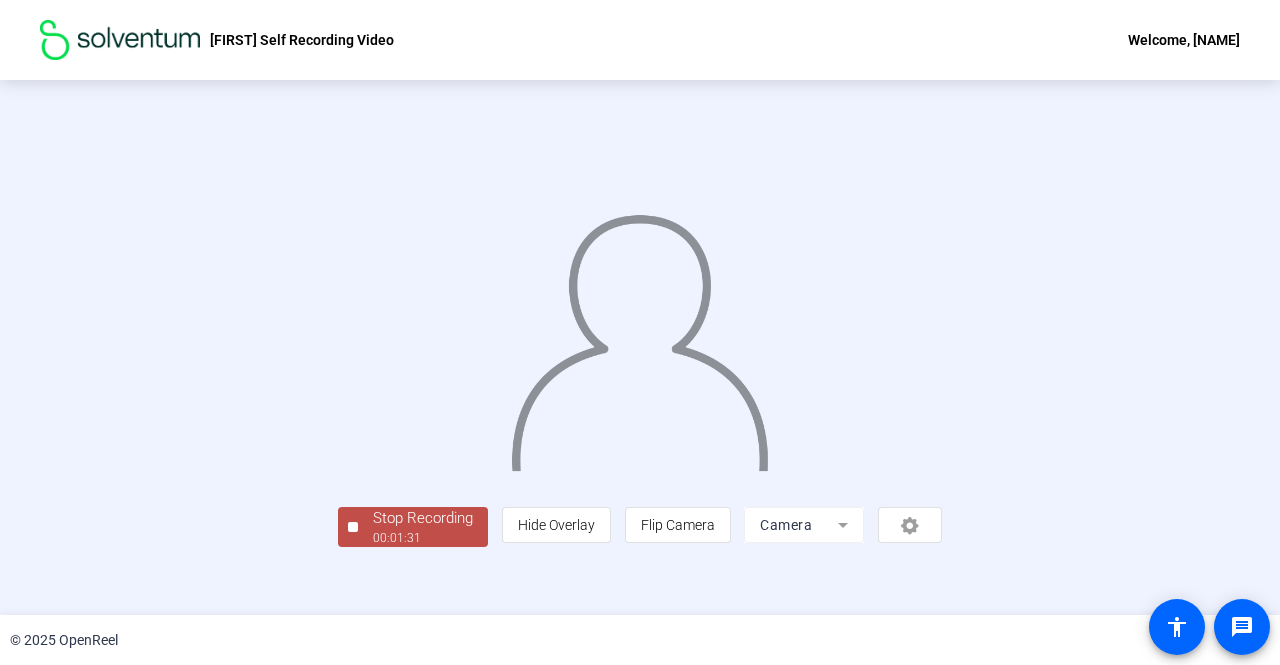 click on "00:01:31" 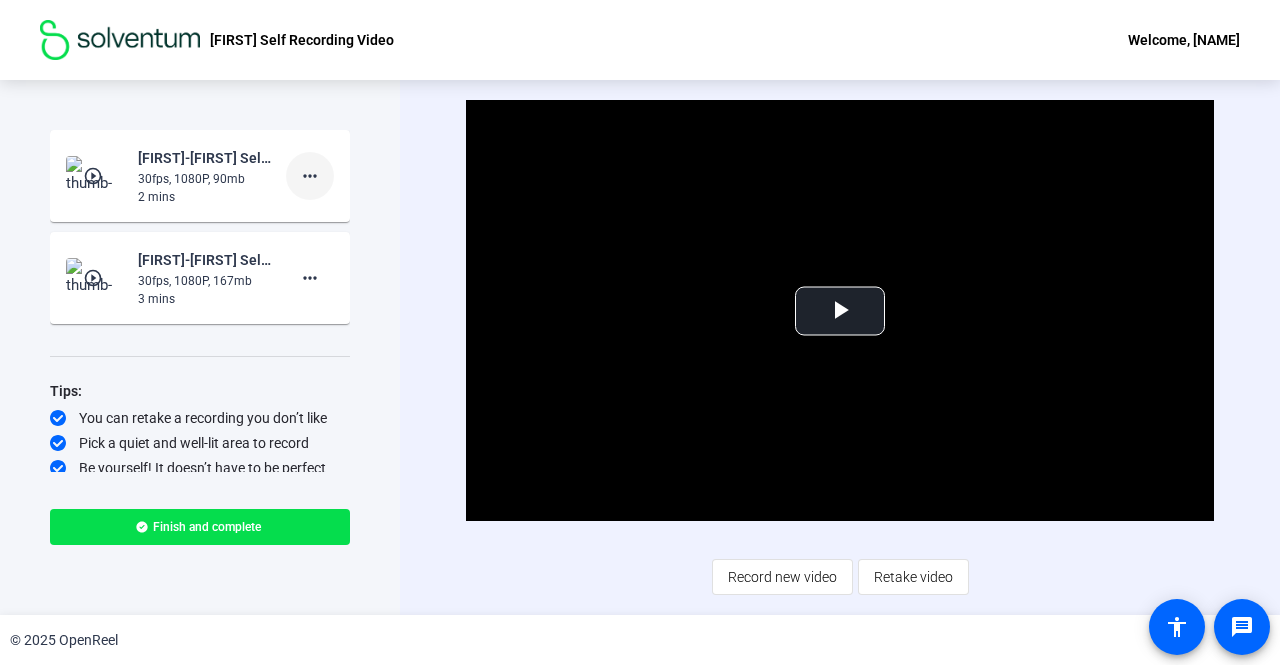 click on "more_horiz" 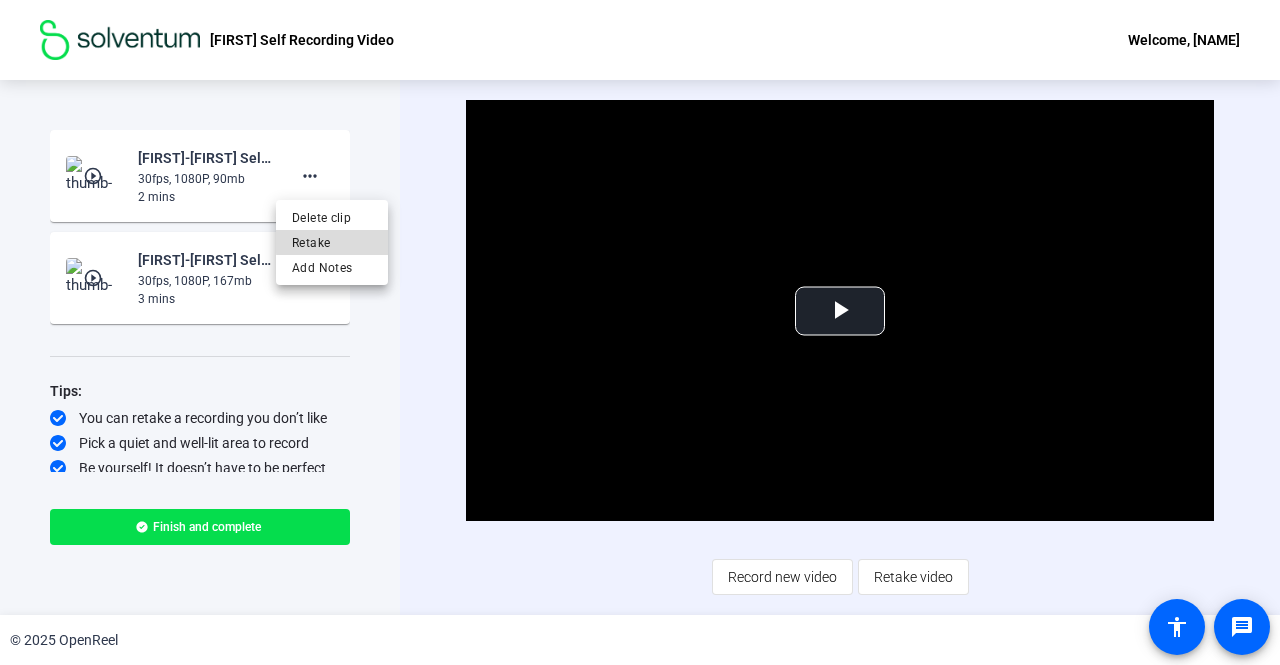 click on "Retake" at bounding box center [332, 243] 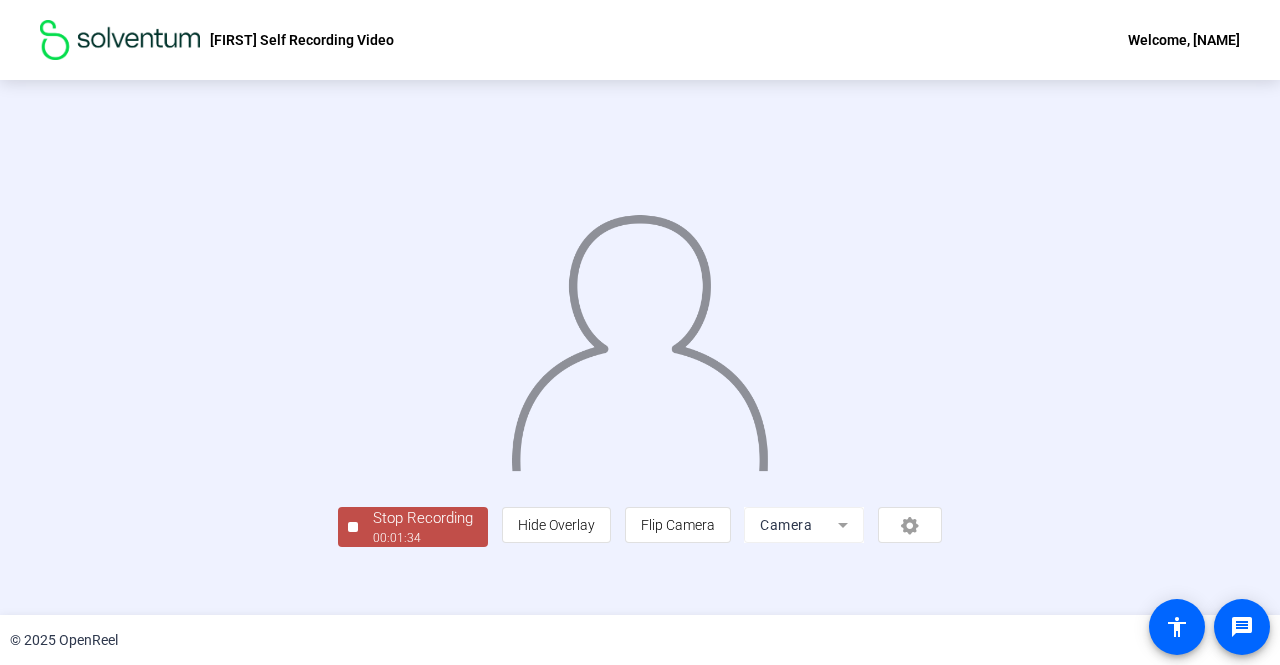 scroll, scrollTop: 83, scrollLeft: 0, axis: vertical 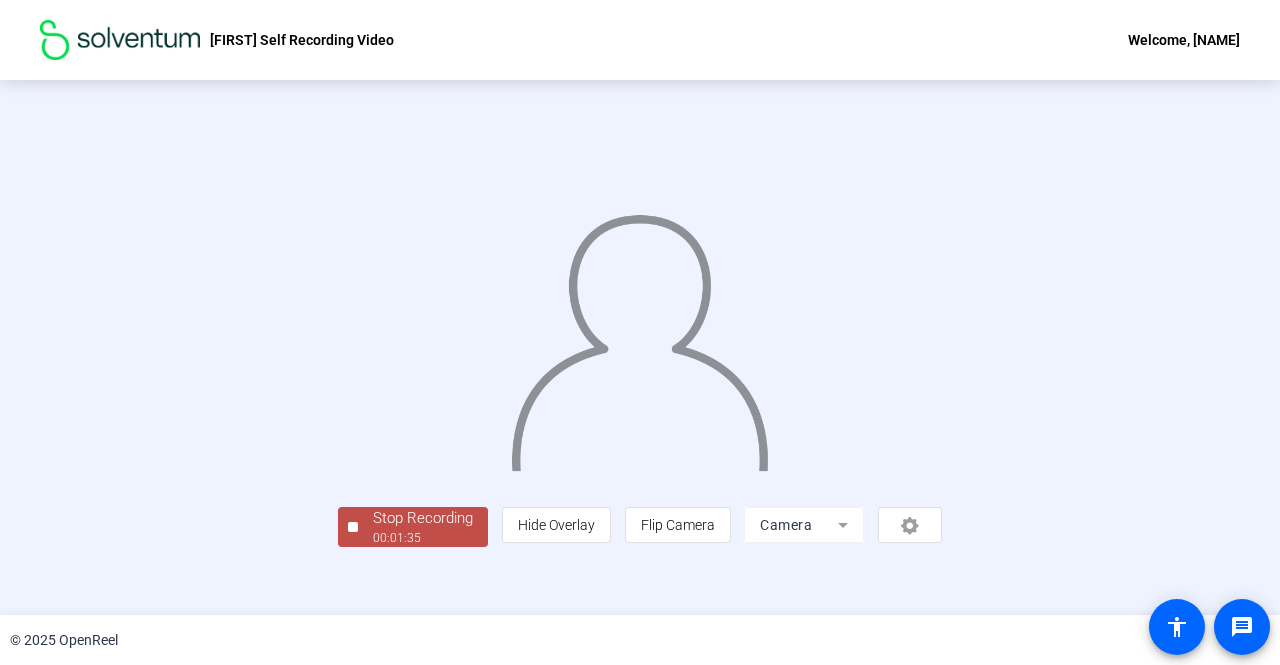 click on "Stop Recording" 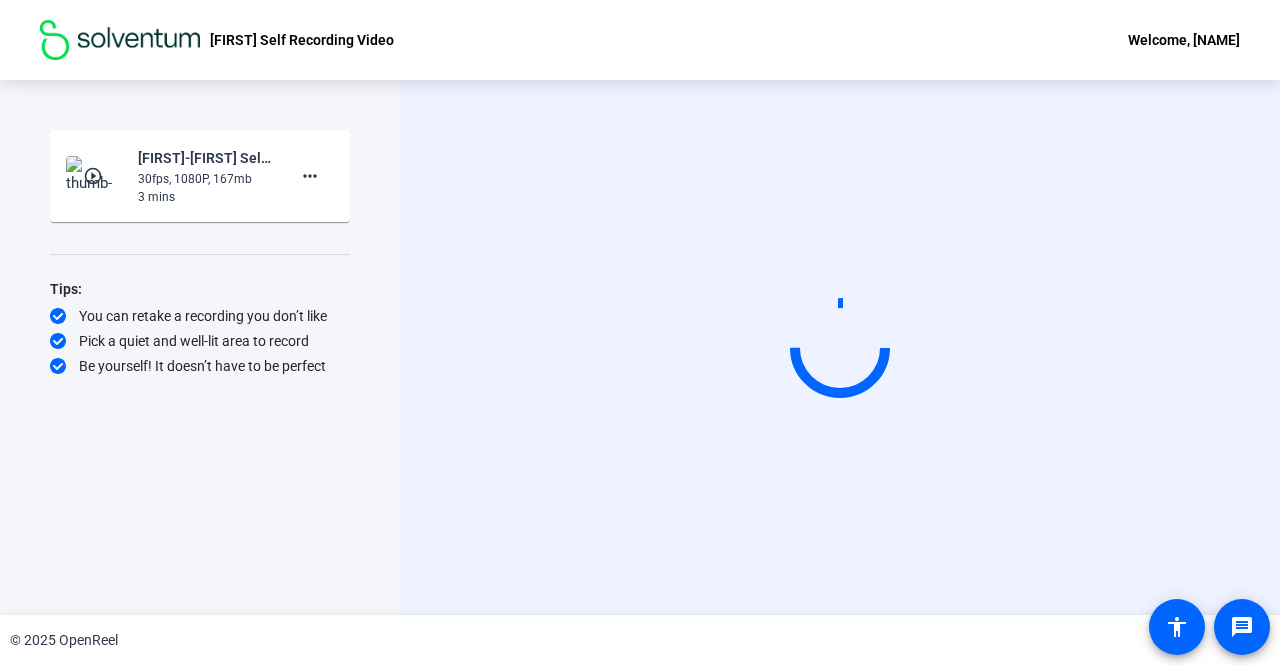 scroll, scrollTop: 0, scrollLeft: 0, axis: both 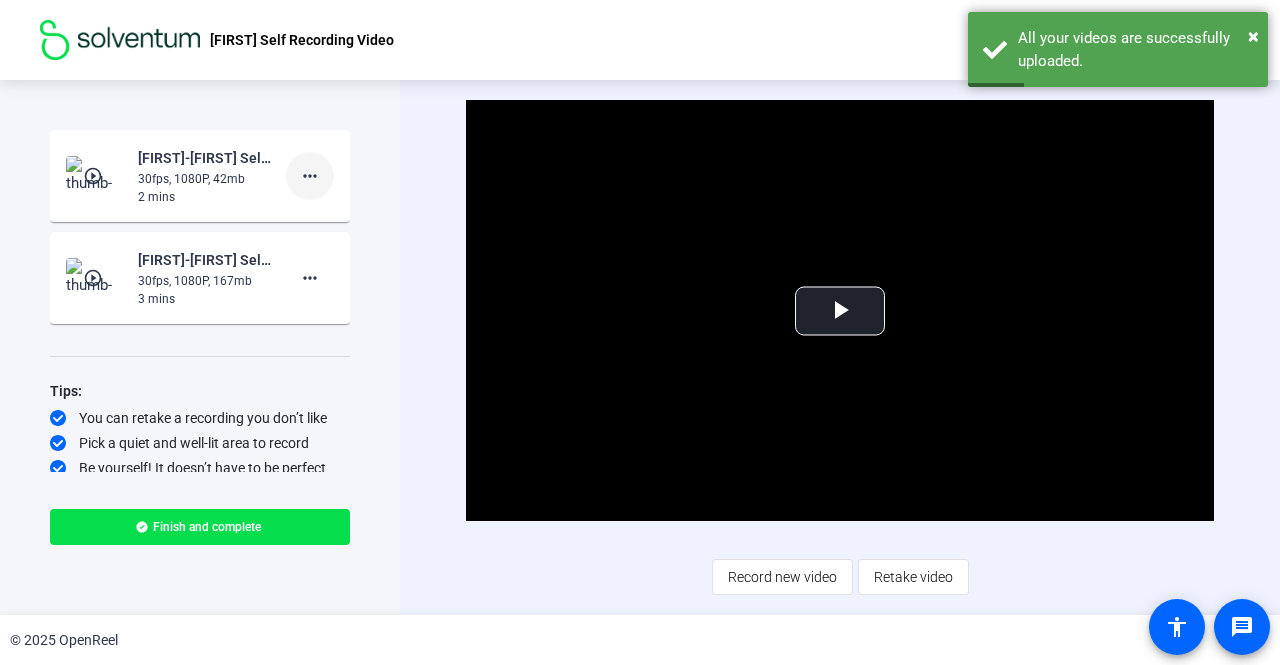 click on "more_horiz" 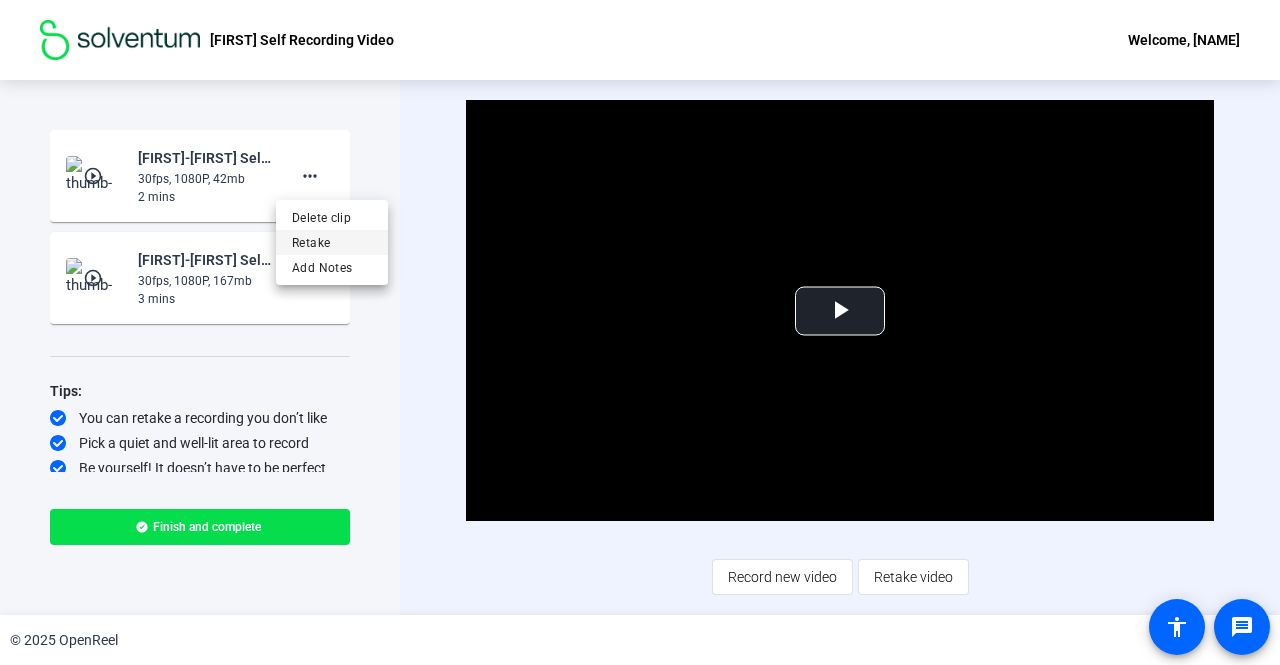 click on "Retake" at bounding box center (332, 243) 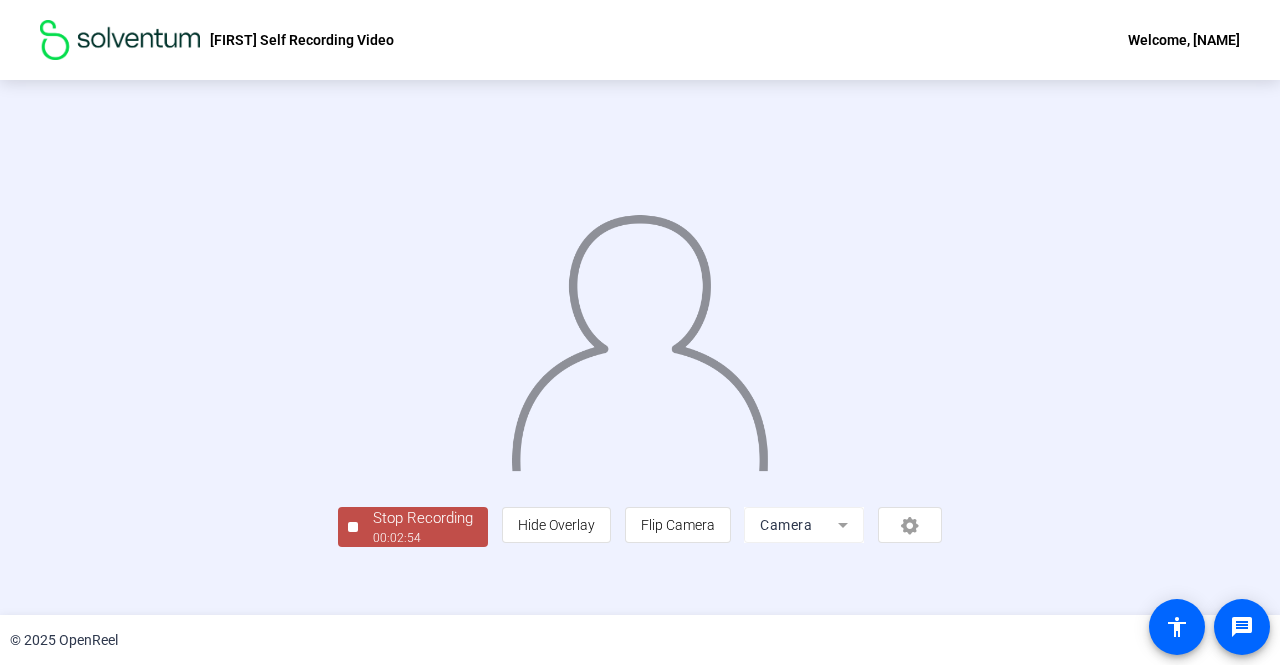 scroll, scrollTop: 83, scrollLeft: 0, axis: vertical 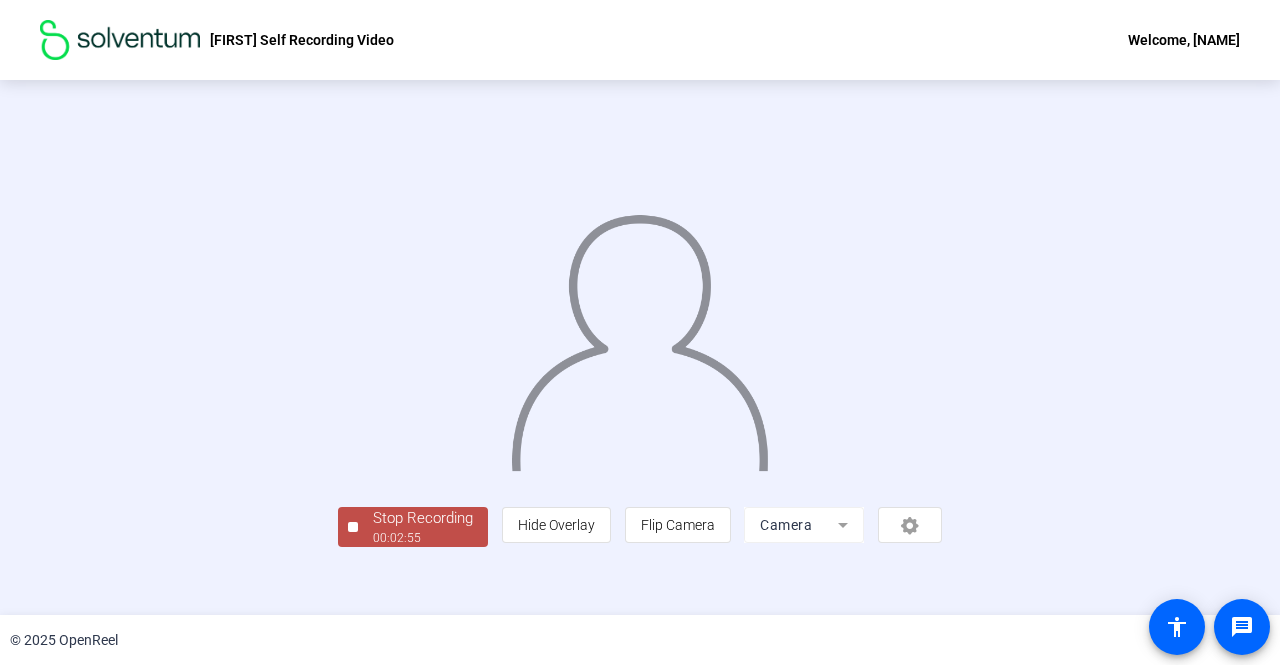 click on "00:02:55" 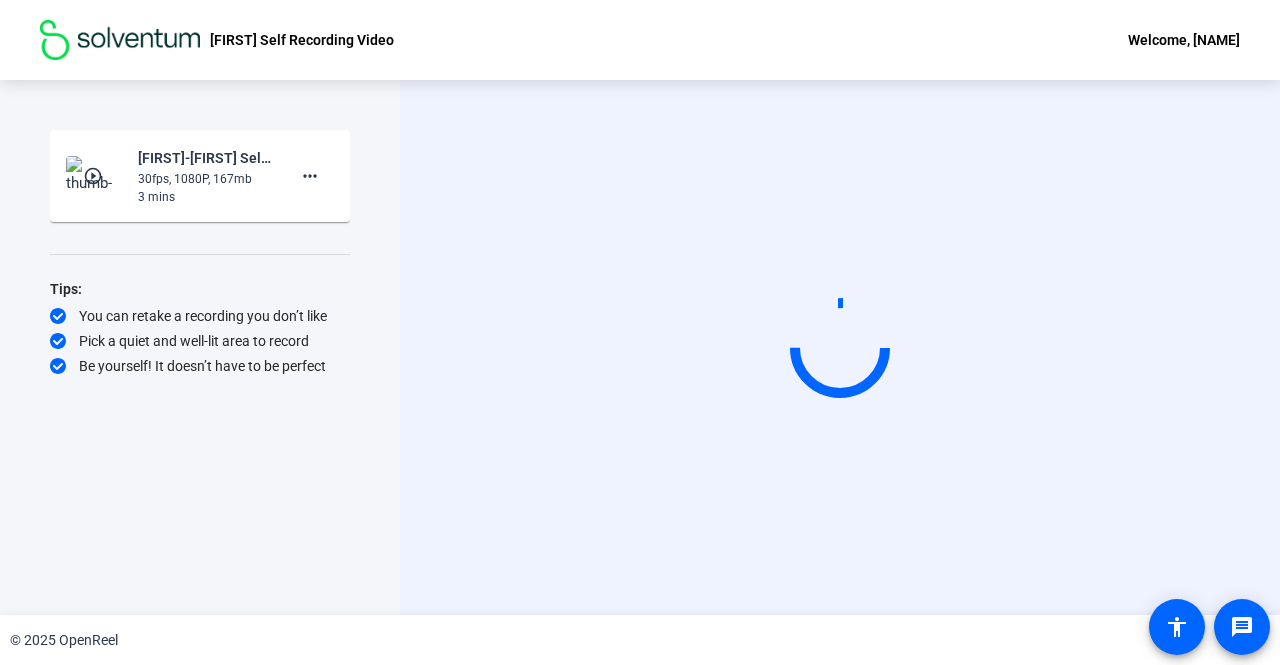 scroll, scrollTop: 0, scrollLeft: 0, axis: both 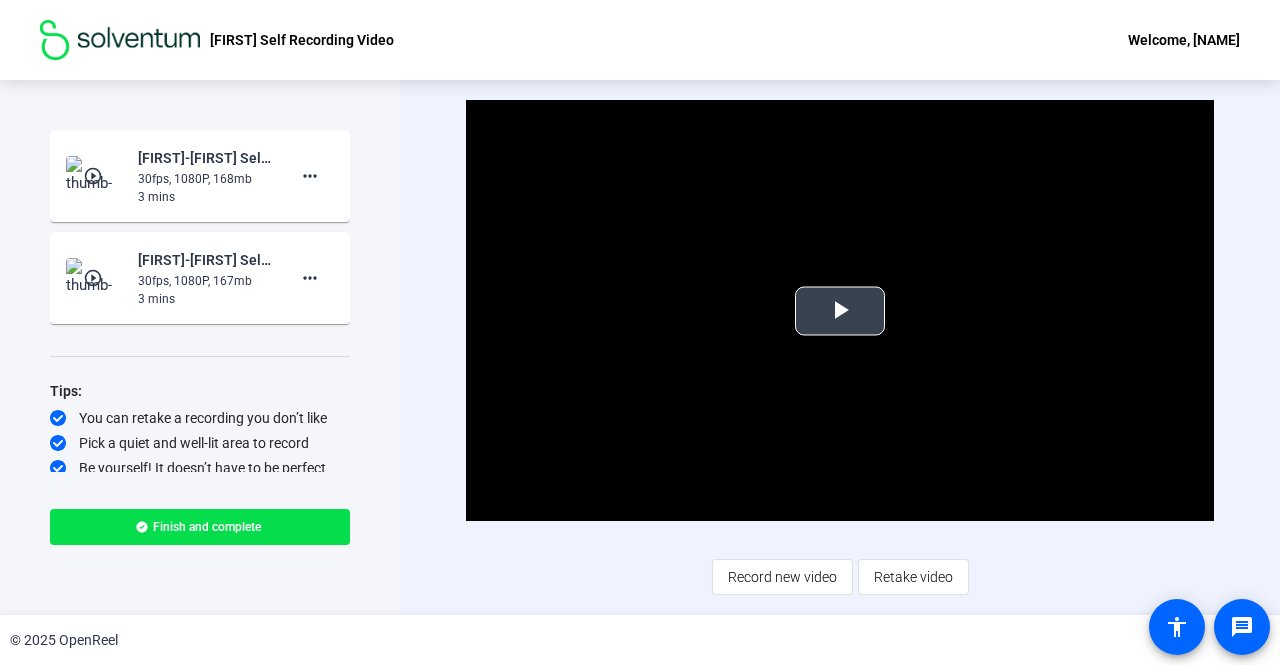 click at bounding box center (840, 311) 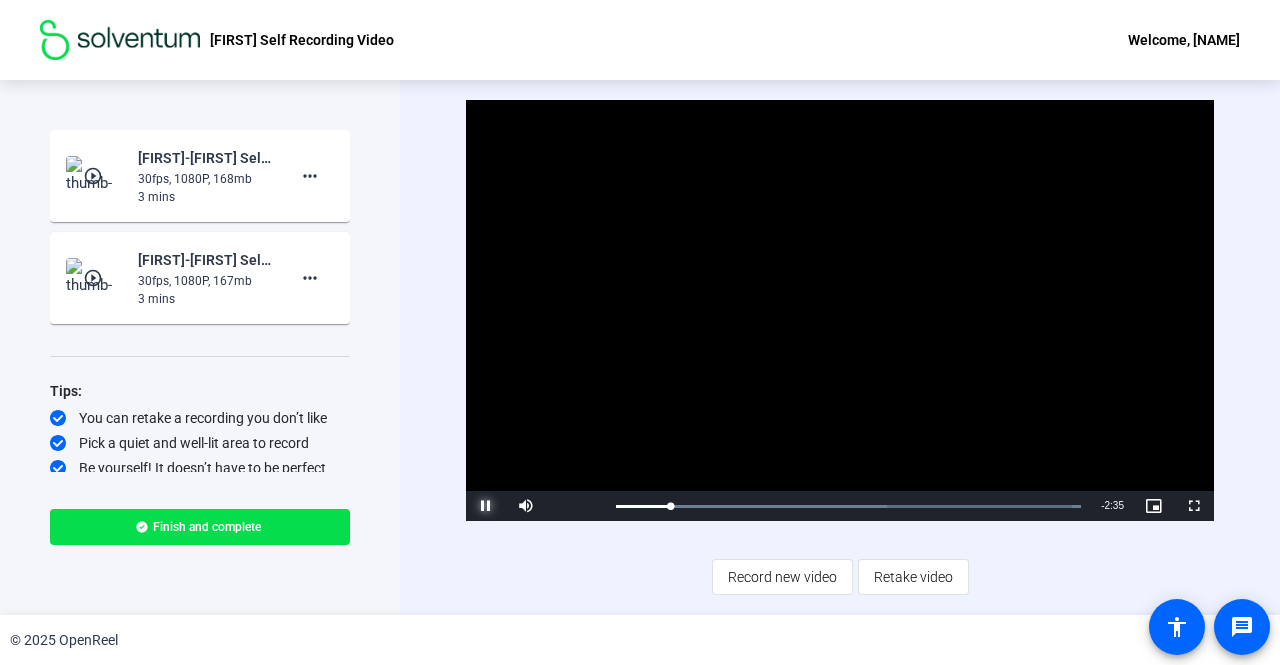click at bounding box center [486, 506] 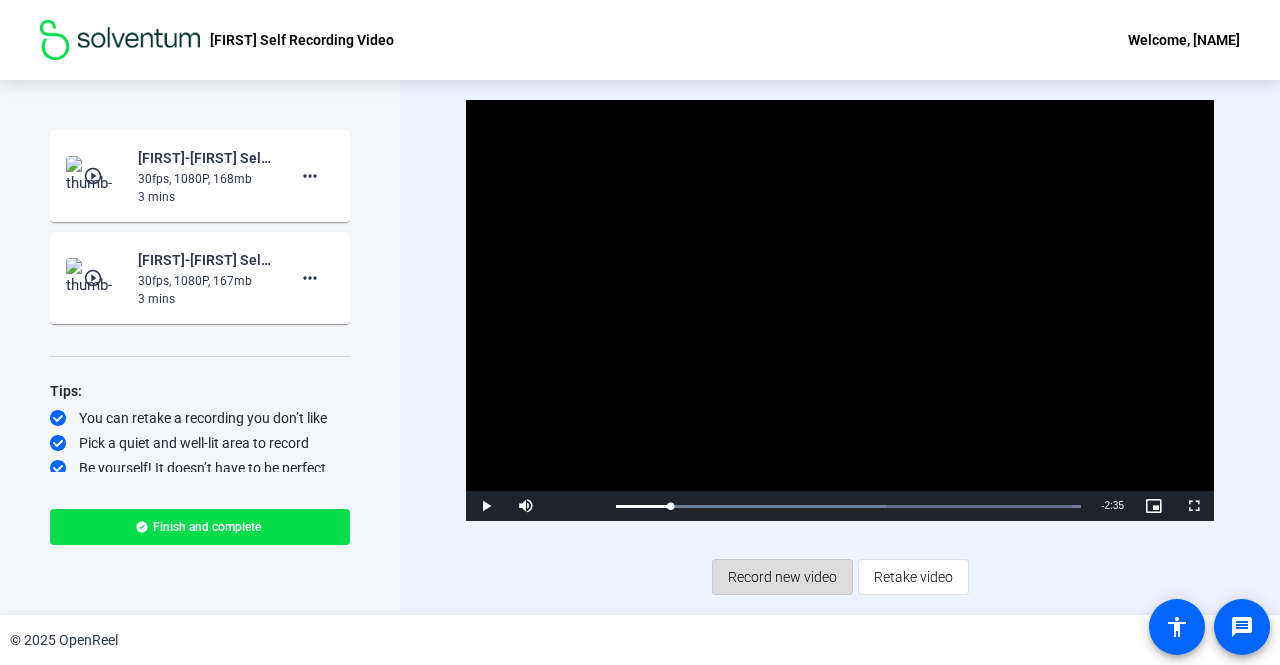 click on "Record new video" 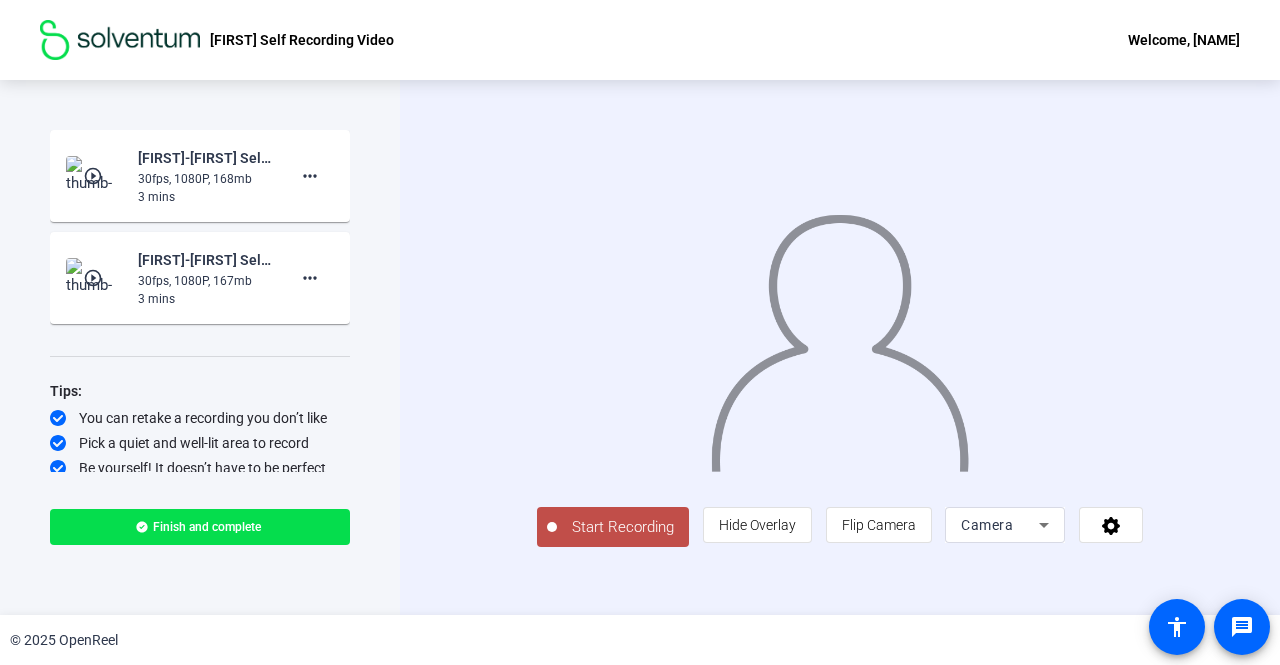 click on "Start Recording" 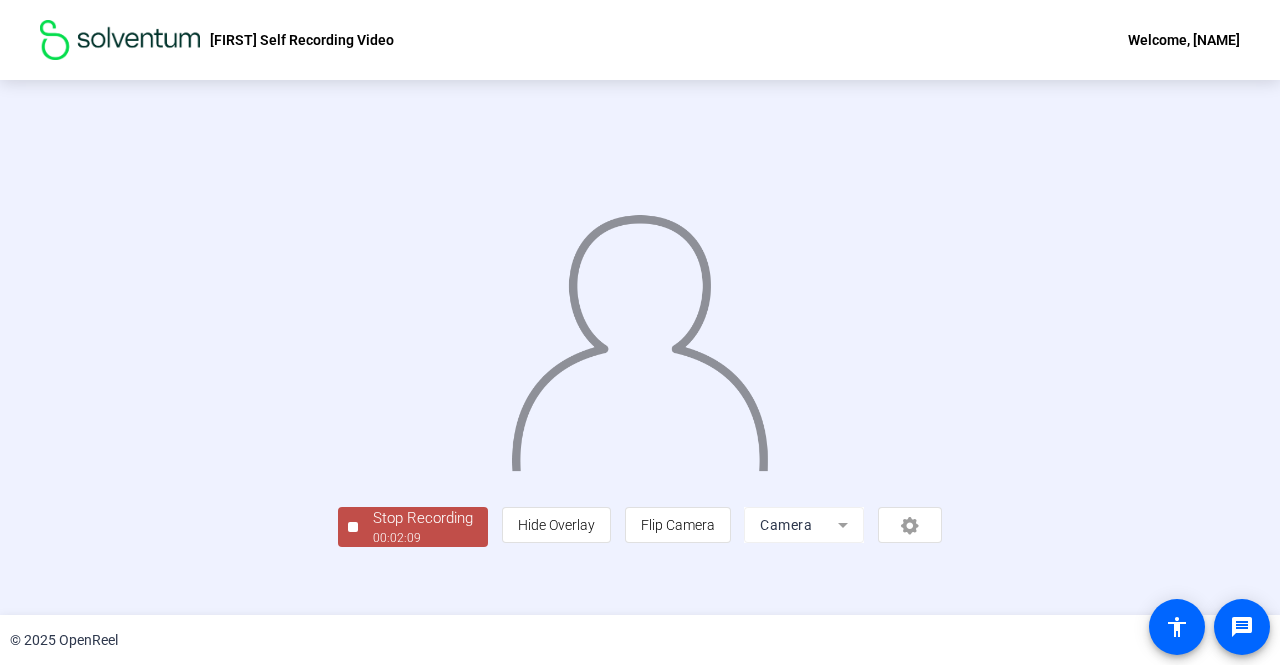 scroll, scrollTop: 83, scrollLeft: 0, axis: vertical 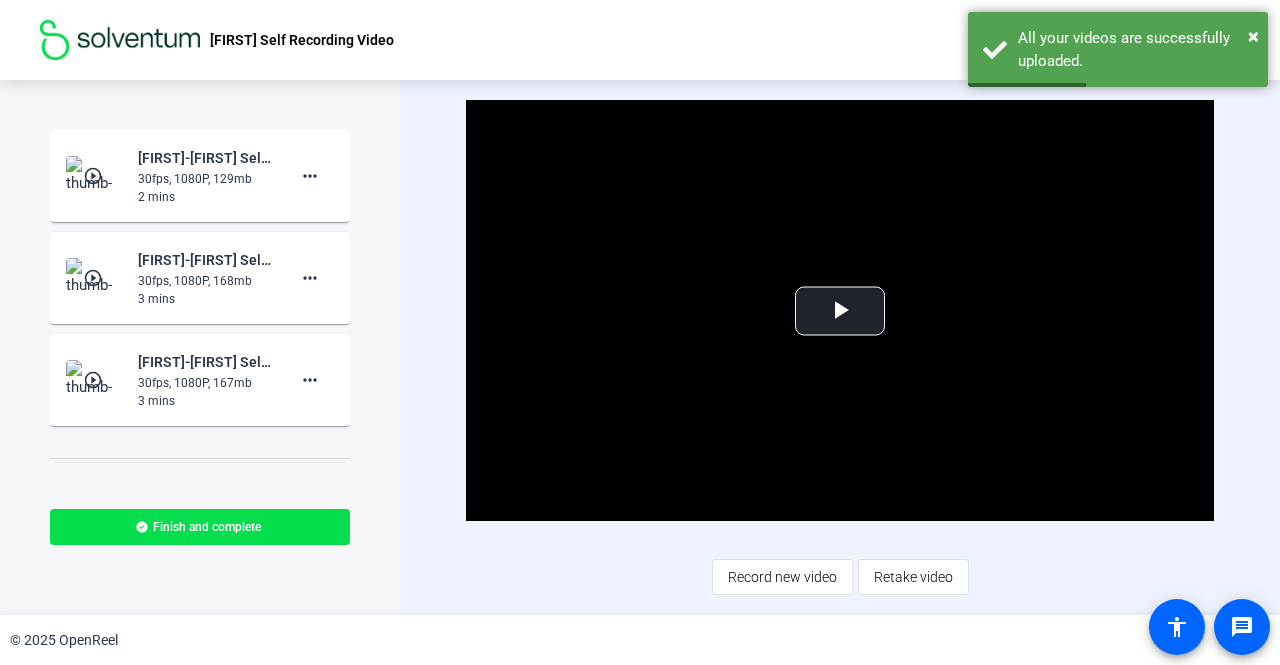 click 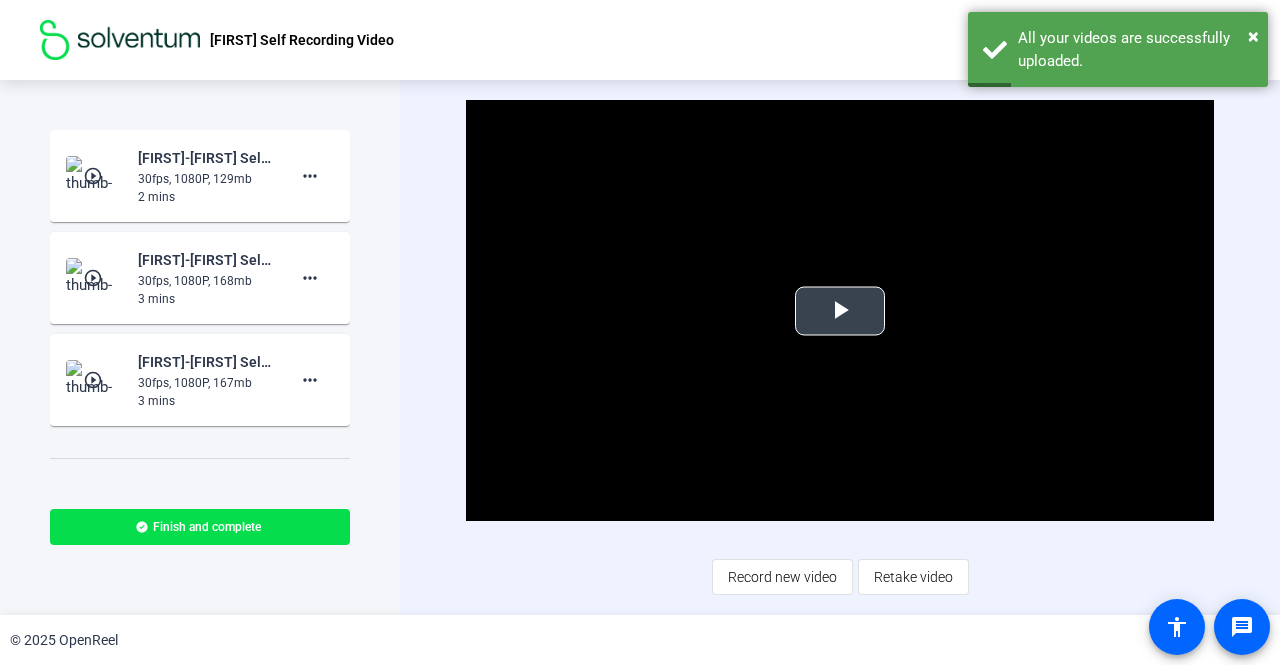 click at bounding box center [840, 311] 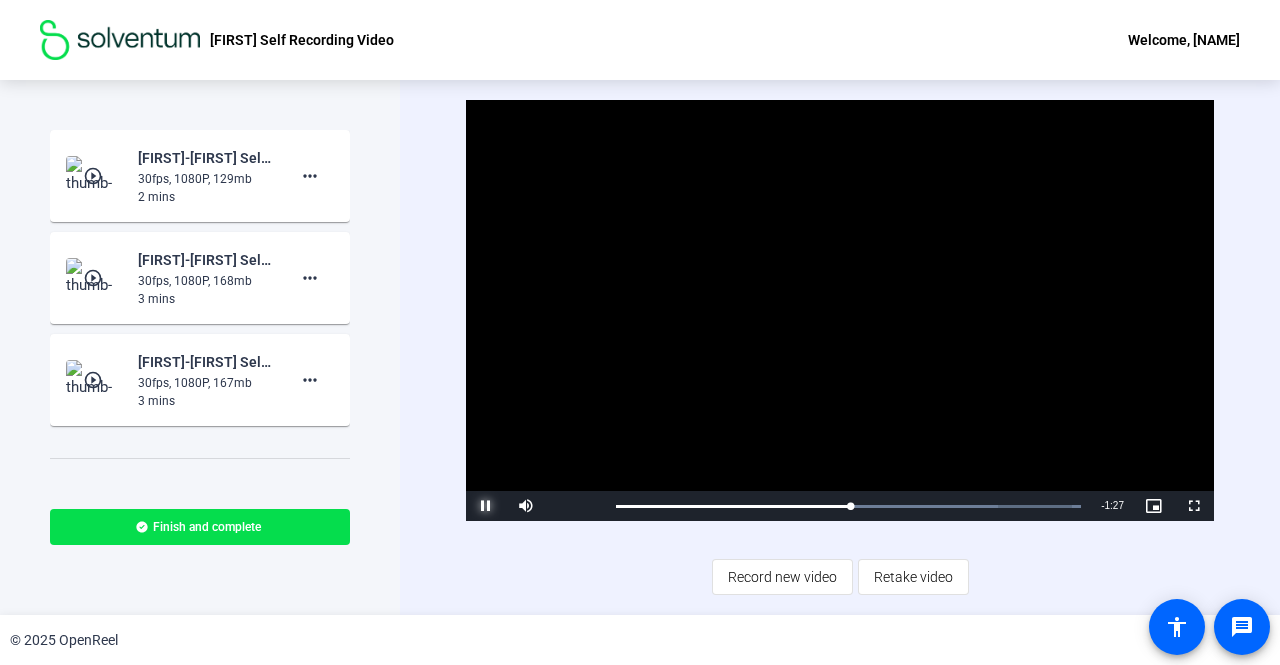 click at bounding box center (486, 506) 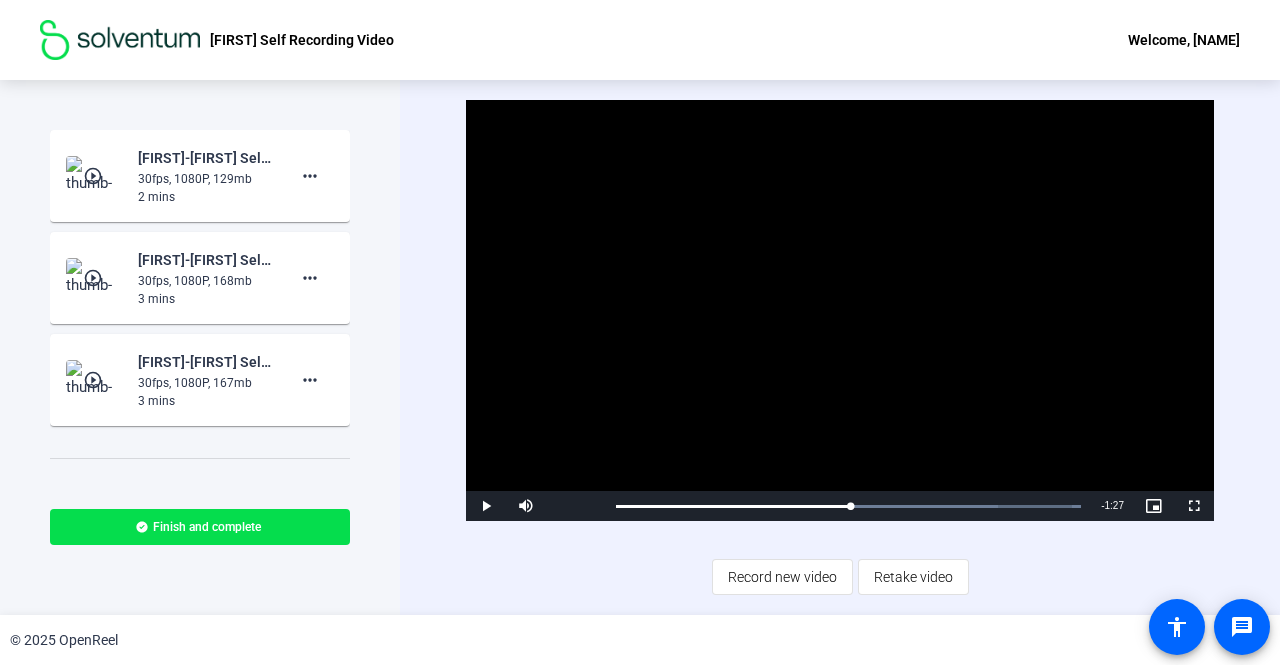 click on "2 mins" 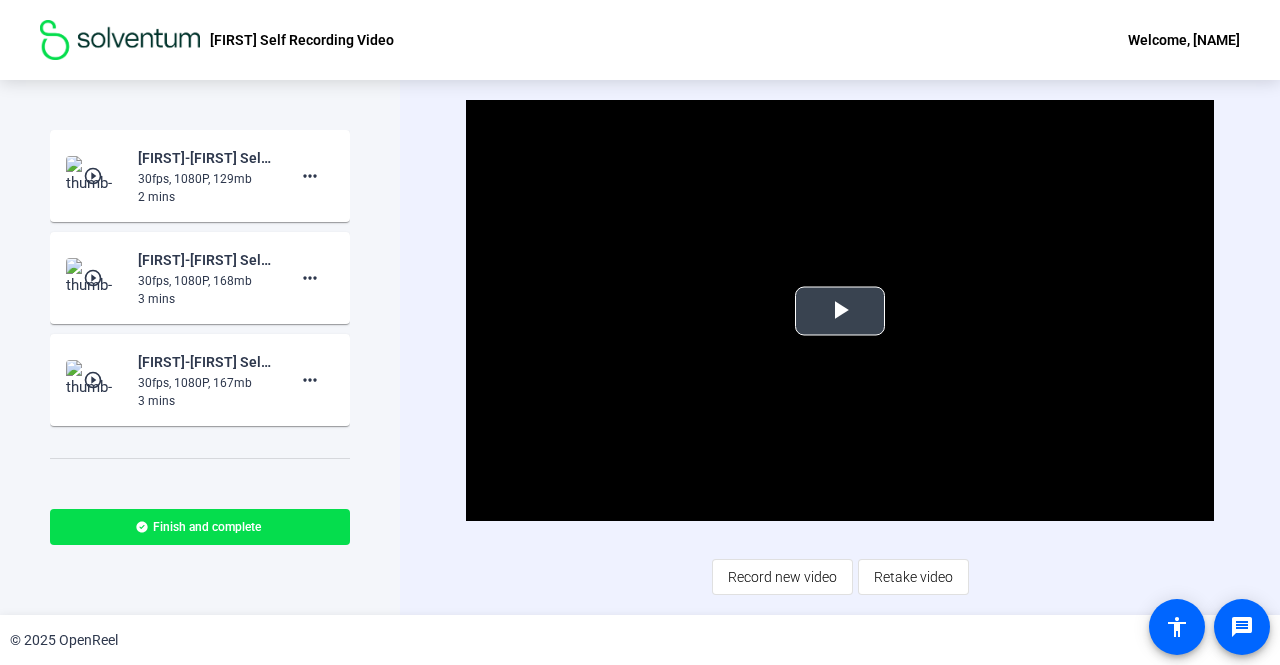 click at bounding box center [840, 311] 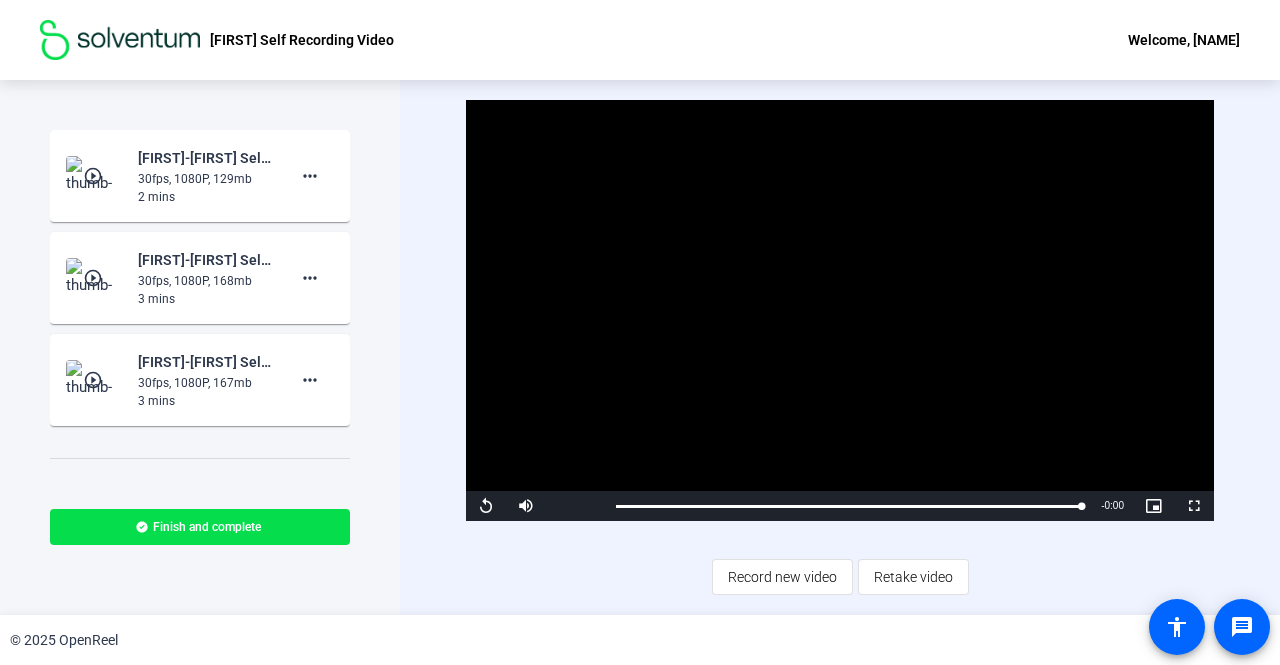 click 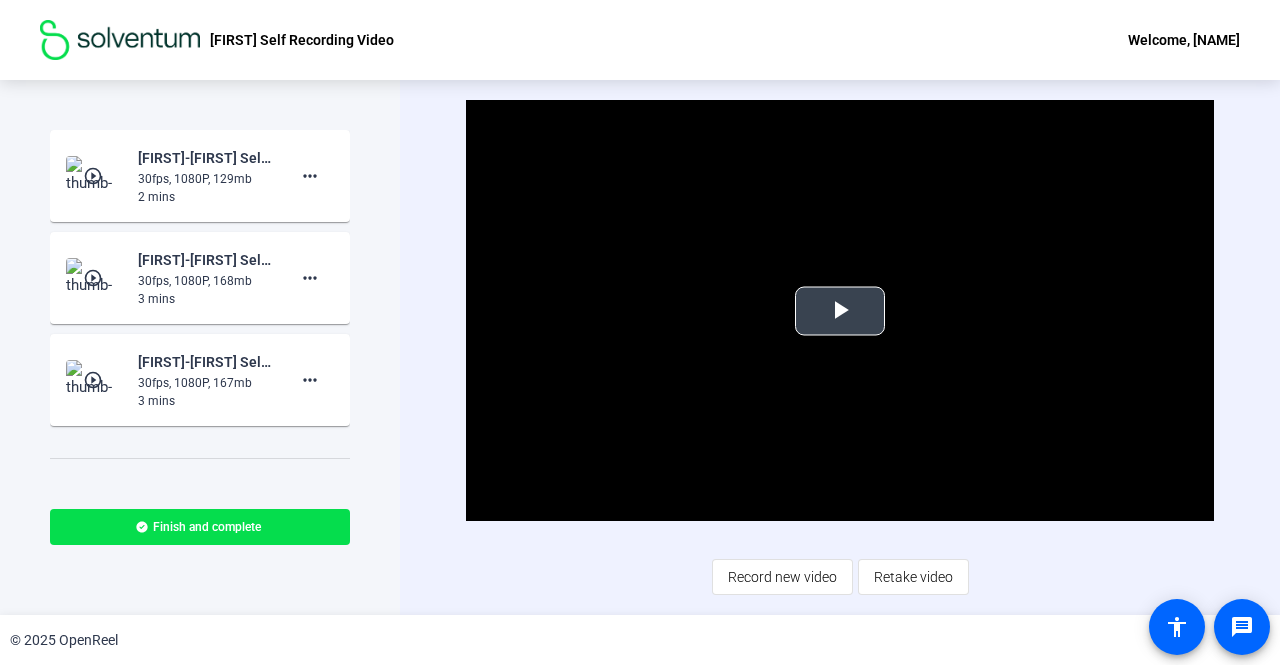 click at bounding box center [840, 311] 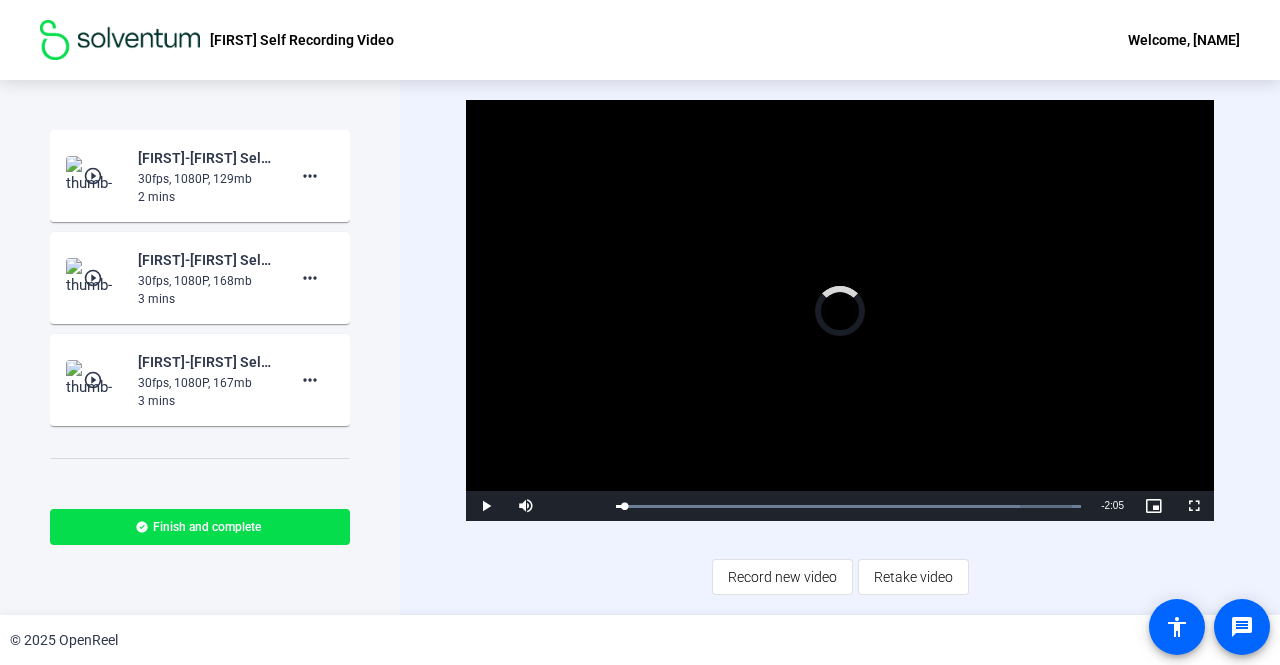 drag, startPoint x: 624, startPoint y: 511, endPoint x: 1008, endPoint y: 523, distance: 384.18747 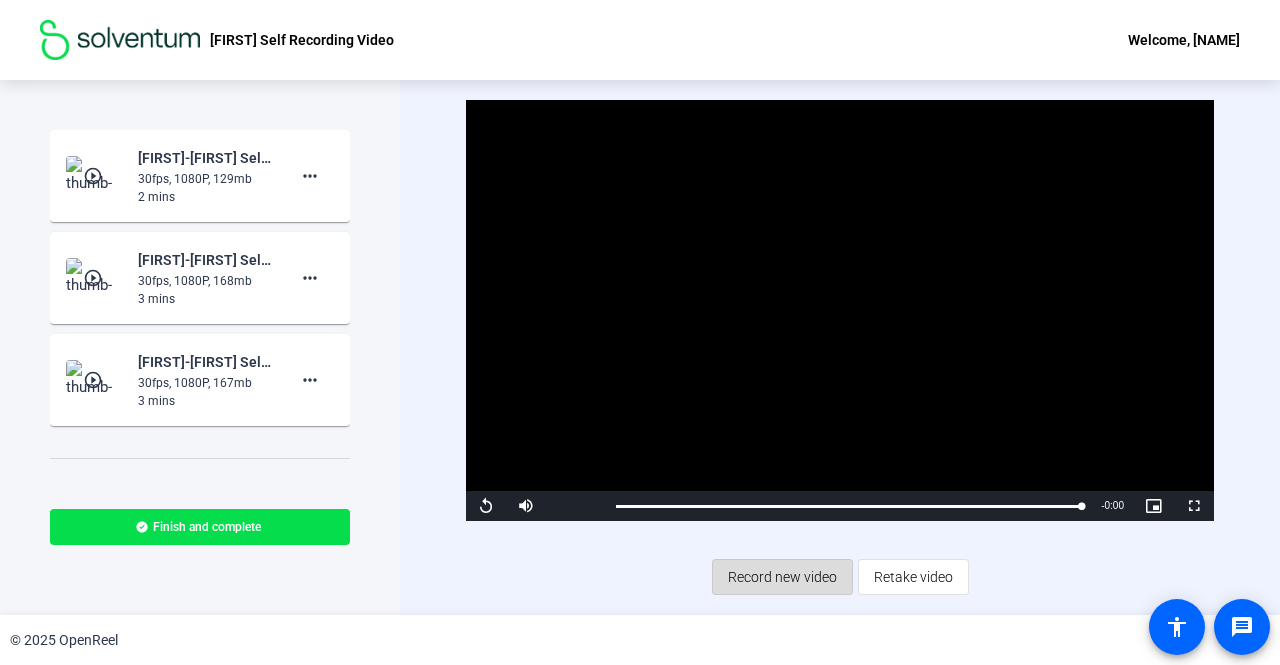 click on "Record new video" 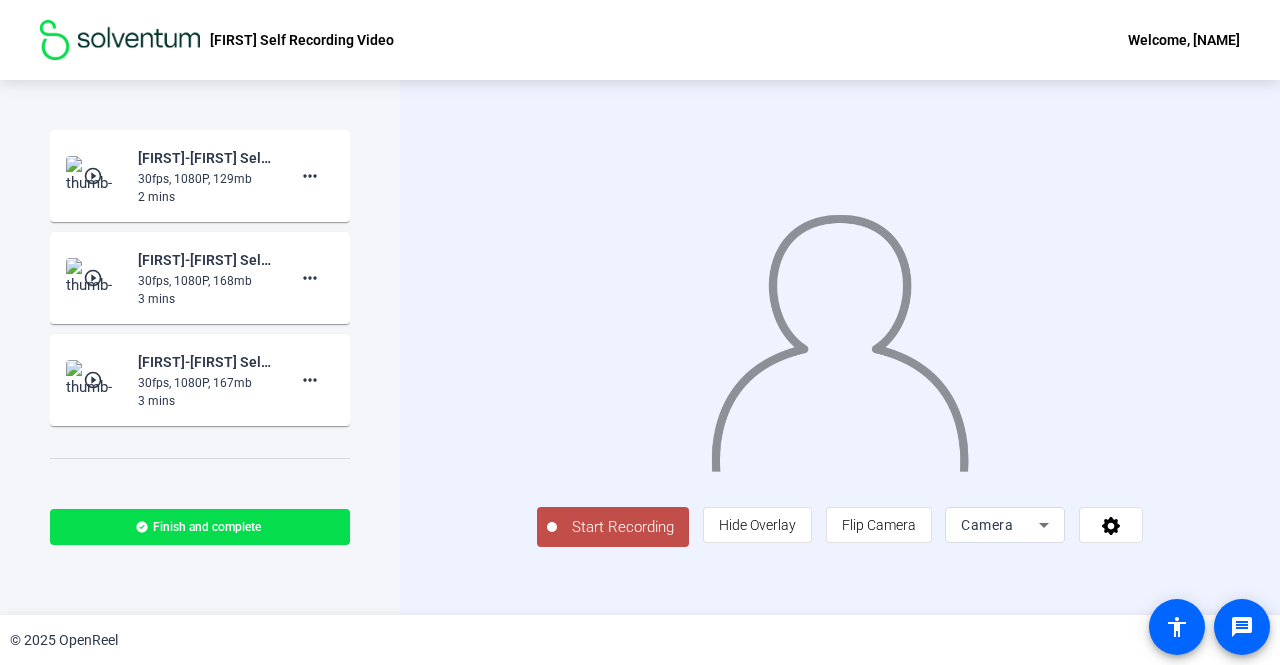 click on "Start Recording" 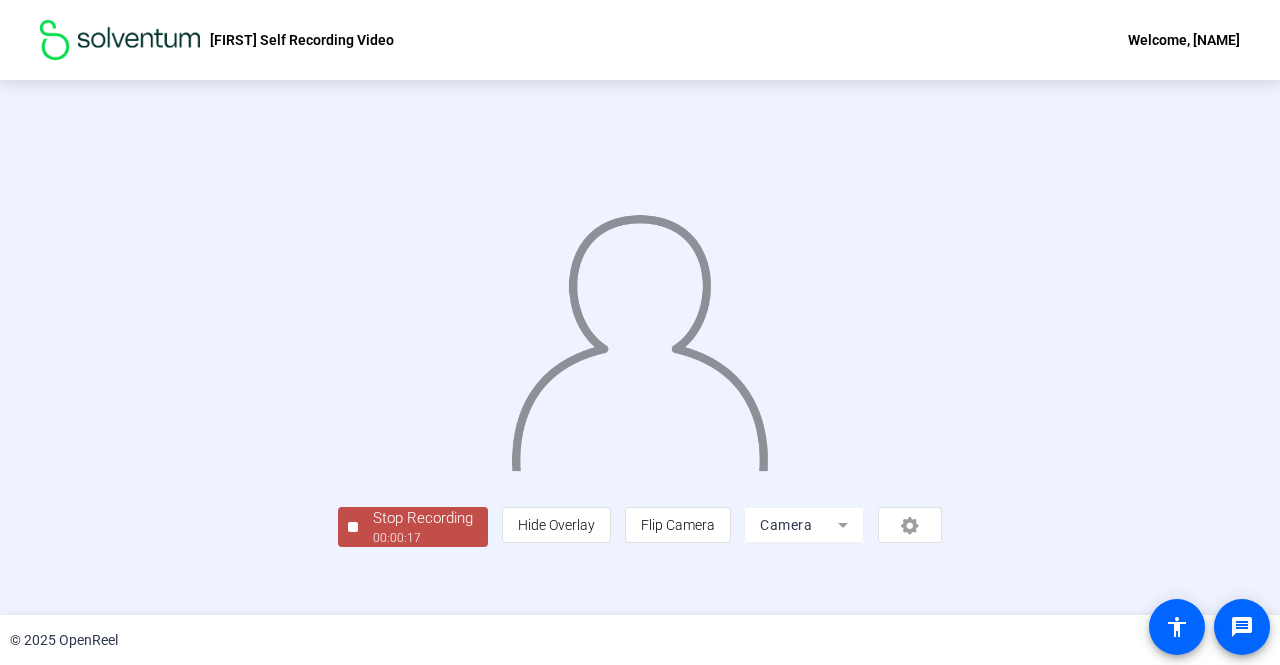 scroll, scrollTop: 83, scrollLeft: 0, axis: vertical 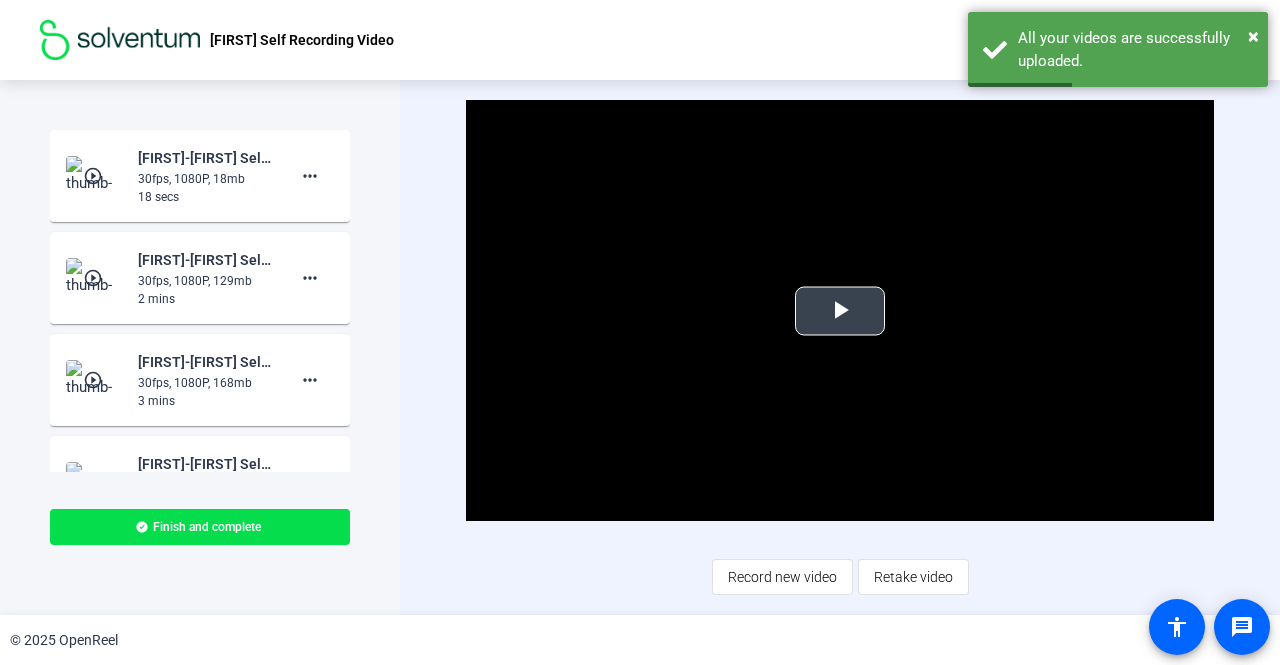 click at bounding box center [840, 311] 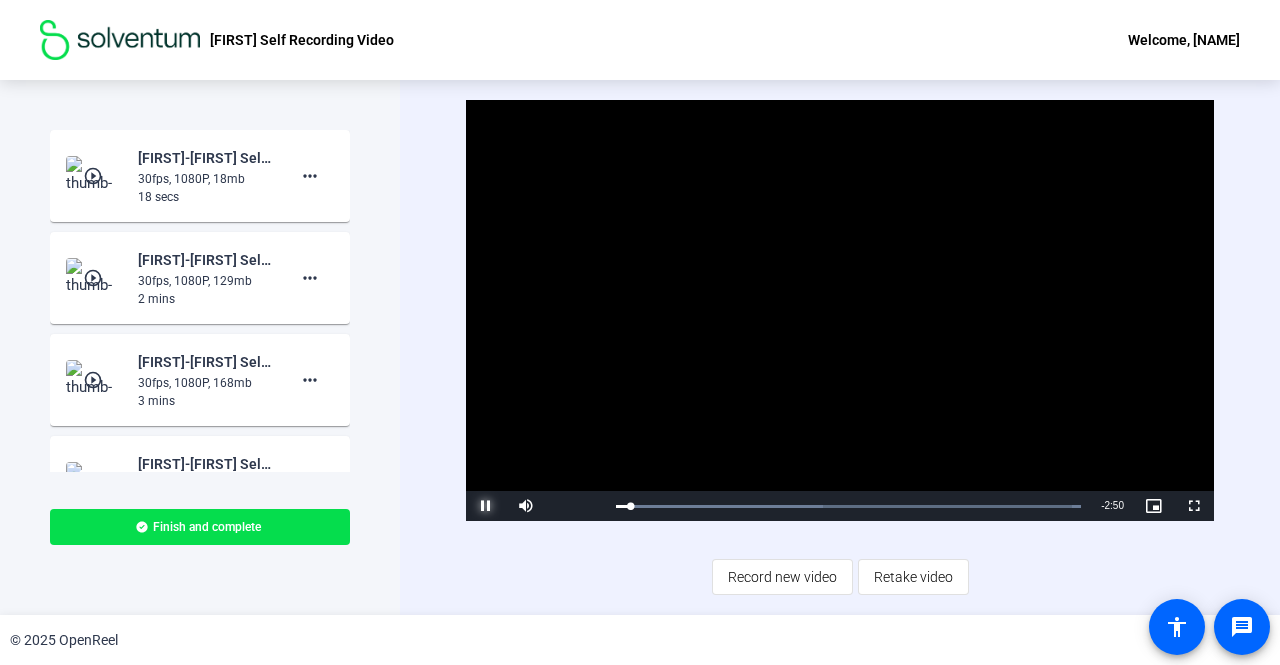 click at bounding box center (486, 506) 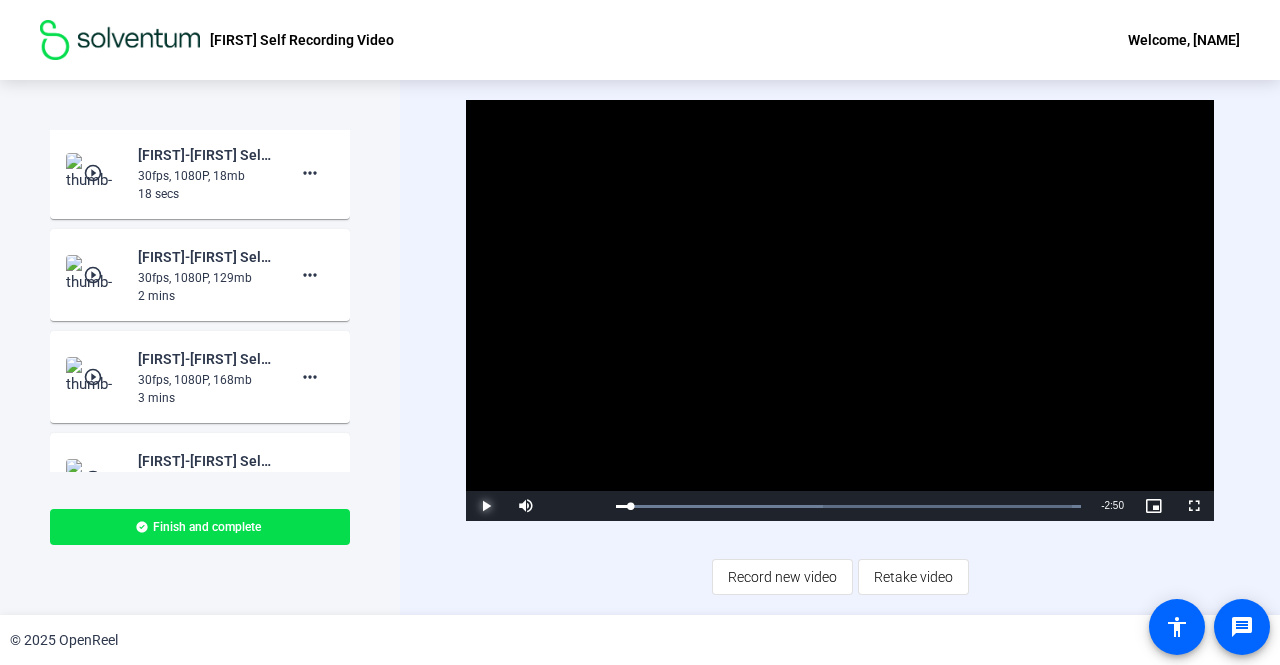 scroll, scrollTop: 0, scrollLeft: 0, axis: both 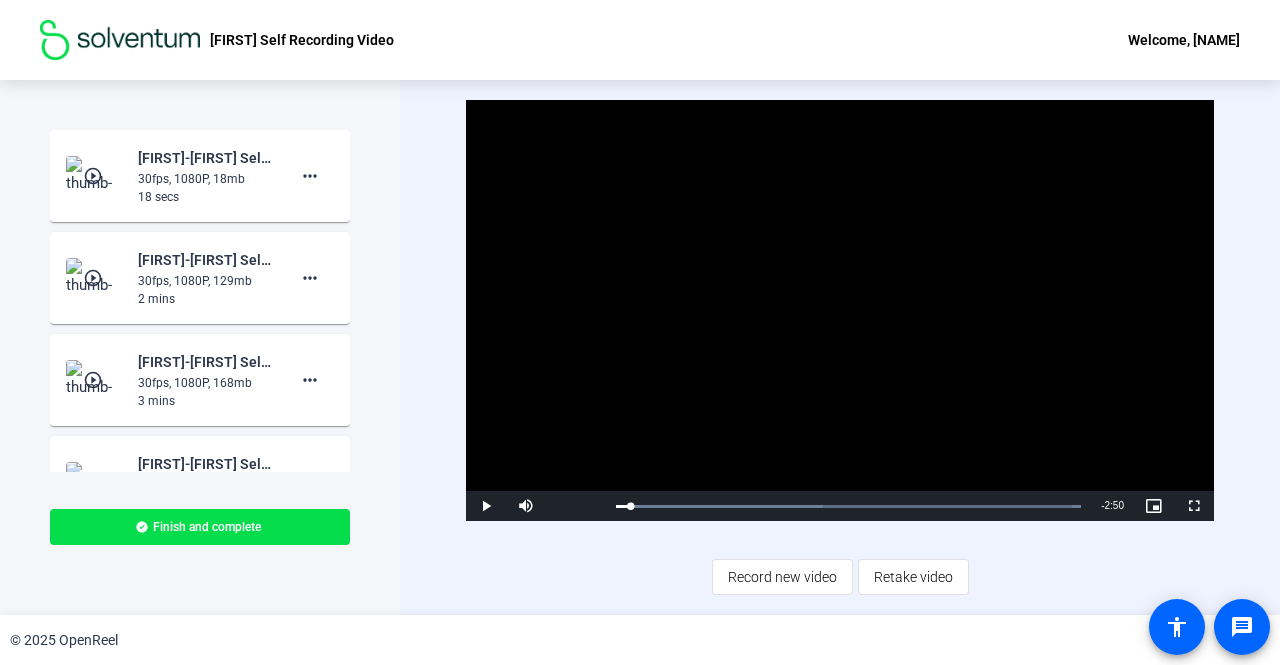 click on "30fps, 1080P, 18mb" 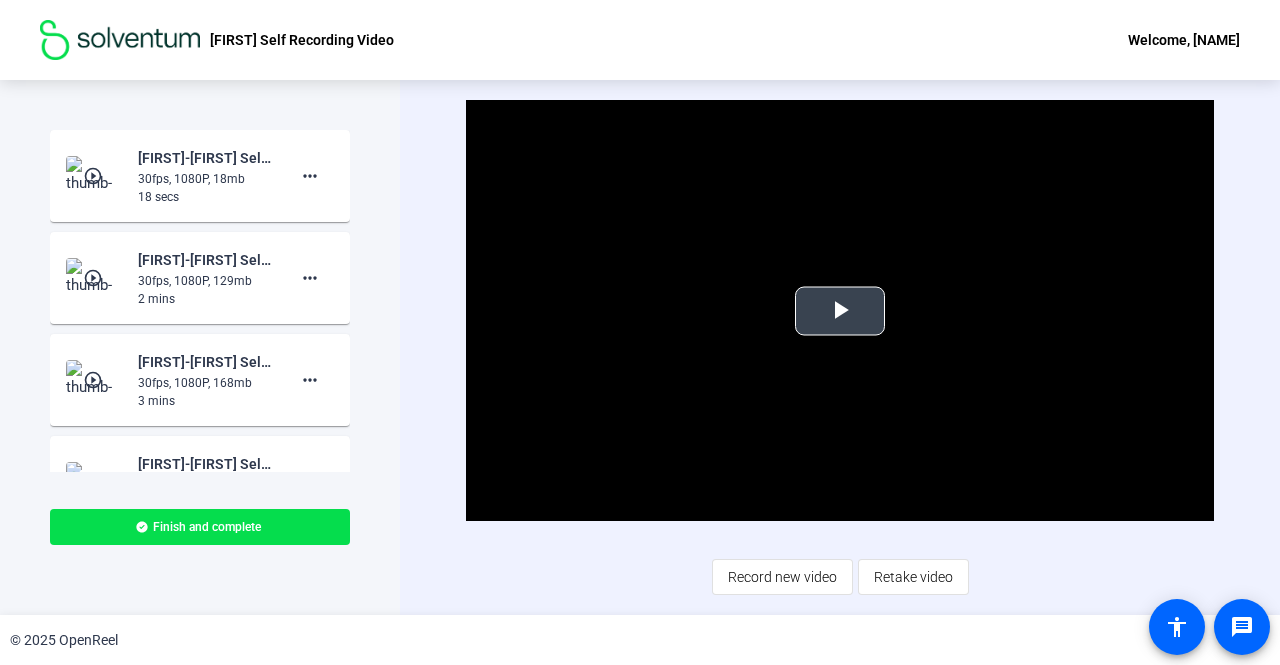 click at bounding box center (840, 311) 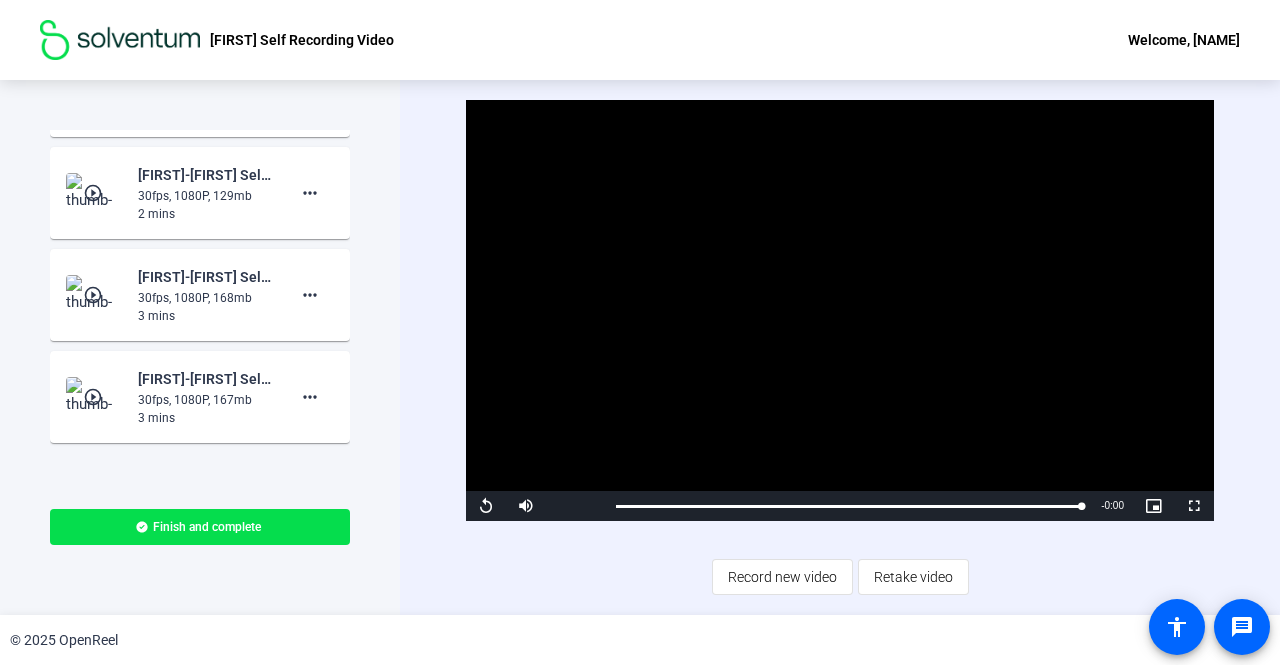scroll, scrollTop: 200, scrollLeft: 0, axis: vertical 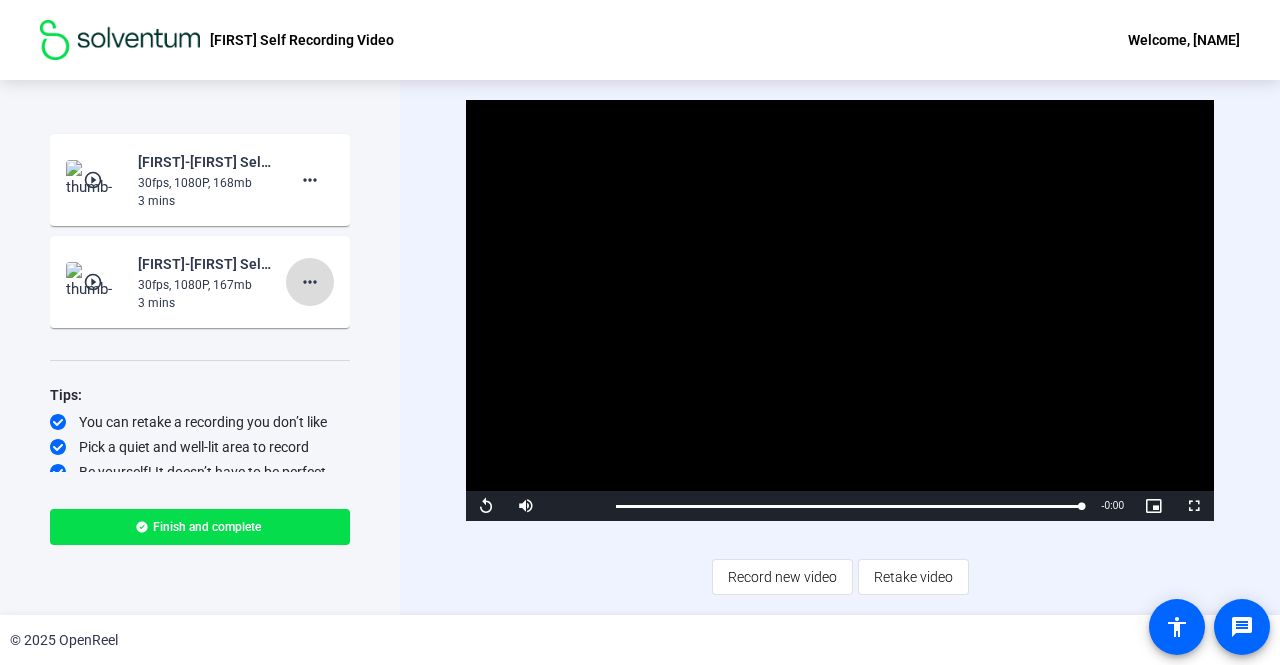 click on "more_horiz" 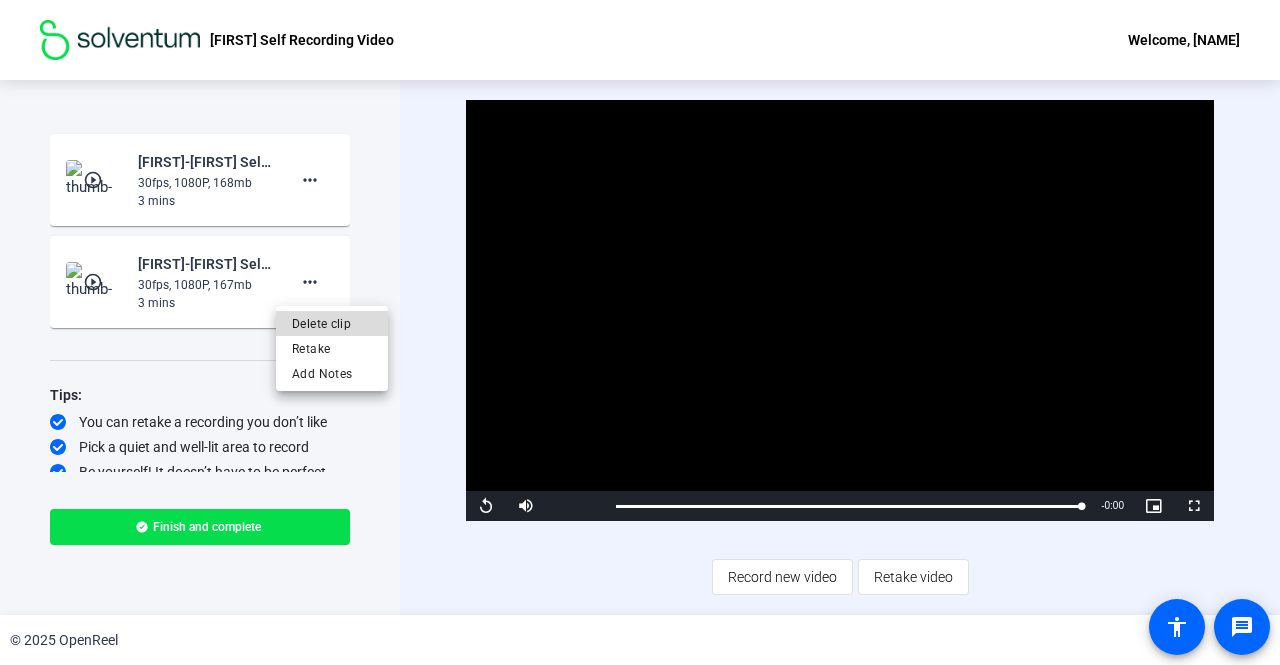 click on "Delete clip" at bounding box center [332, 324] 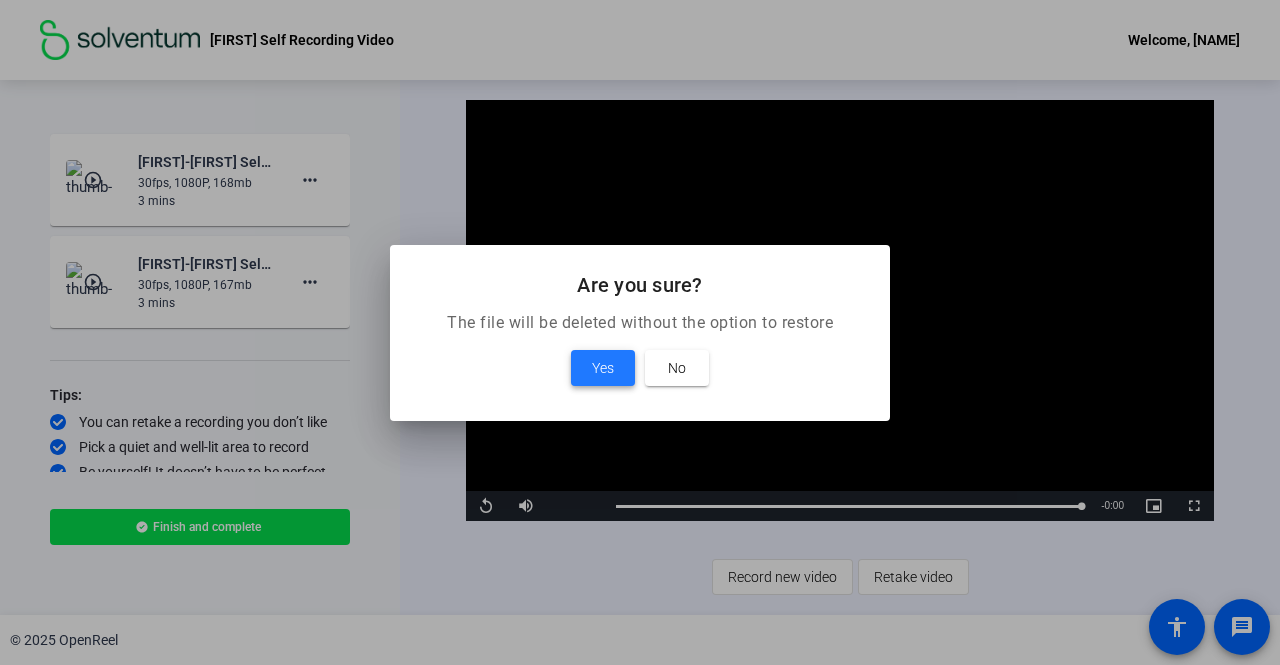 click on "Yes" at bounding box center [603, 368] 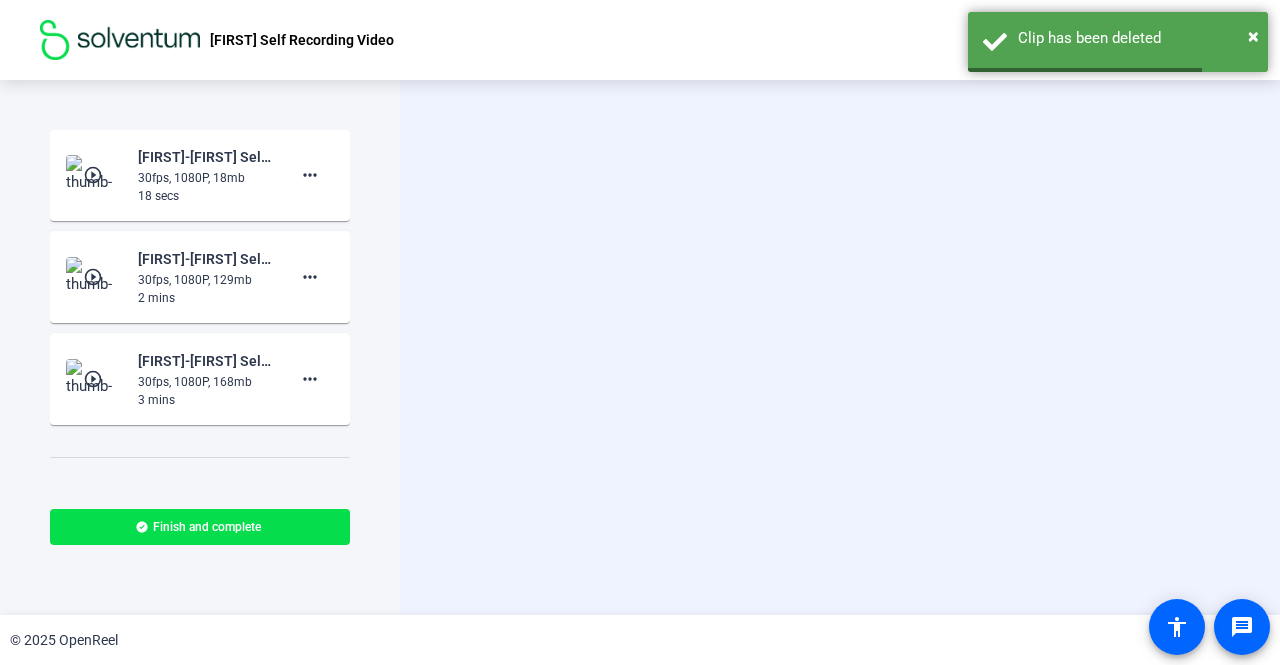 scroll, scrollTop: 0, scrollLeft: 0, axis: both 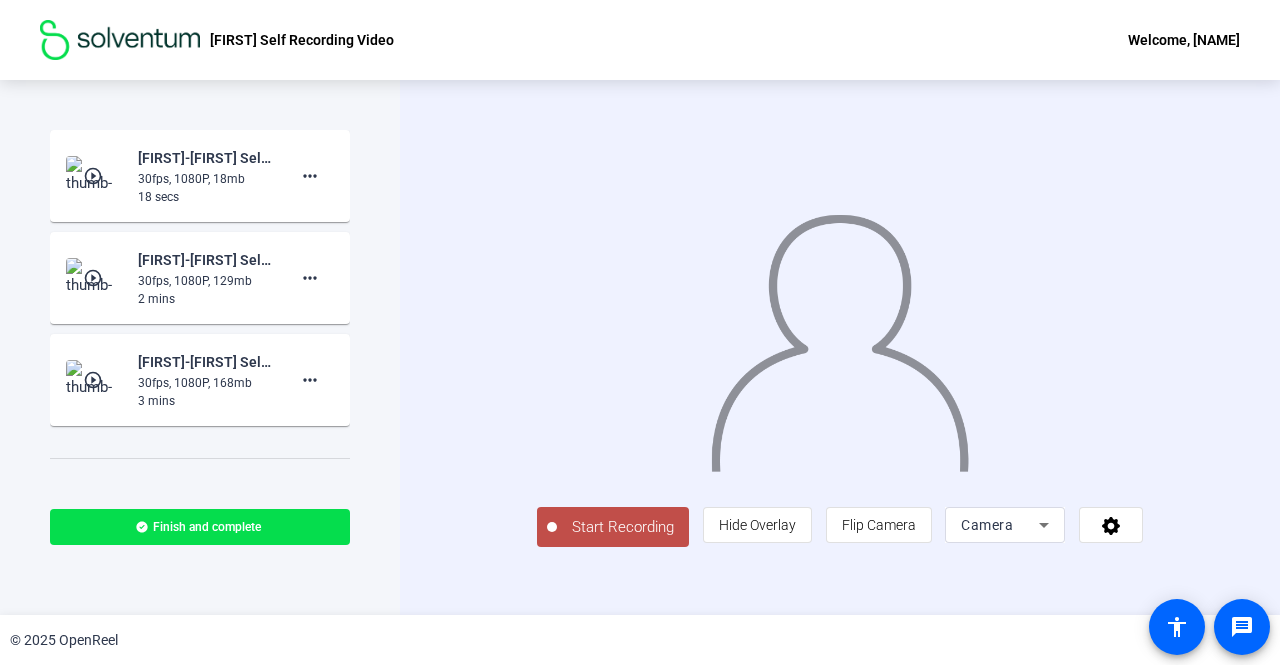 click on "Start Recording" 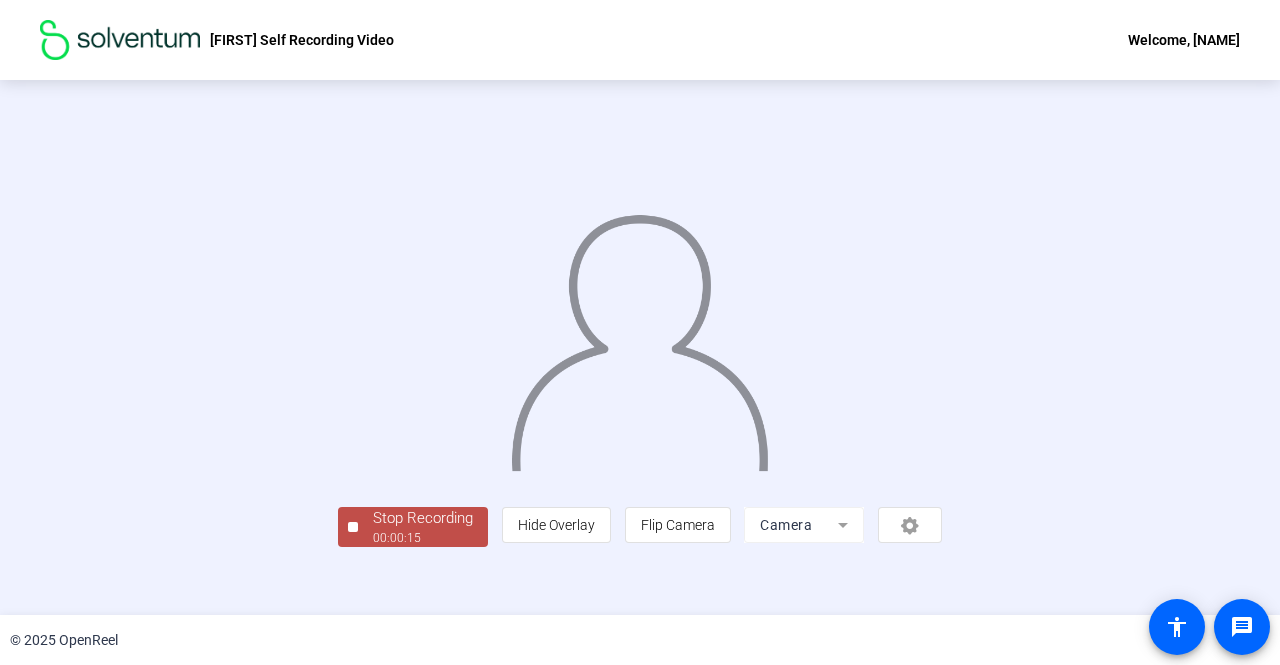 scroll, scrollTop: 83, scrollLeft: 0, axis: vertical 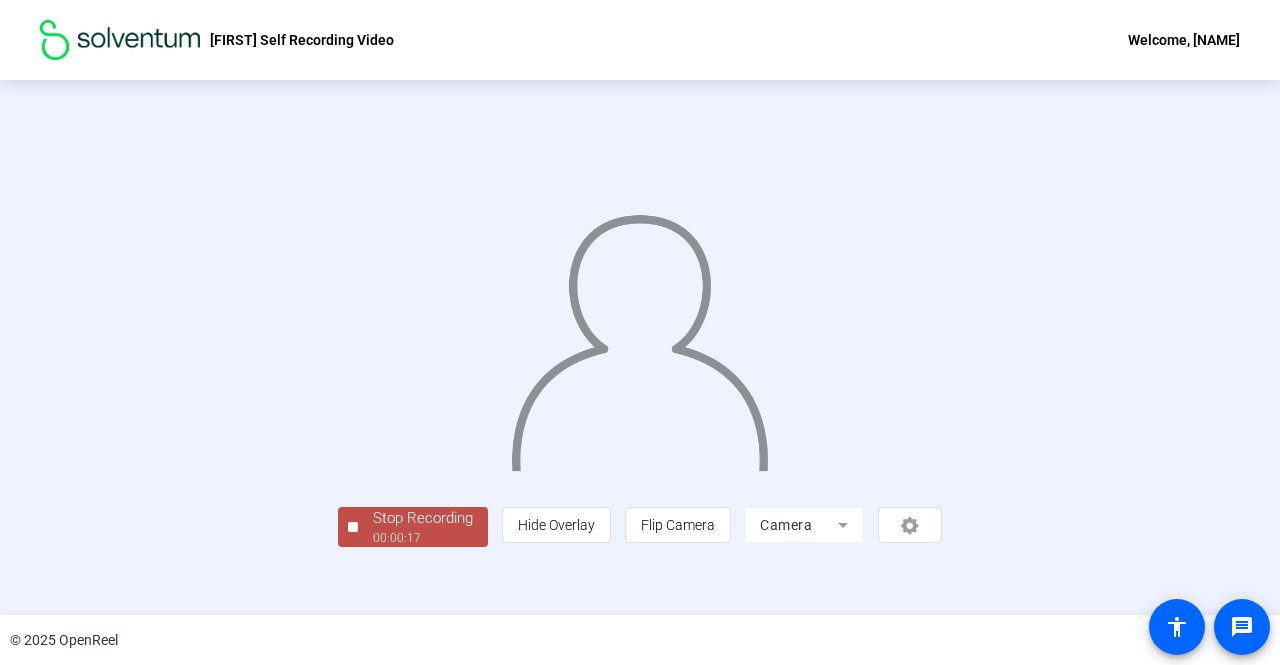 click on "Stop Recording" 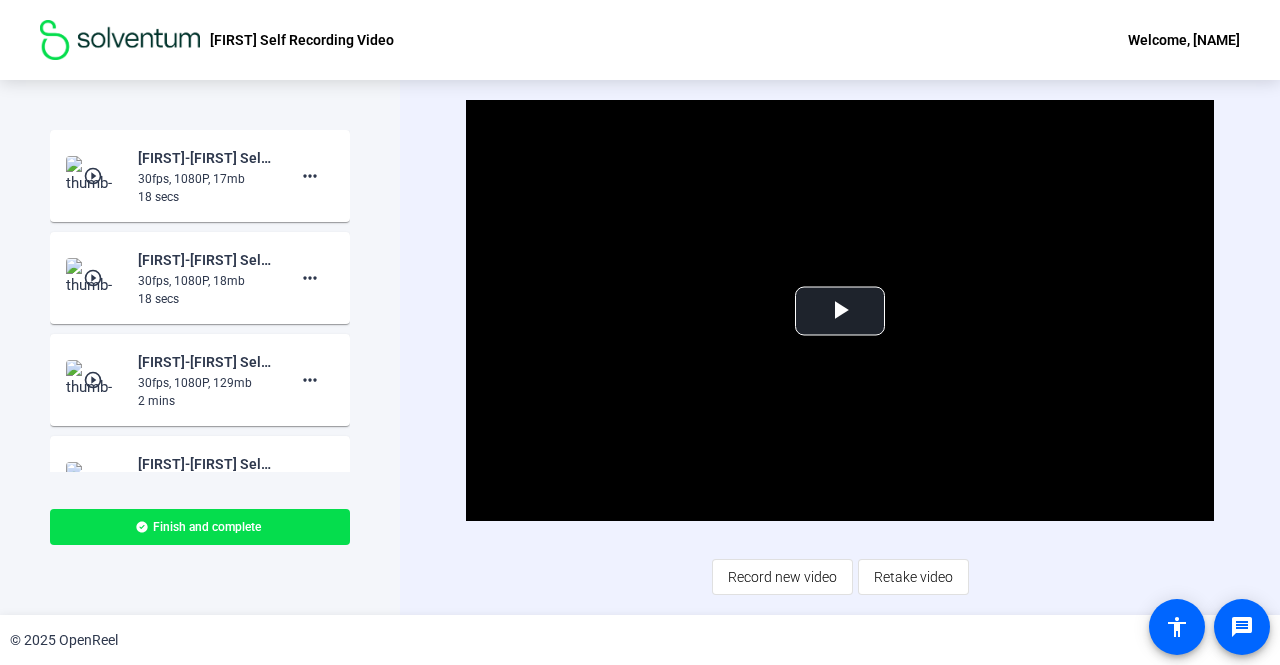 click on "30fps, 1080P, 17mb" 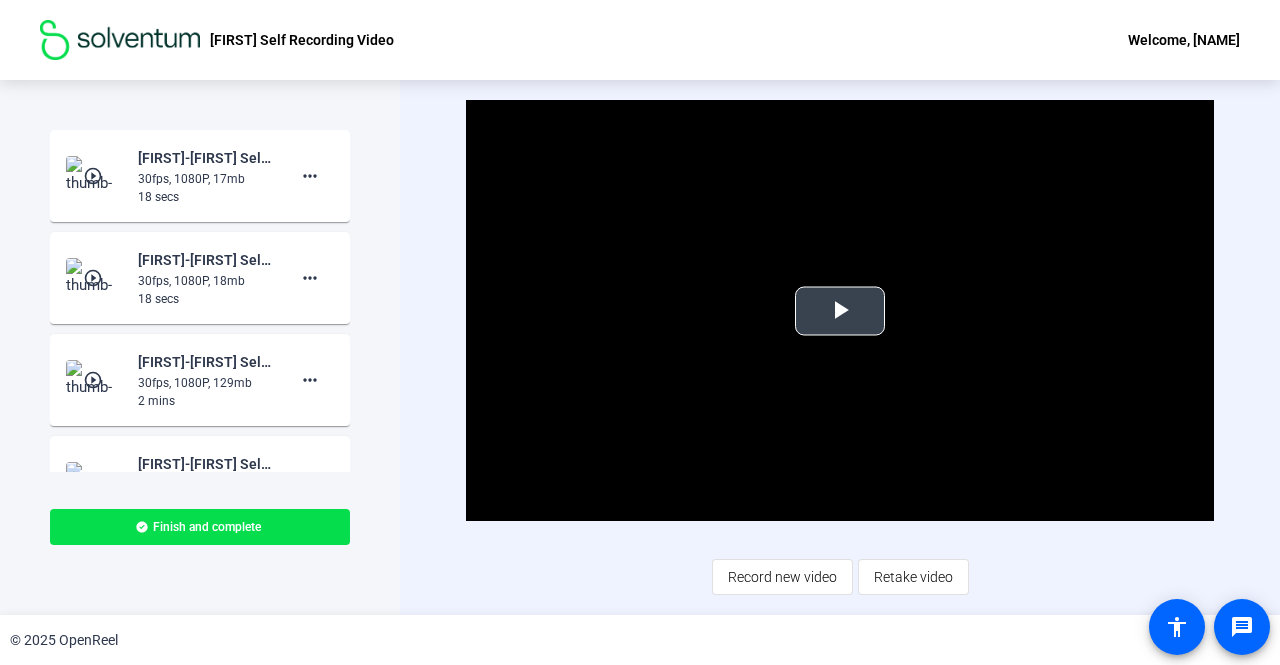 click at bounding box center [840, 311] 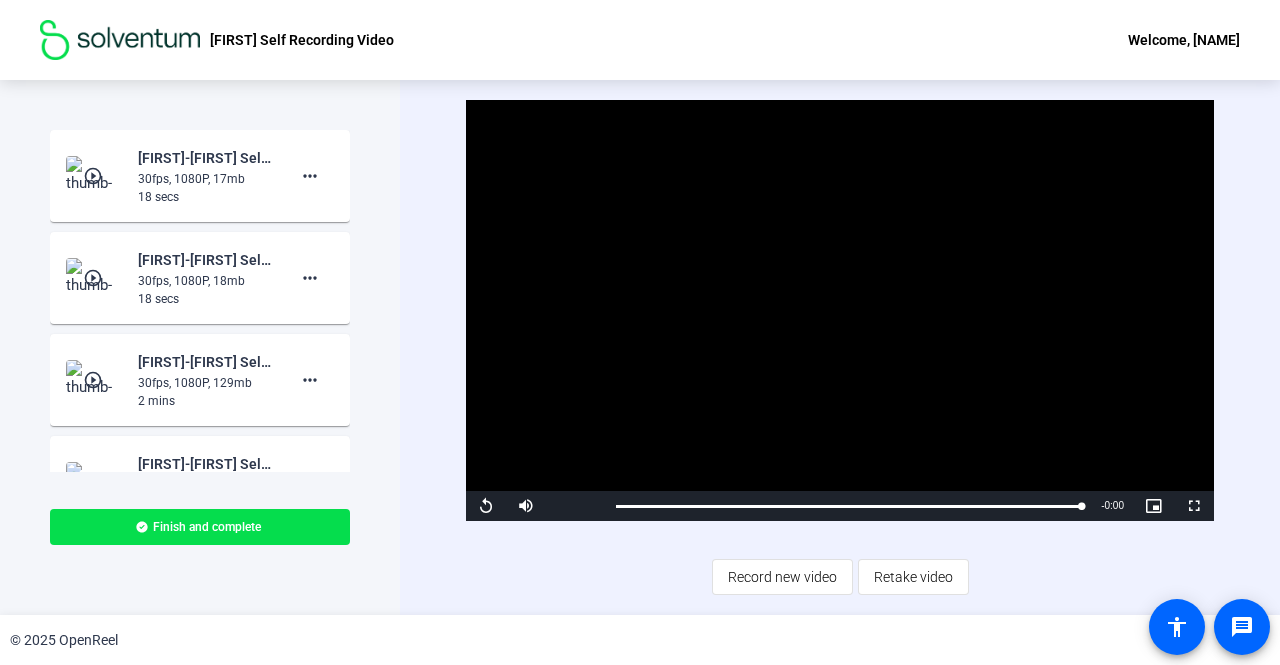 click on "play_circle_outline" 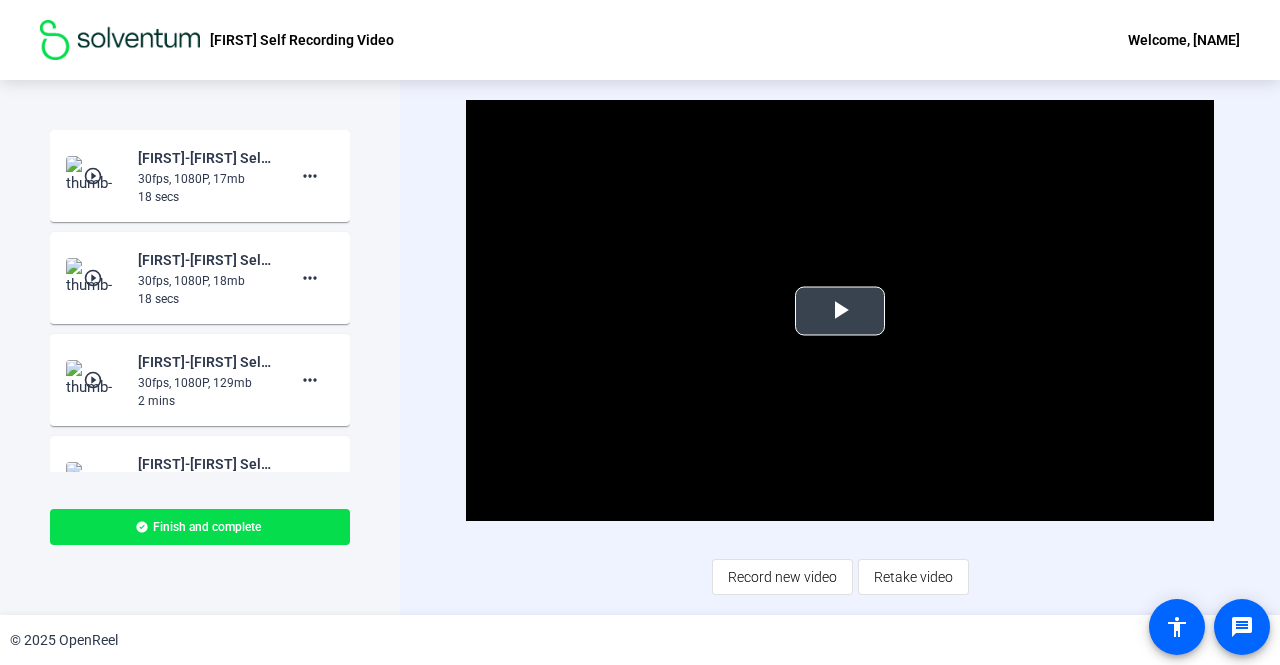 click at bounding box center (840, 311) 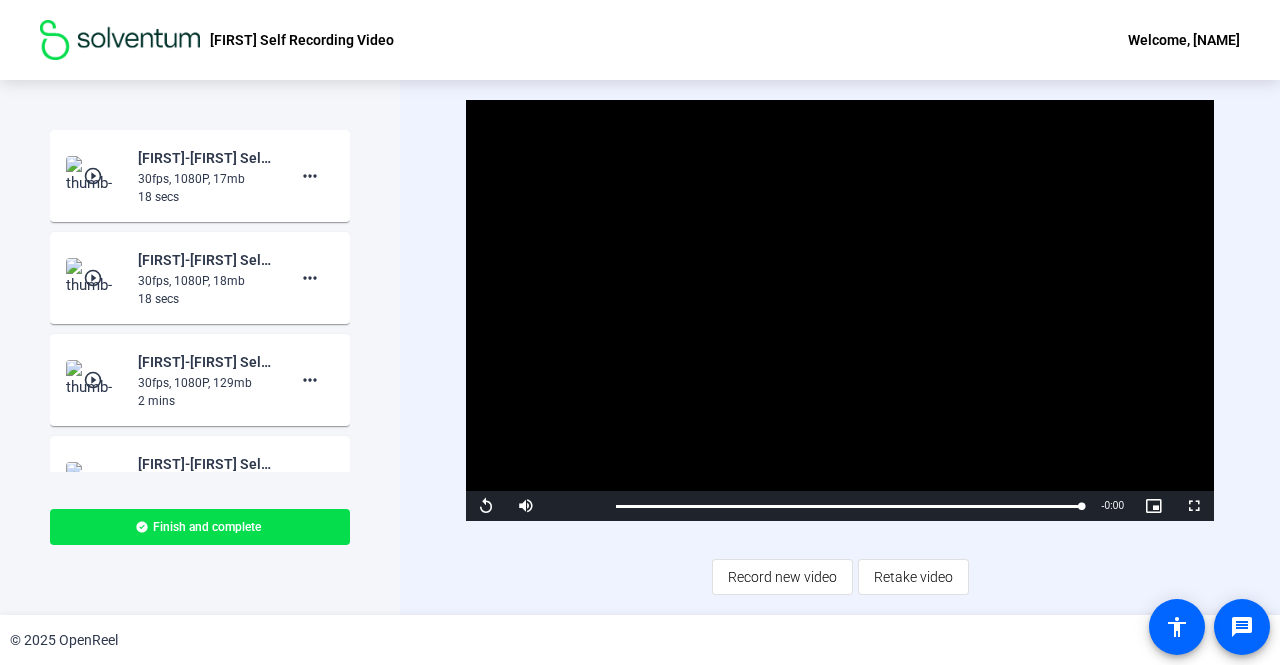 click 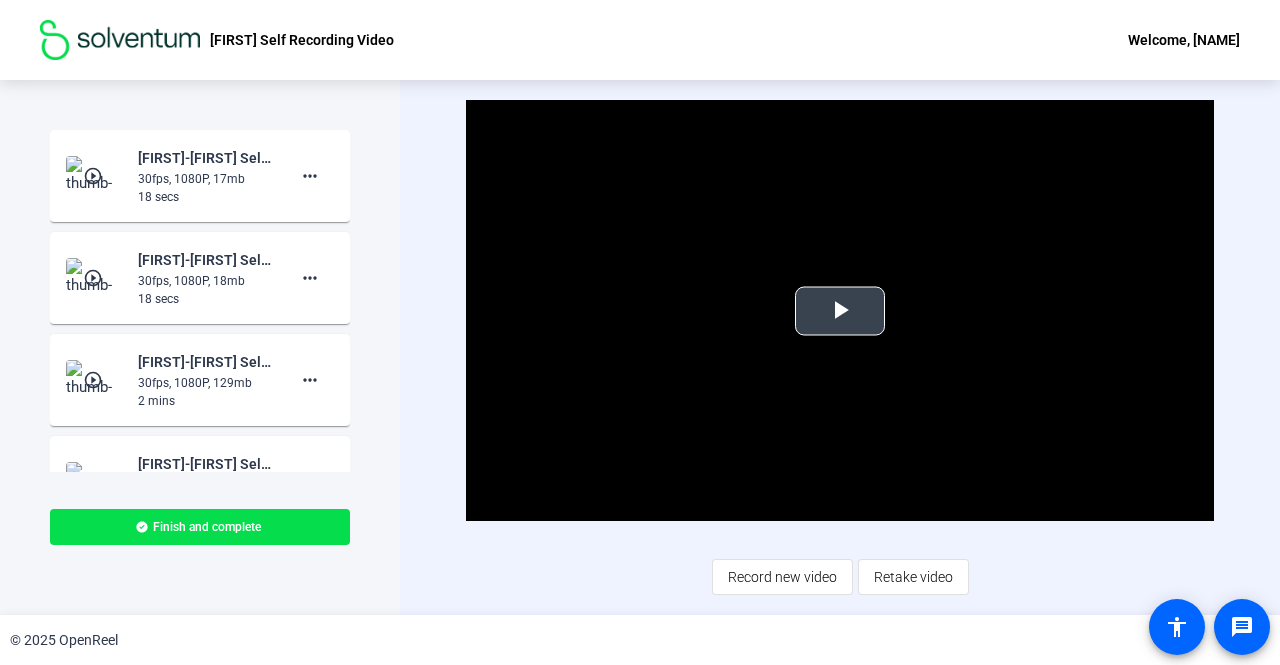 click at bounding box center (840, 311) 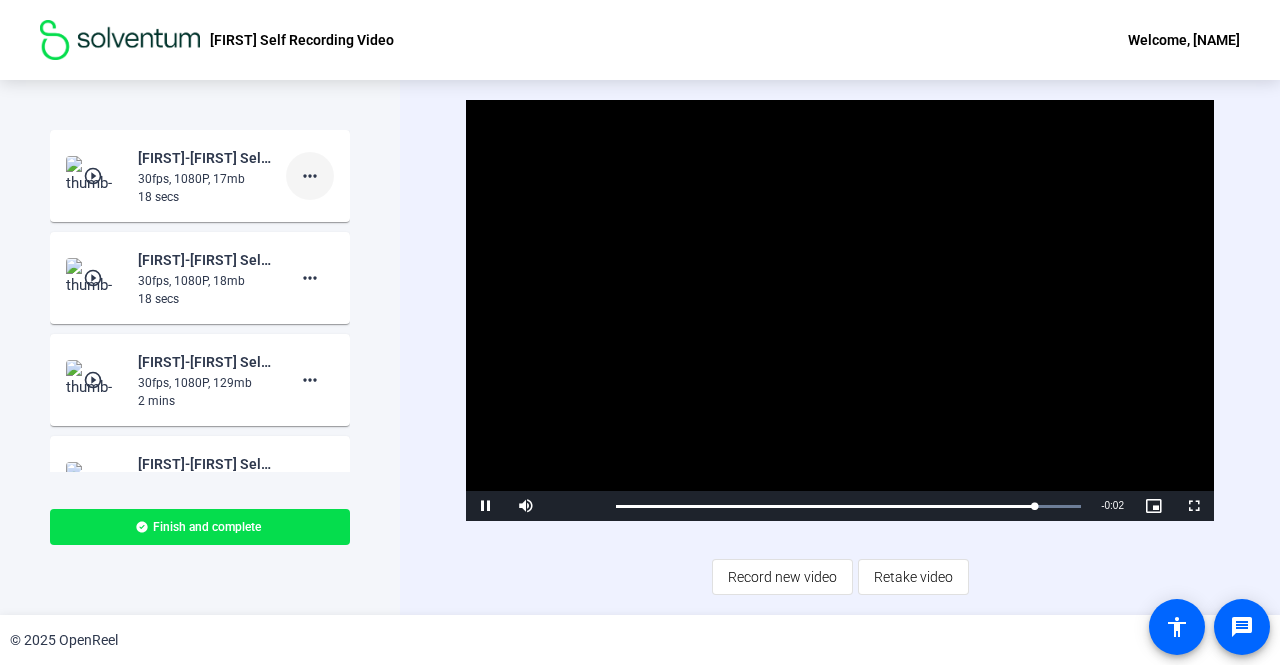 click on "more_horiz" 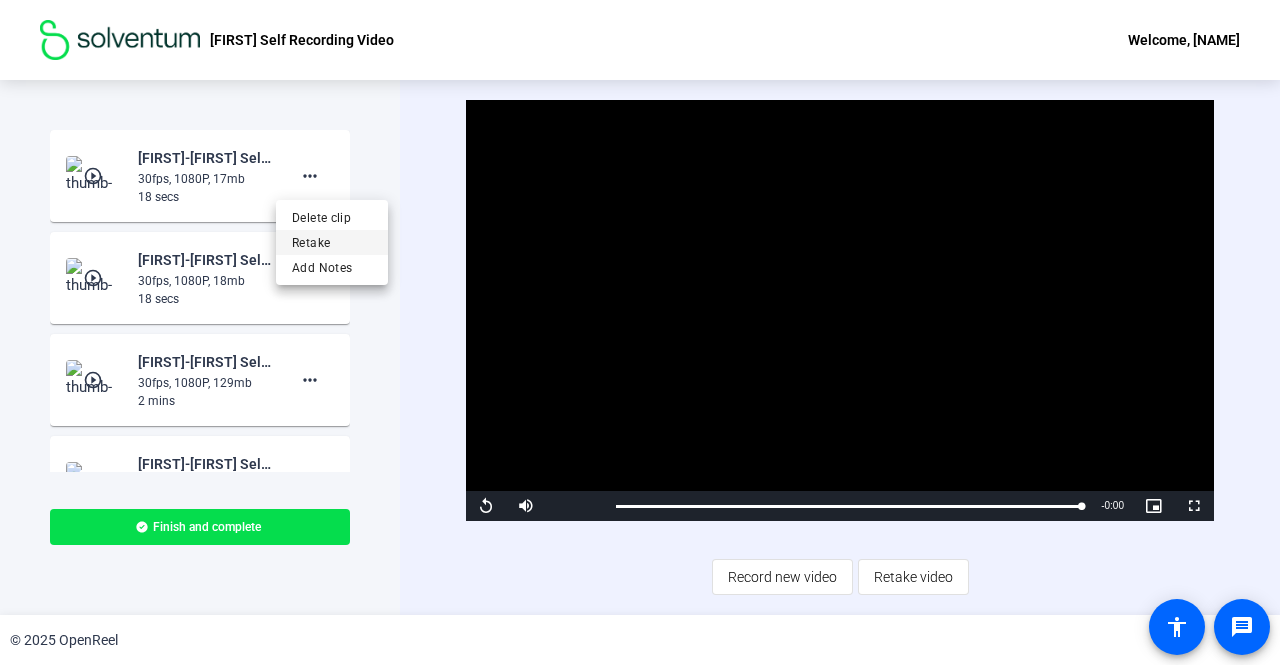 click on "Retake" at bounding box center (332, 243) 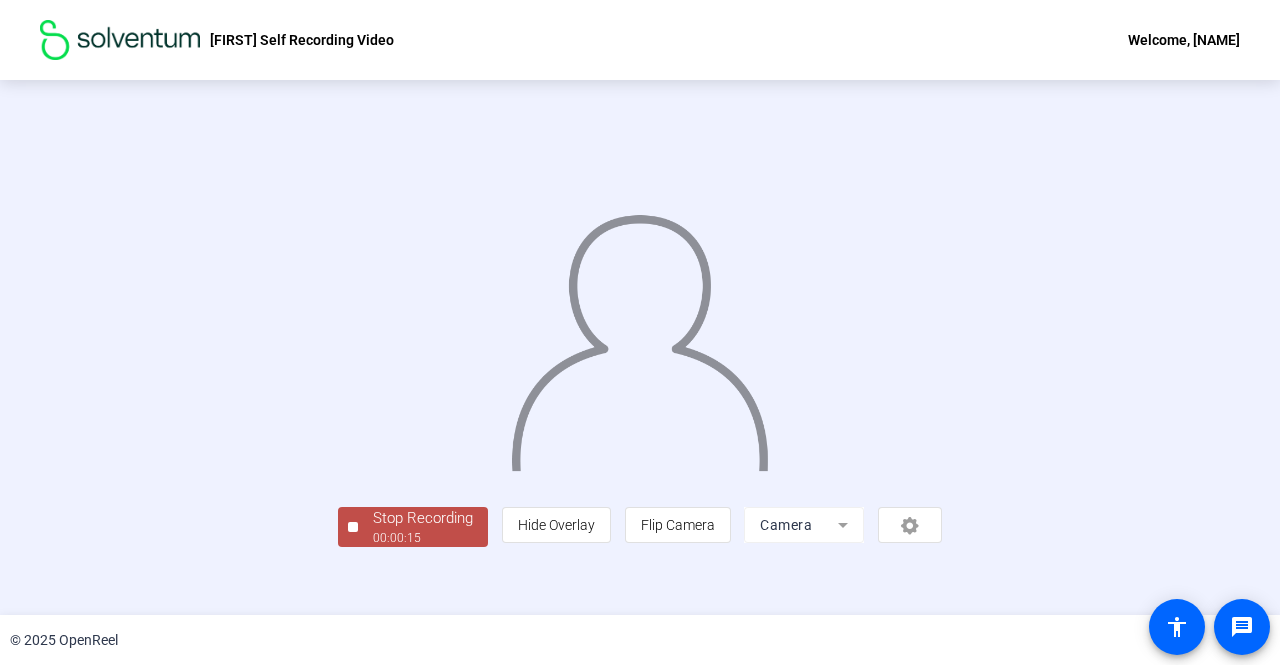 scroll, scrollTop: 83, scrollLeft: 0, axis: vertical 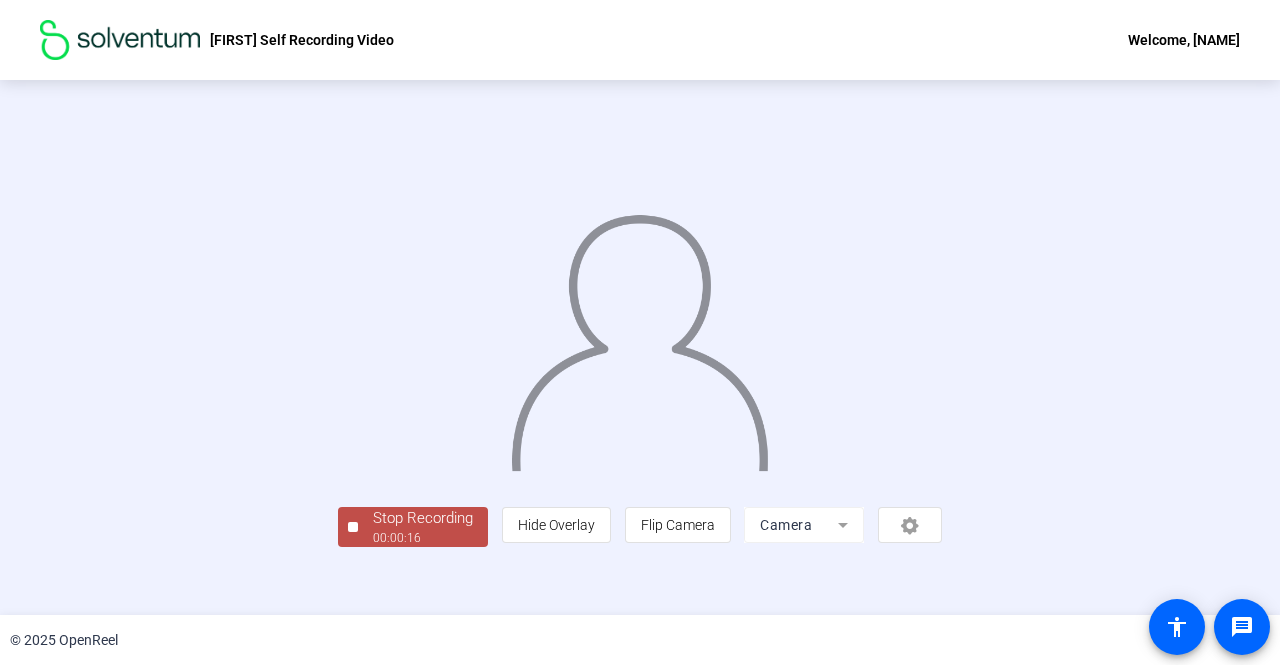 click on "00:00:16" 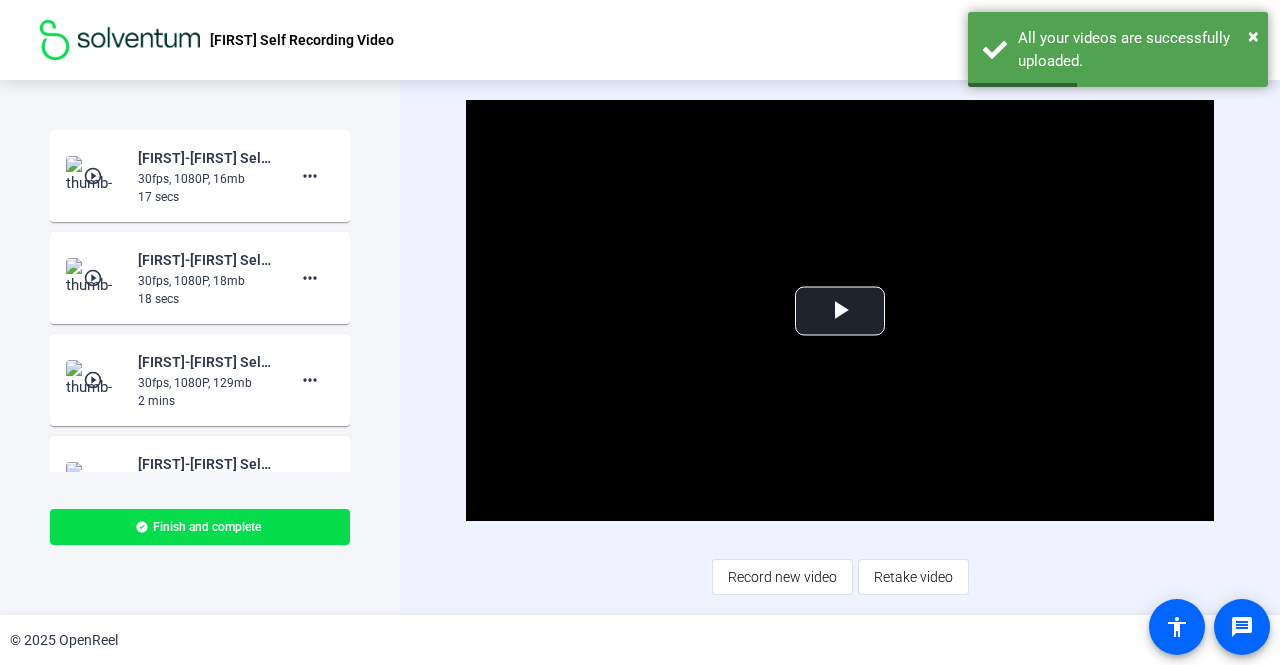 click on "play_circle_outline" 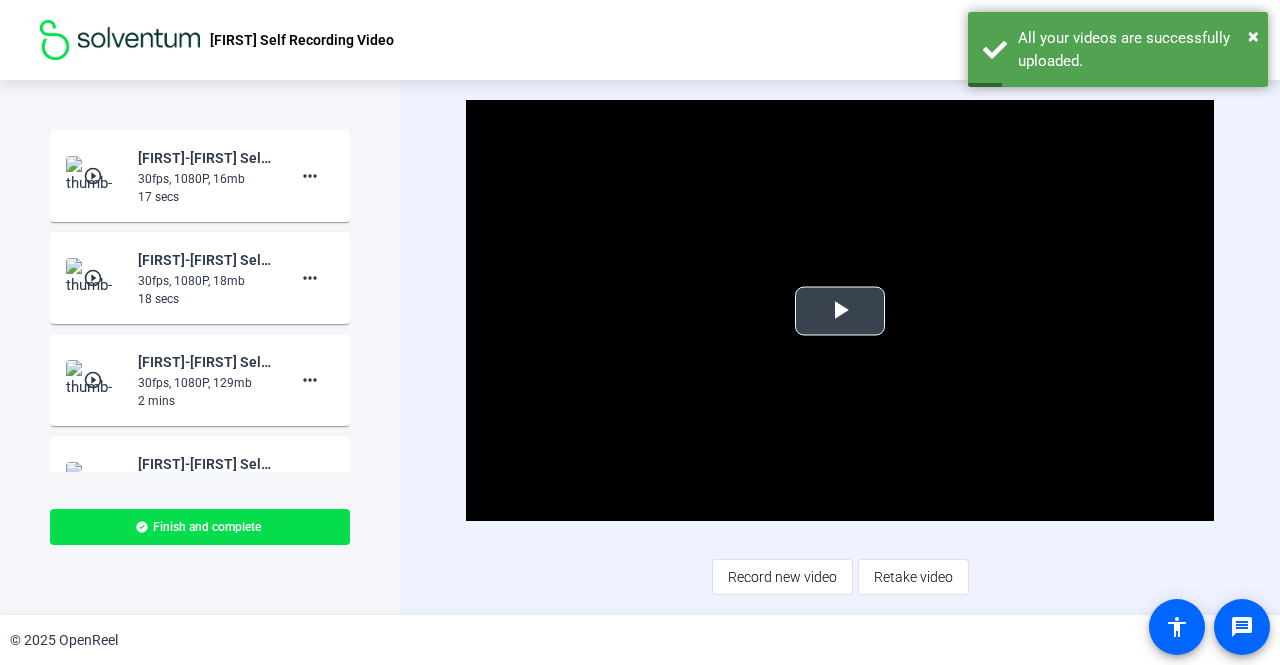 click at bounding box center [840, 311] 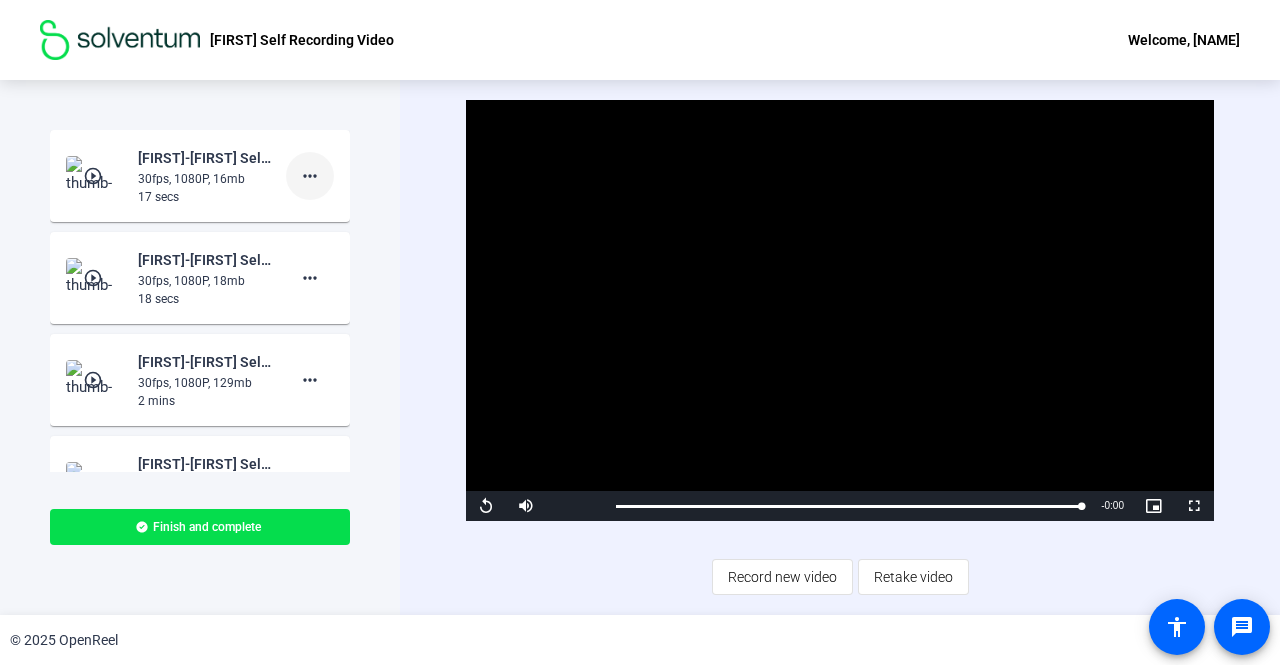 click on "more_horiz" 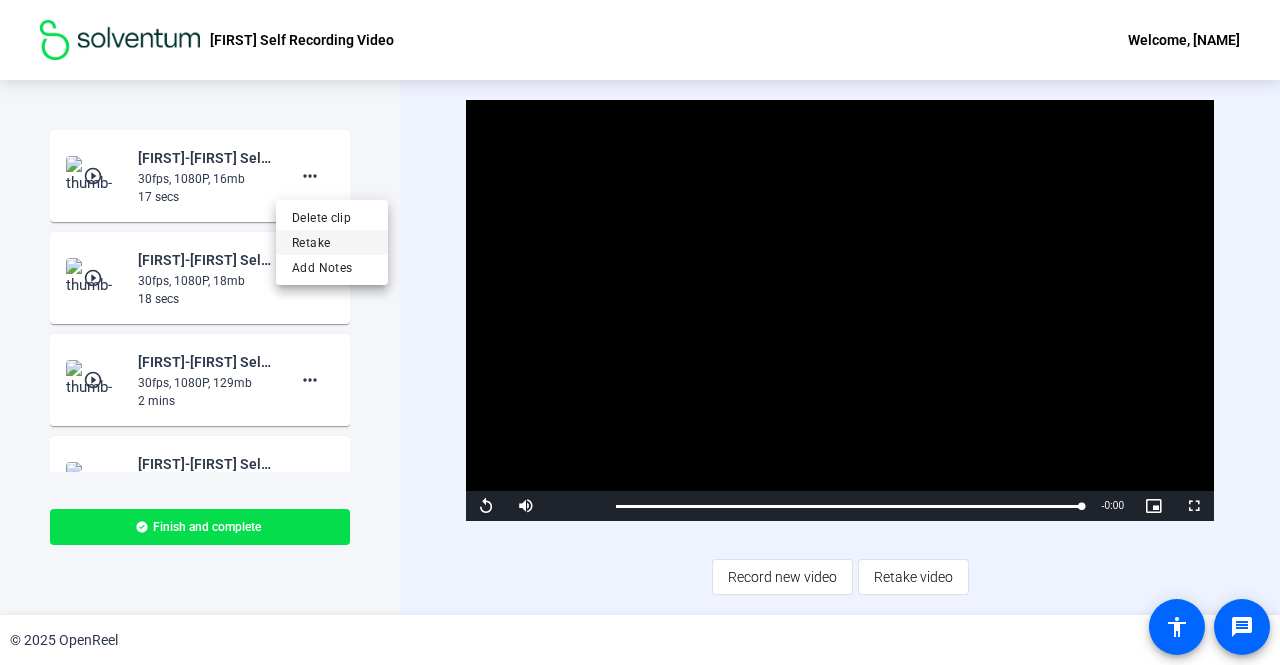 click on "Retake" at bounding box center [332, 243] 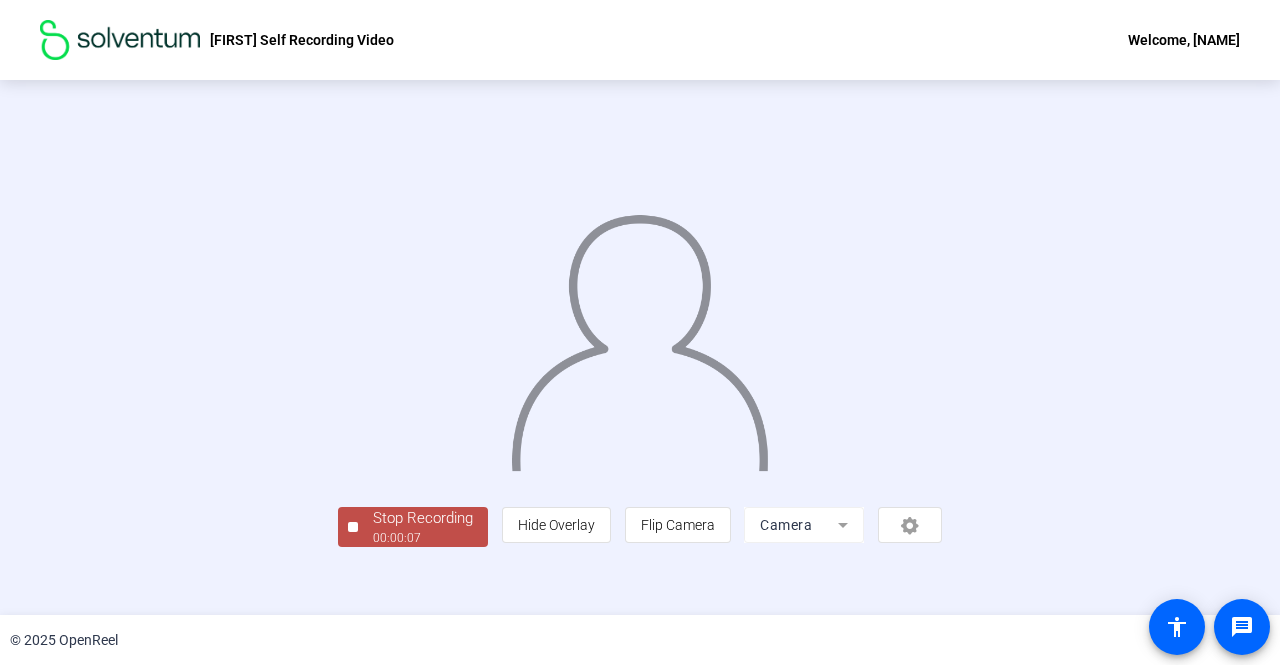 scroll, scrollTop: 83, scrollLeft: 0, axis: vertical 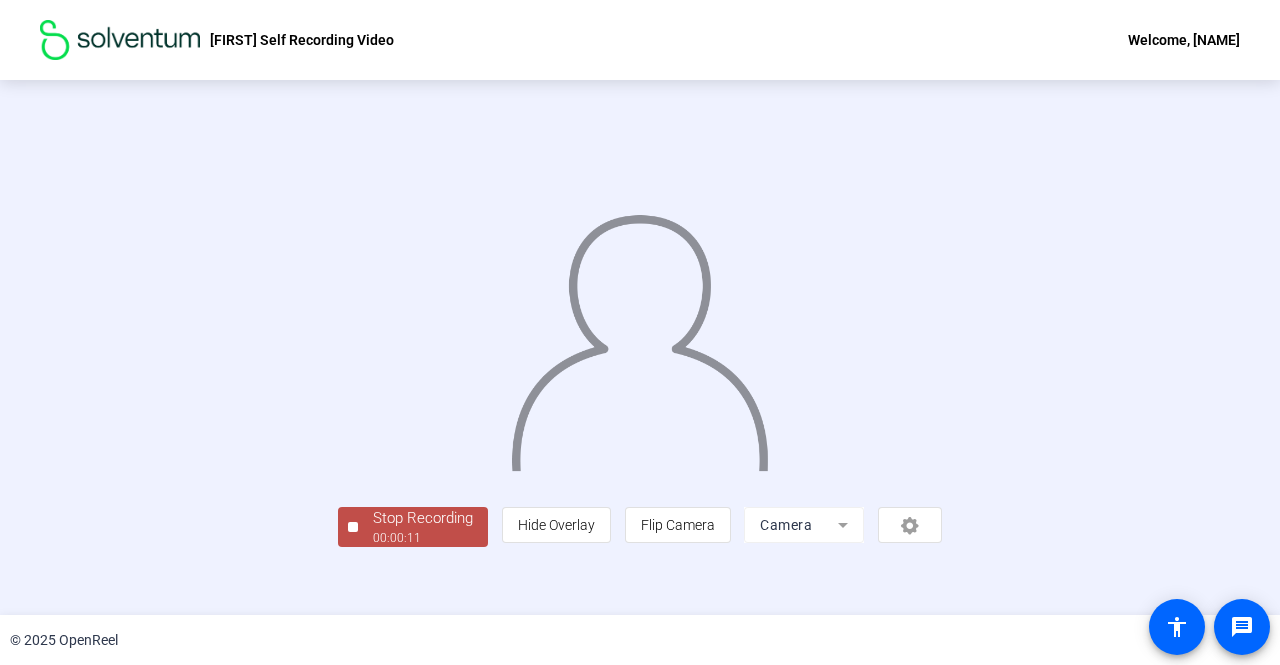 click on "Stop Recording" 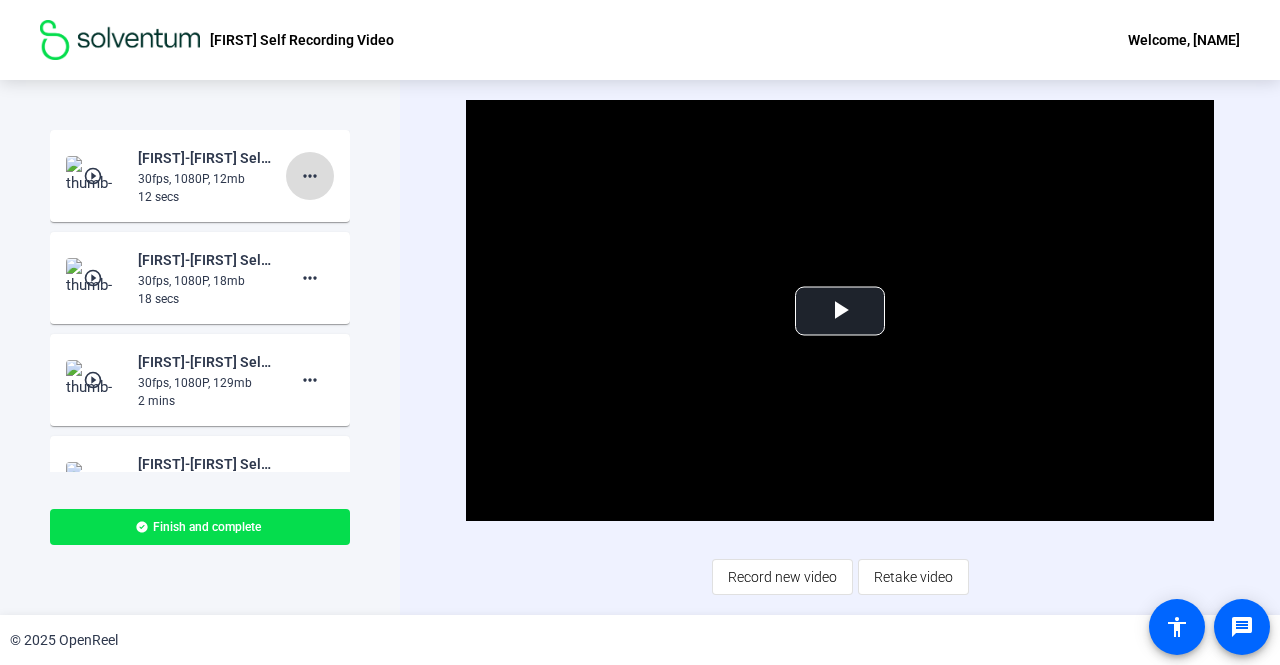 click on "more_horiz" 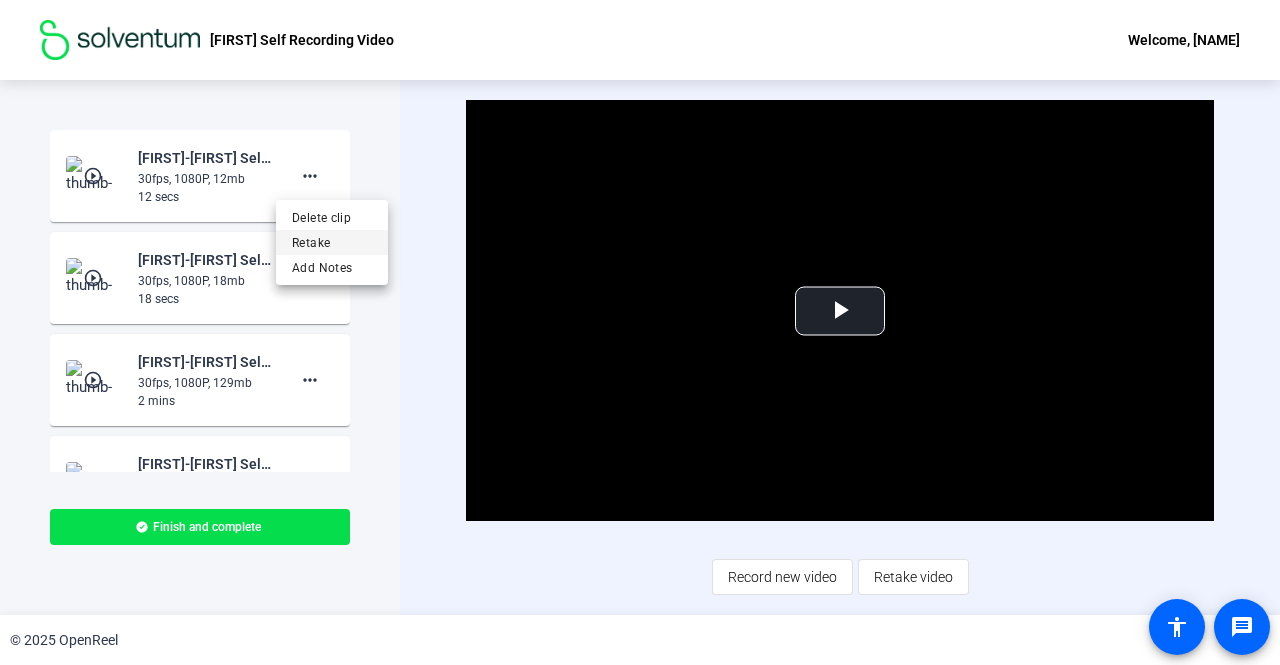 click on "Retake" at bounding box center (332, 243) 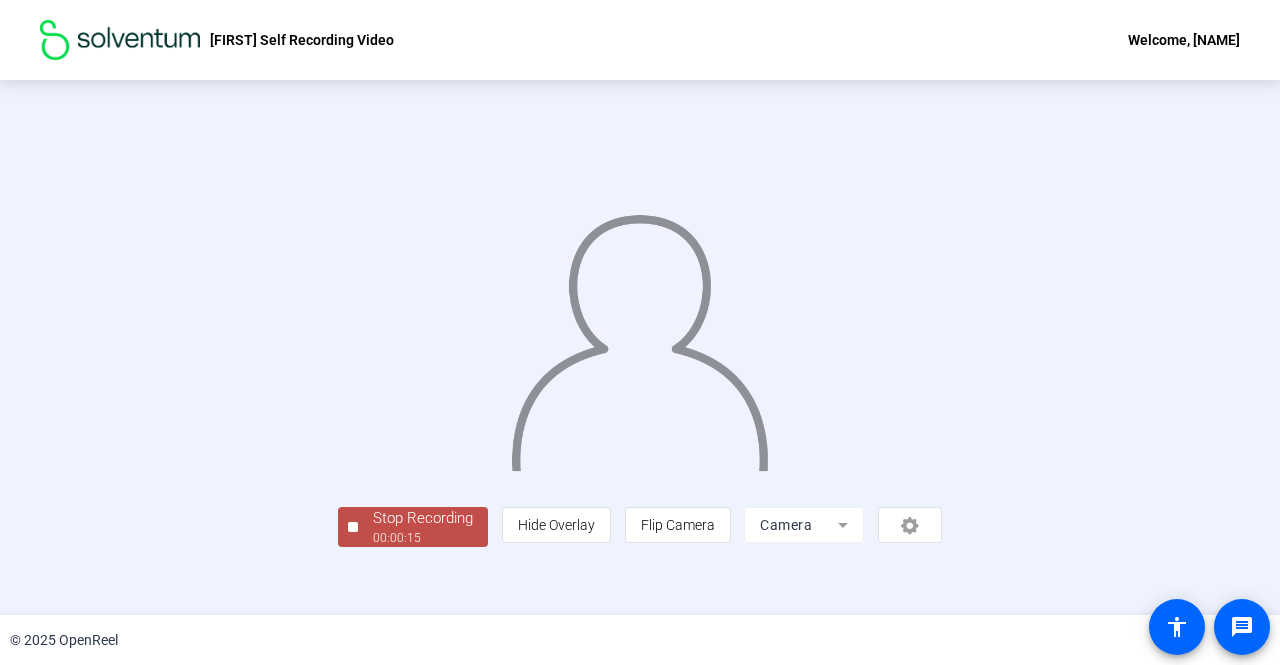 scroll, scrollTop: 83, scrollLeft: 0, axis: vertical 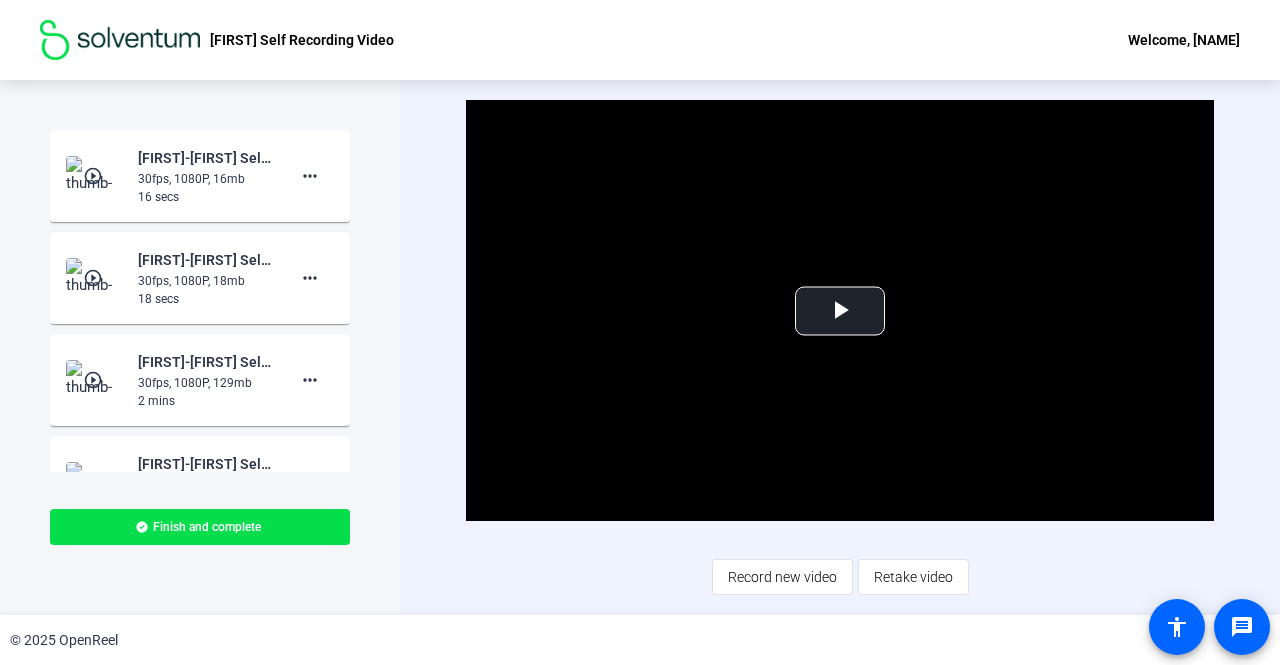 click on "16 secs" 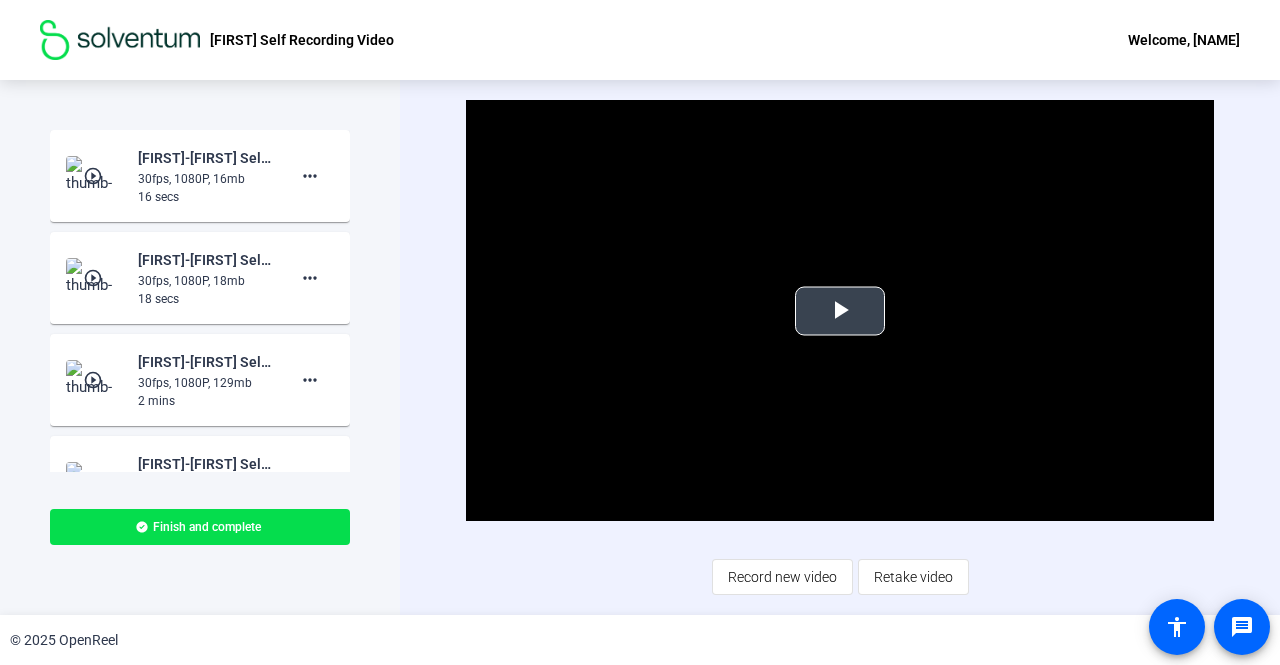 click at bounding box center (840, 311) 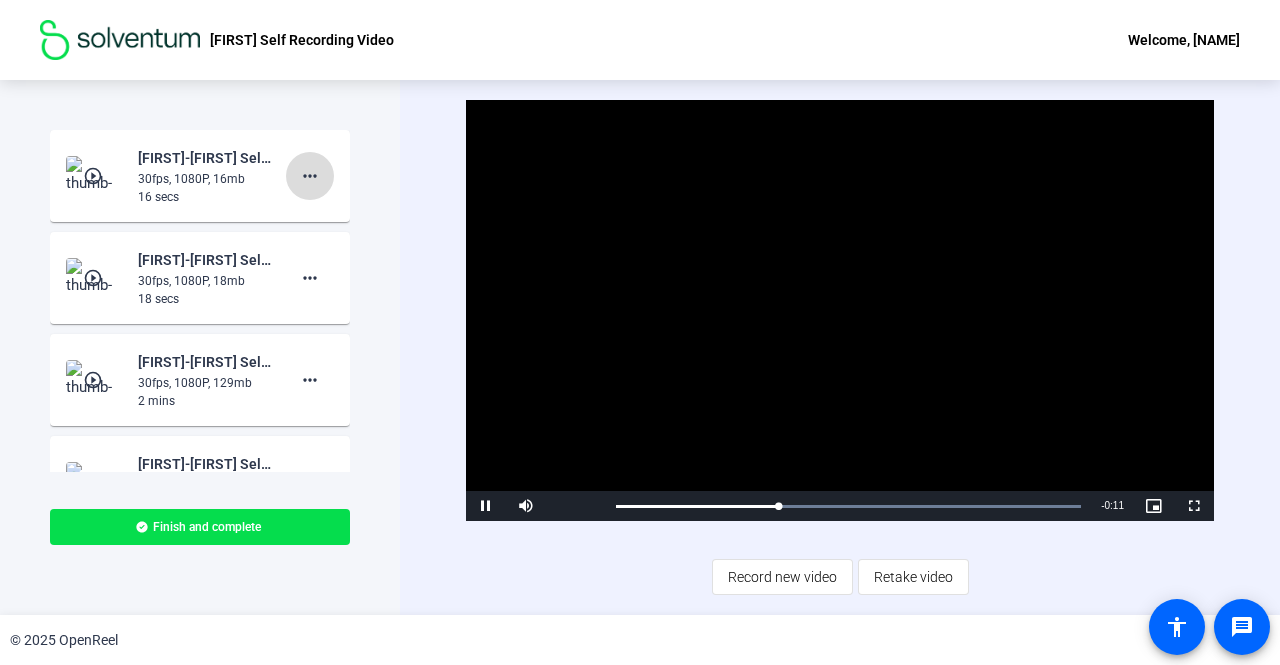 click on "more_horiz" 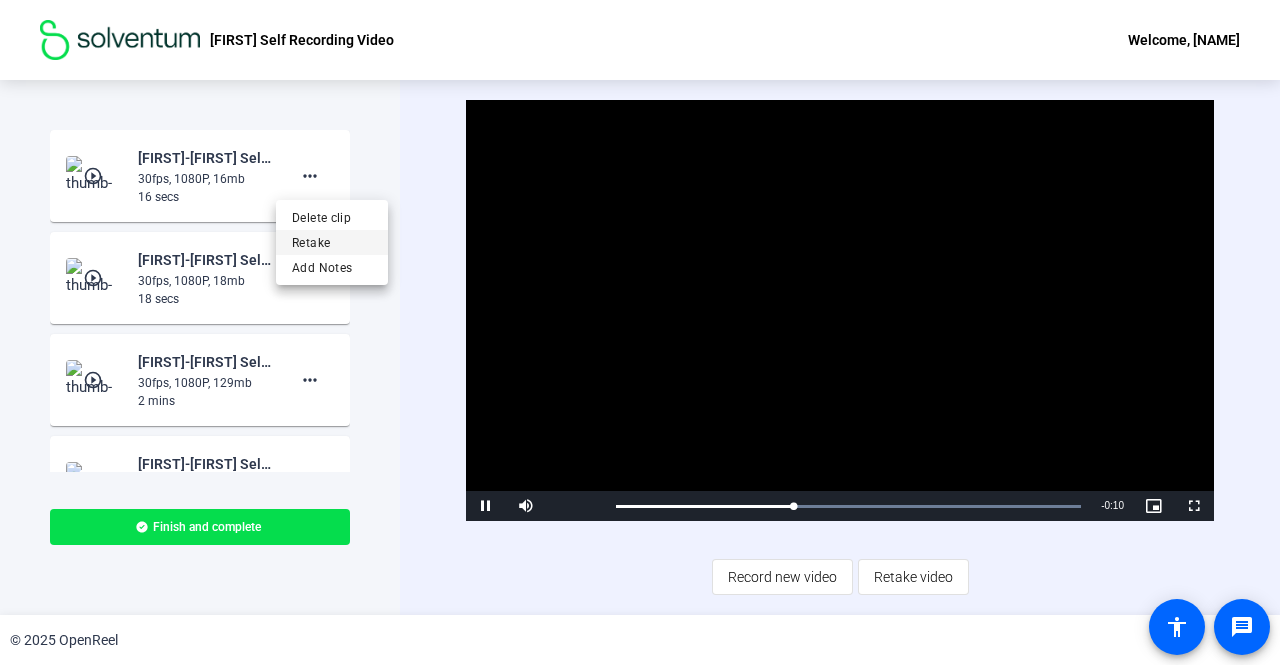 click on "Retake" at bounding box center [332, 242] 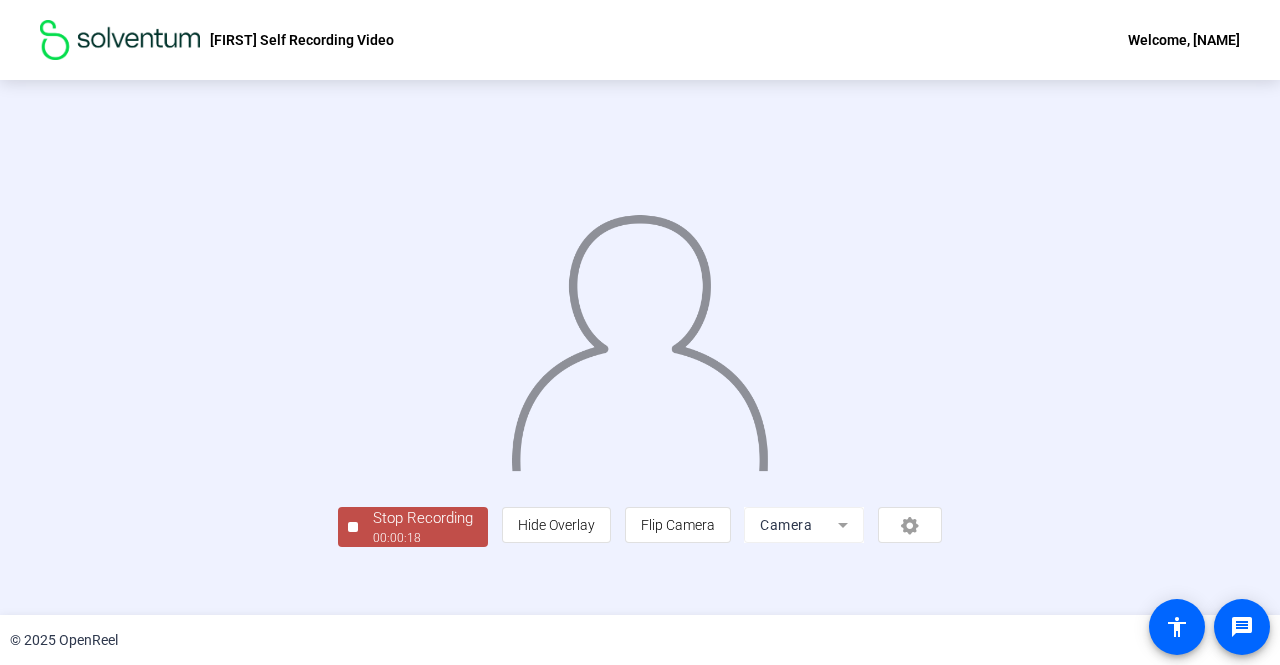 scroll, scrollTop: 83, scrollLeft: 0, axis: vertical 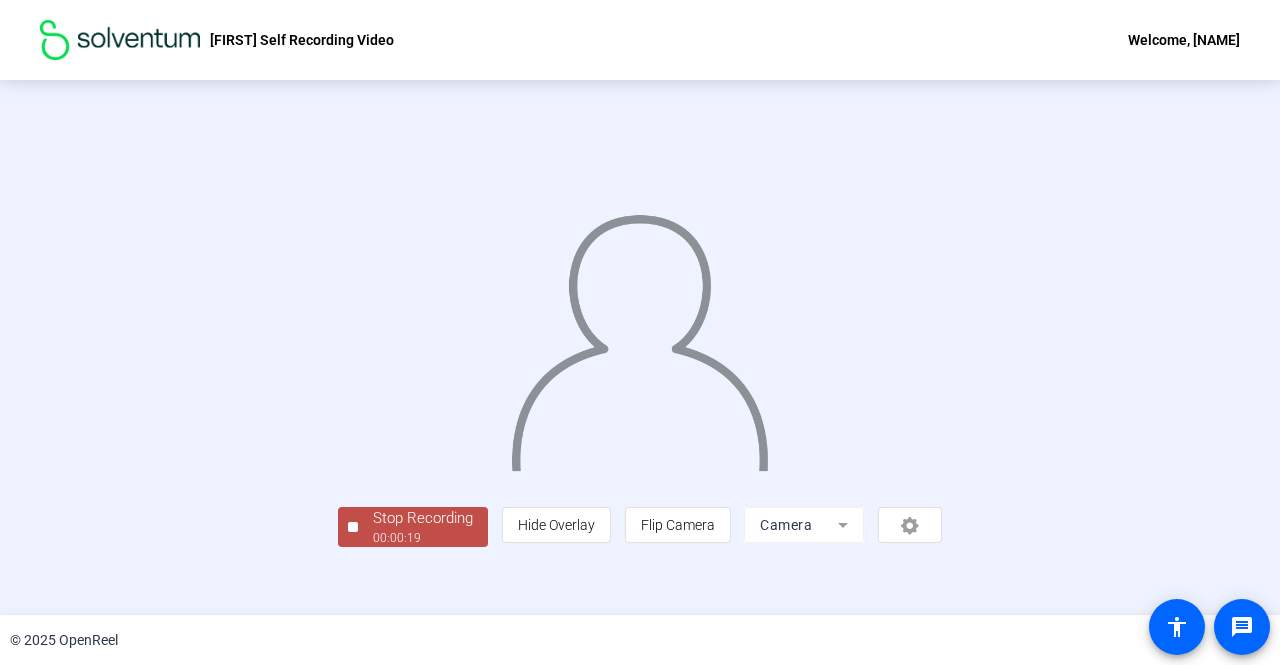click on "00:00:19" 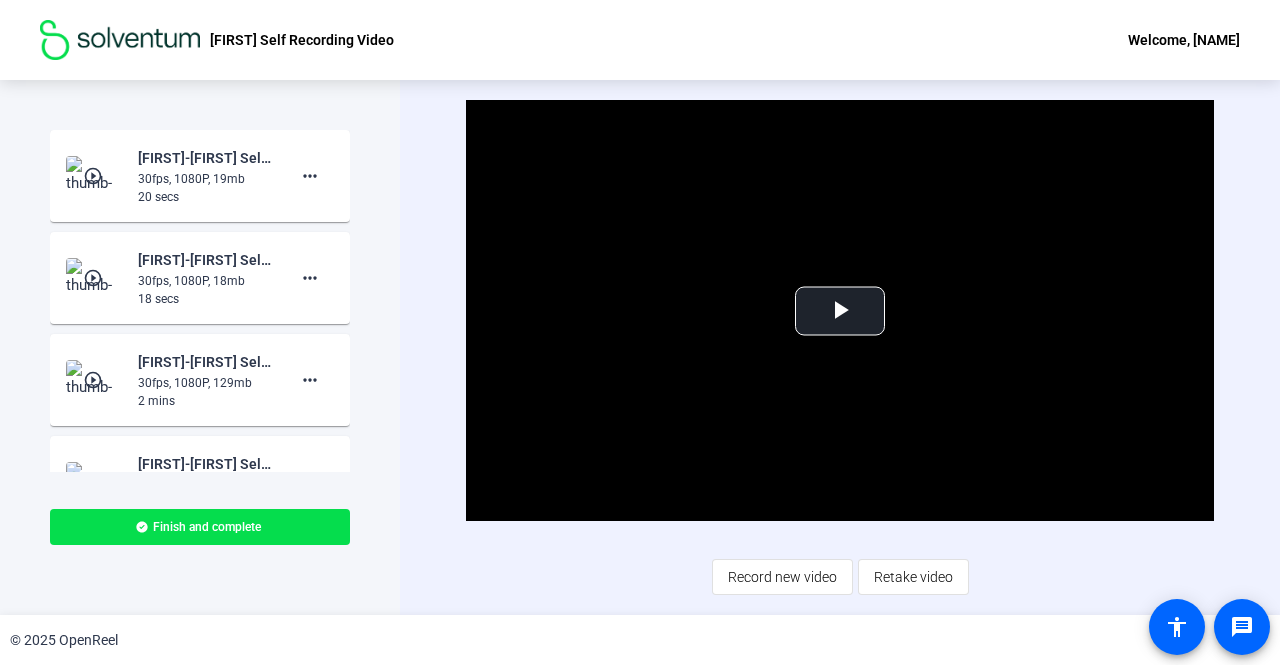 drag, startPoint x: 85, startPoint y: 184, endPoint x: 104, endPoint y: 184, distance: 19 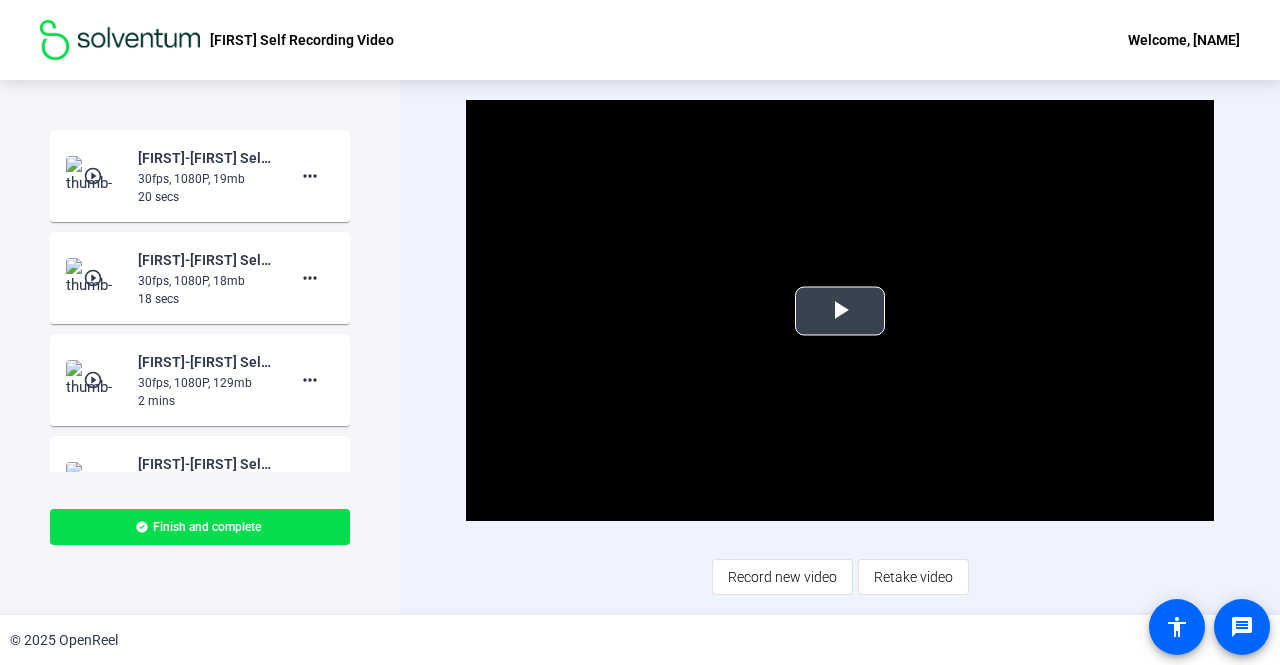 click at bounding box center (840, 311) 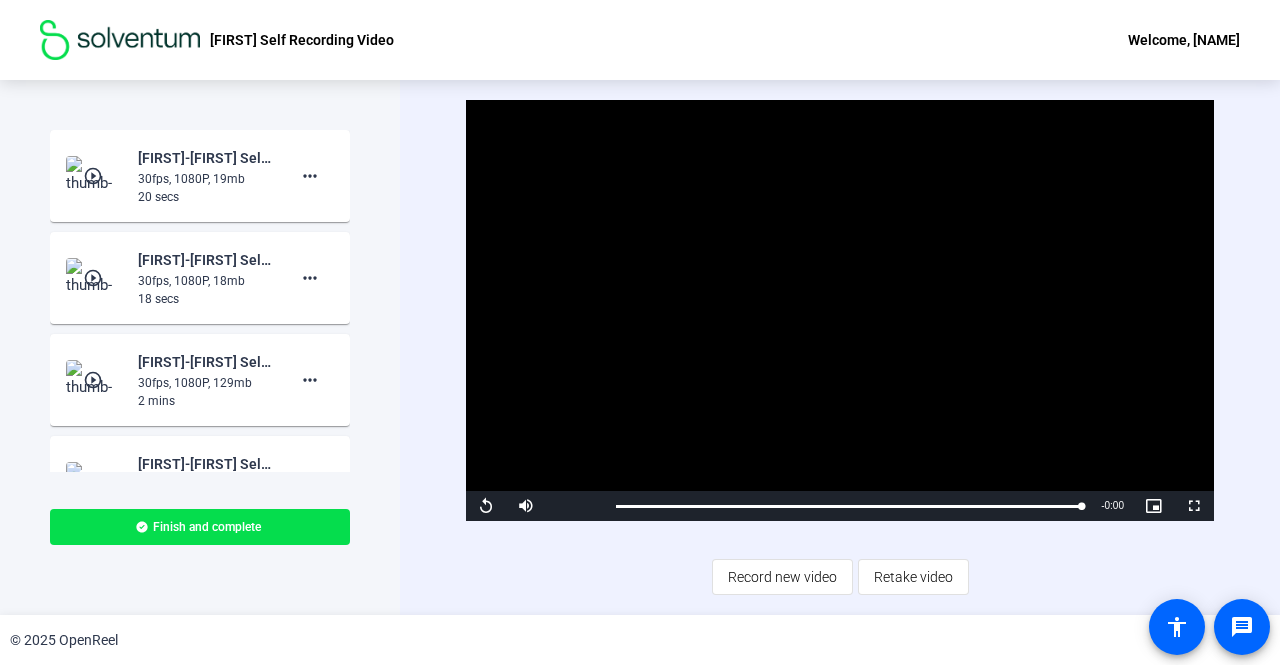 click on "Video Player is loading. Play Video Replay Mute Current Time  0:19 / Duration  0:19 Loaded :  100.00% 0:03 0:19 Stream Type  LIVE Seek to live, currently behind live LIVE Remaining Time  - 0:00   1x Playback Rate Chapters Chapters Descriptions descriptions off , selected Captions captions settings , opens captions settings dialog captions off , selected Audio Track Picture-in-Picture Fullscreen This is a modal window. Beginning of dialog window. Escape will cancel and close the window. Text Color White Black Red Green Blue Yellow Magenta Cyan Transparency Opaque Semi-Transparent Background Color Black White Red Green Blue Yellow Magenta Cyan Transparency Opaque Semi-Transparent Transparent Window Color Black White Red Green Blue Yellow Magenta Cyan Transparency Transparent Semi-Transparent Opaque Font Size 50% 75% 100% 125% 150% 175% 200% 300% 400% Text Edge Style None Raised Depressed Uniform Dropshadow Font Family Proportional Sans-Serif Monospace Sans-Serif Proportional Serif Monospace Serif Casual" 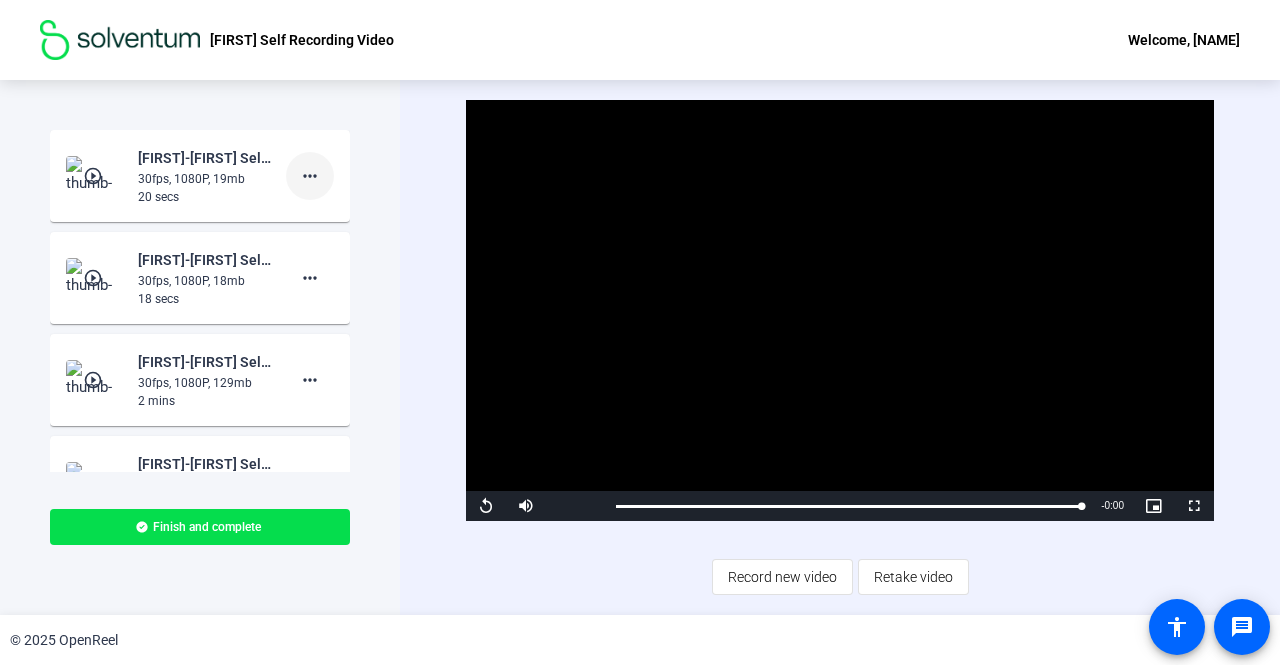 click on "more_horiz" 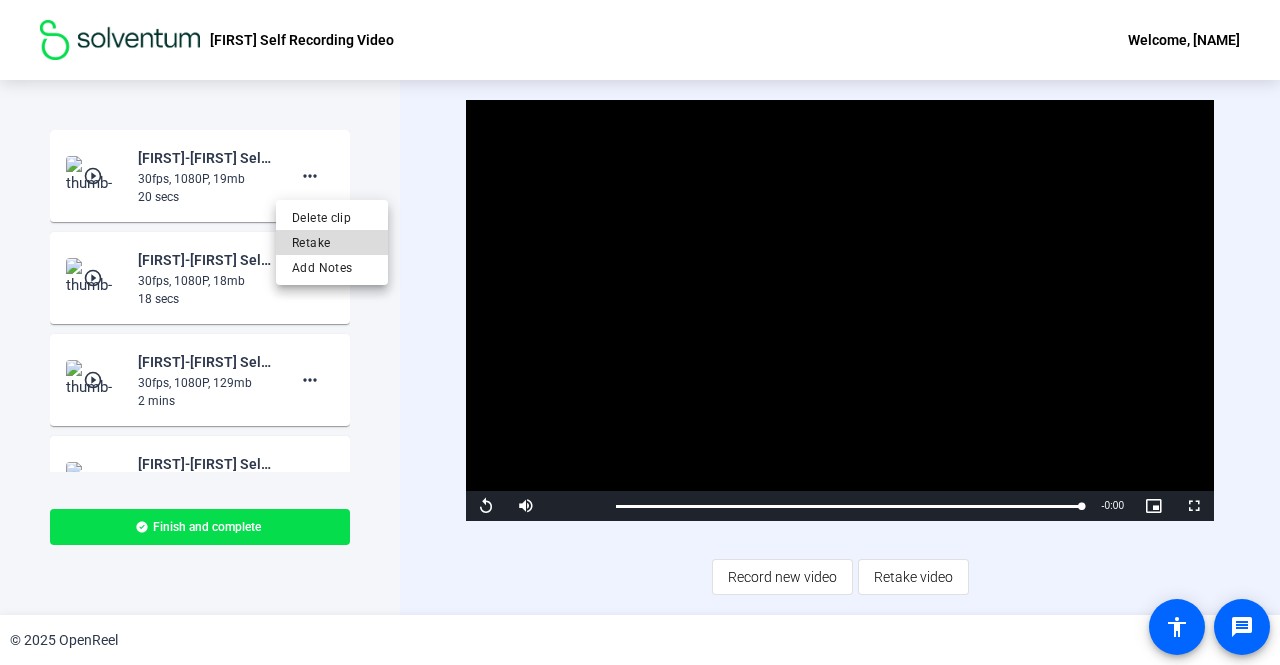 click on "Retake" at bounding box center [332, 243] 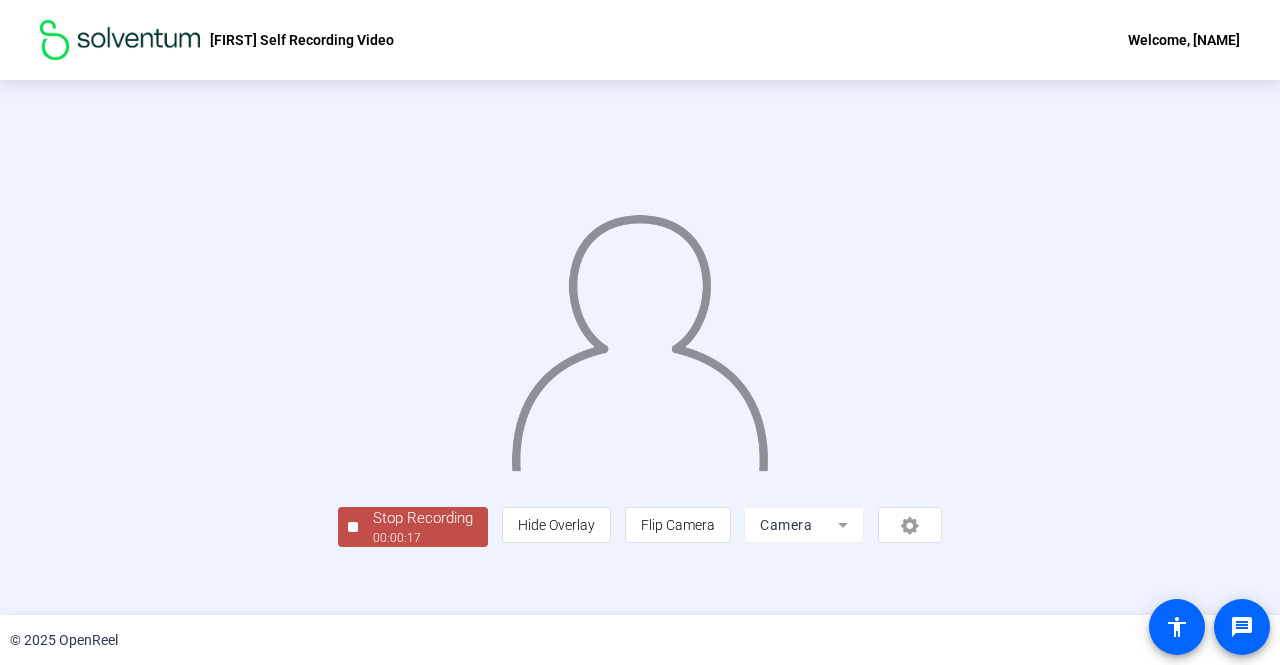 scroll, scrollTop: 83, scrollLeft: 0, axis: vertical 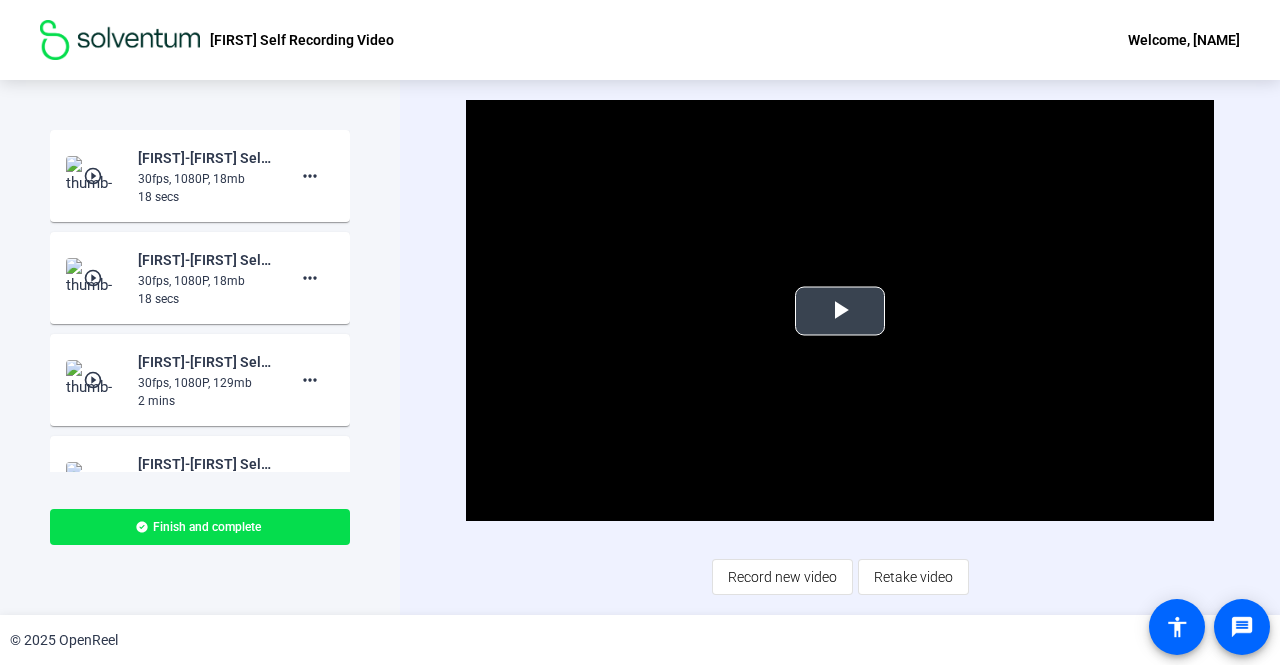 click at bounding box center [840, 311] 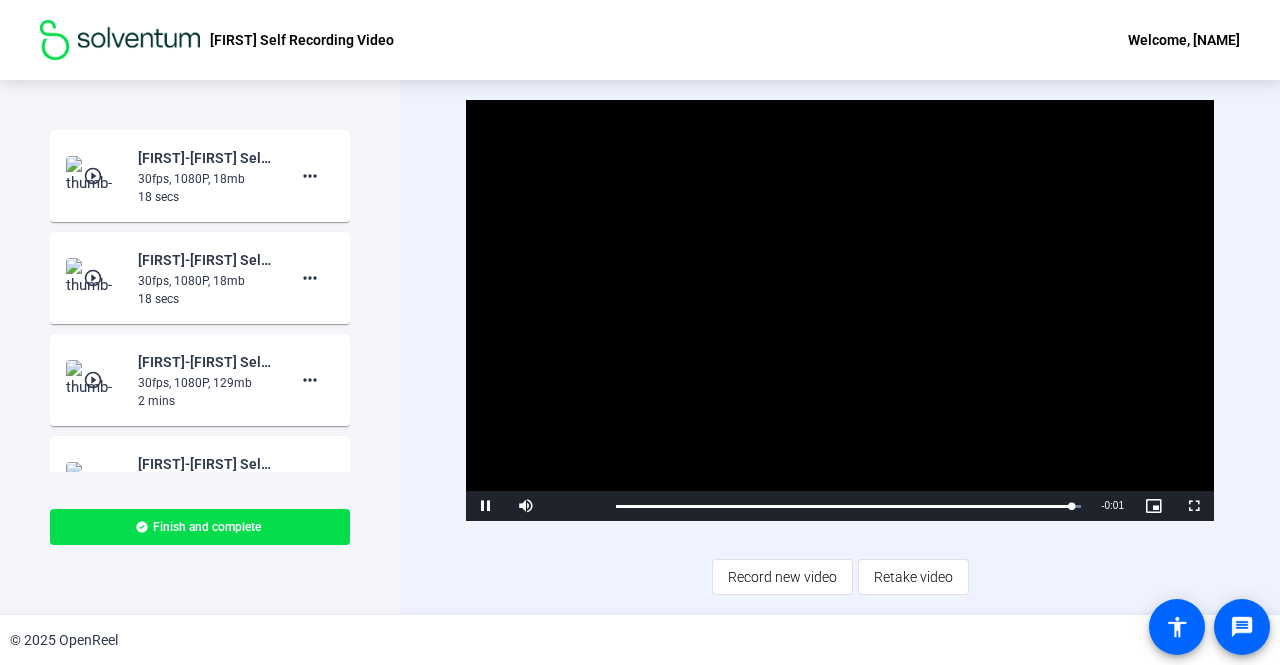 click on "play_circle_outline  [FIRST]-[FIRST] Self Recording Video-[FIRST] Self Recording Video-1754685559523-webcam  30fps, 1080P, 18mb  18 secs more_horiz" 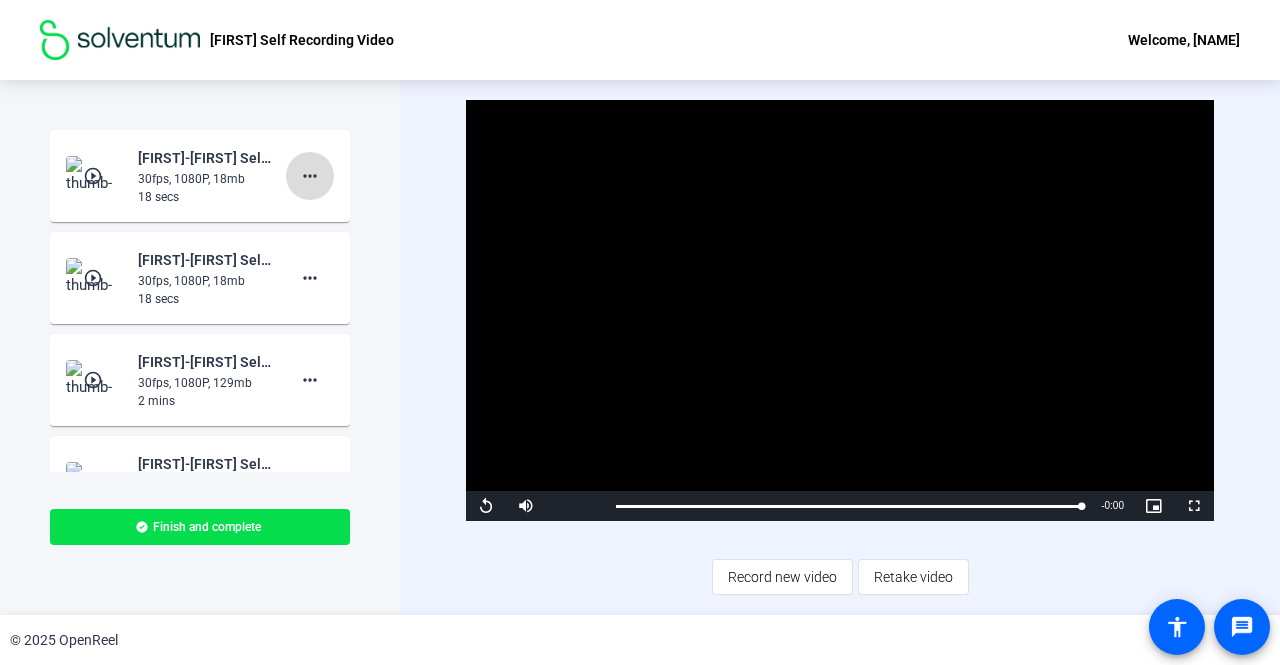 click on "more_horiz" 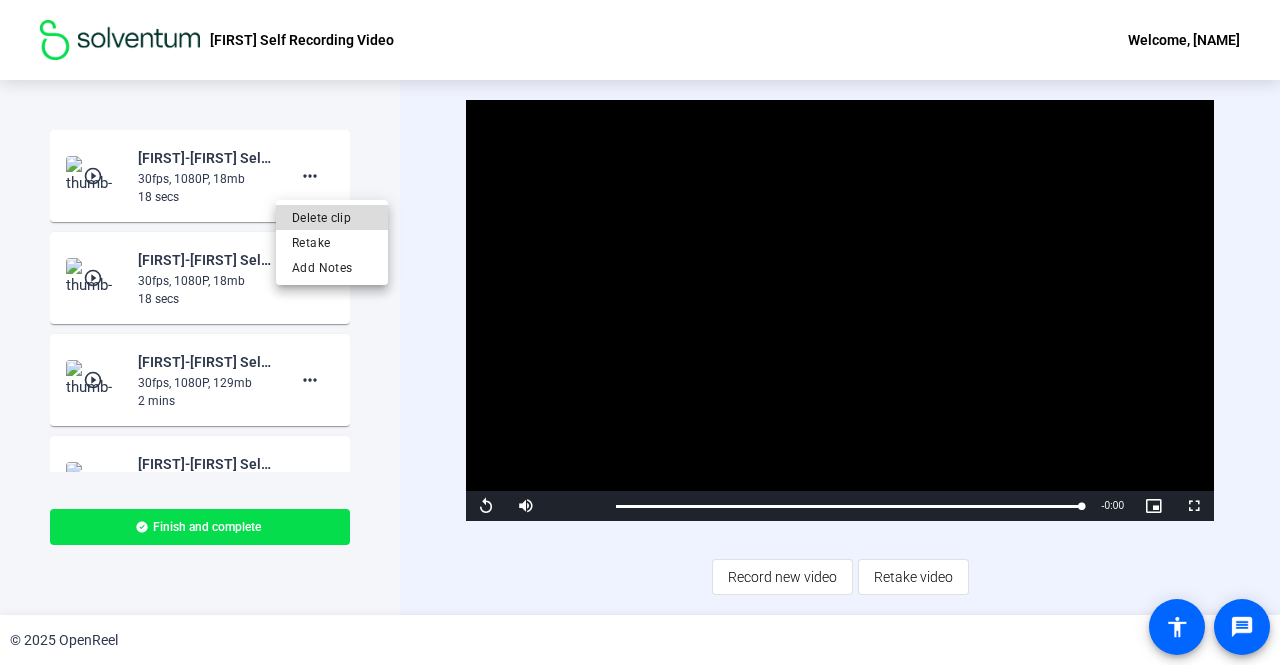 click on "Delete clip" at bounding box center (332, 218) 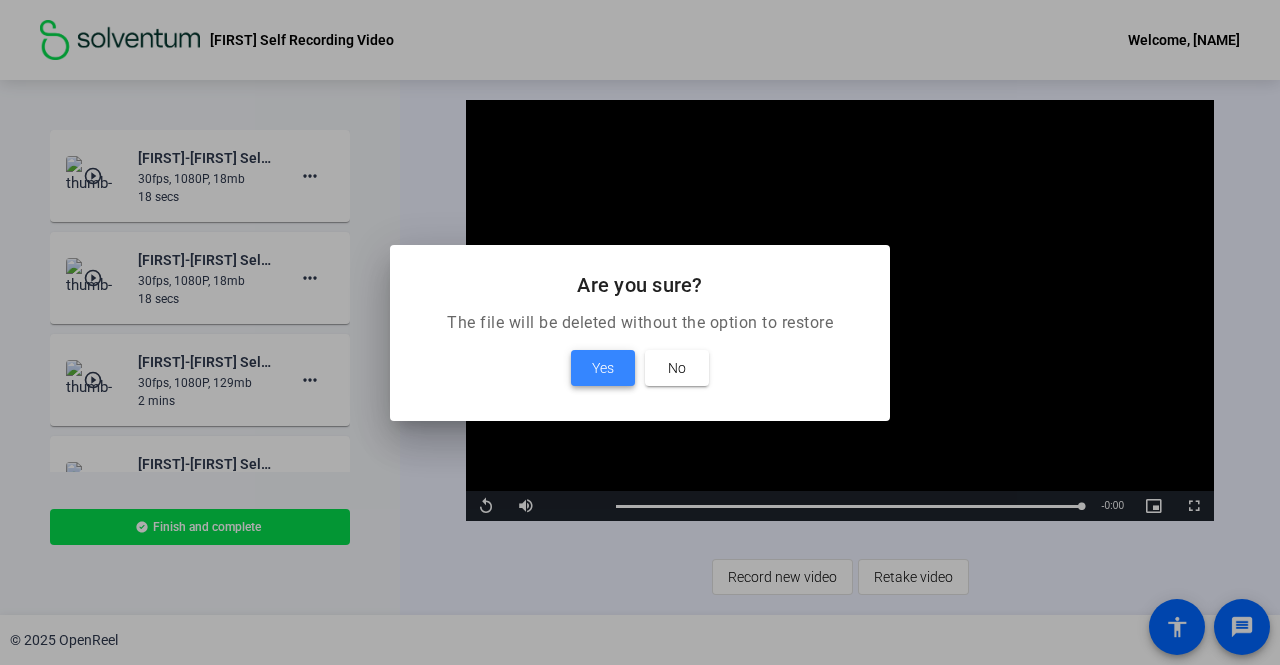 click at bounding box center (603, 368) 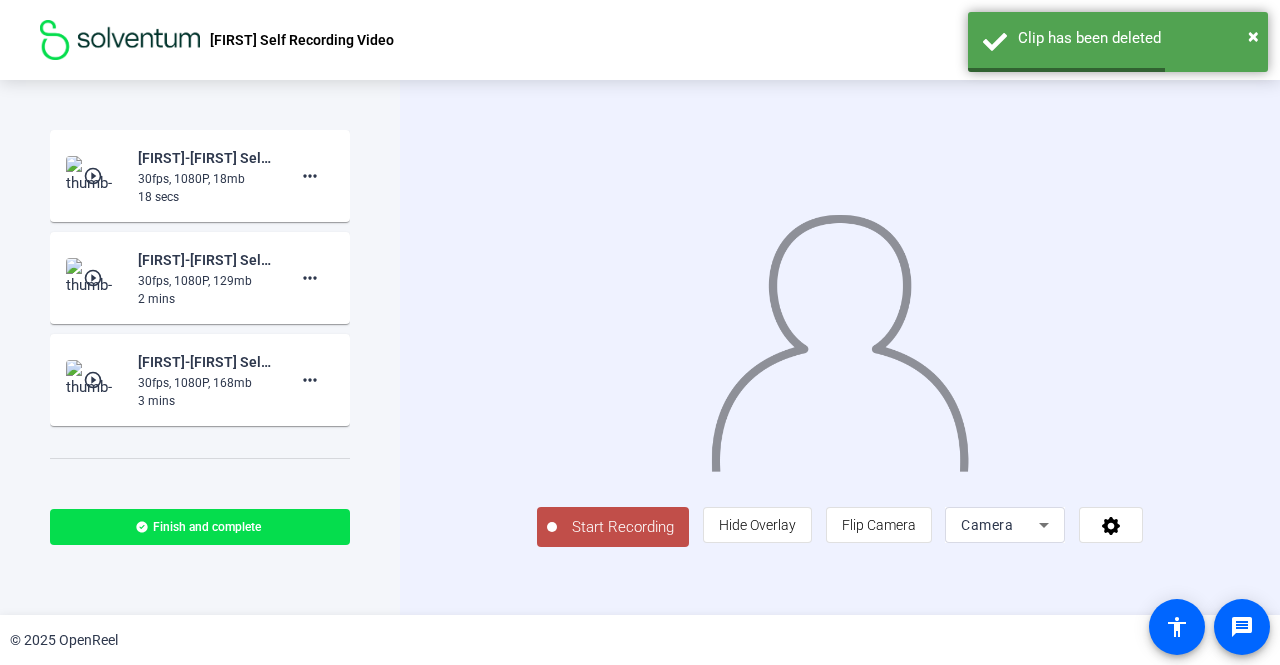 click on "play_circle_outline" 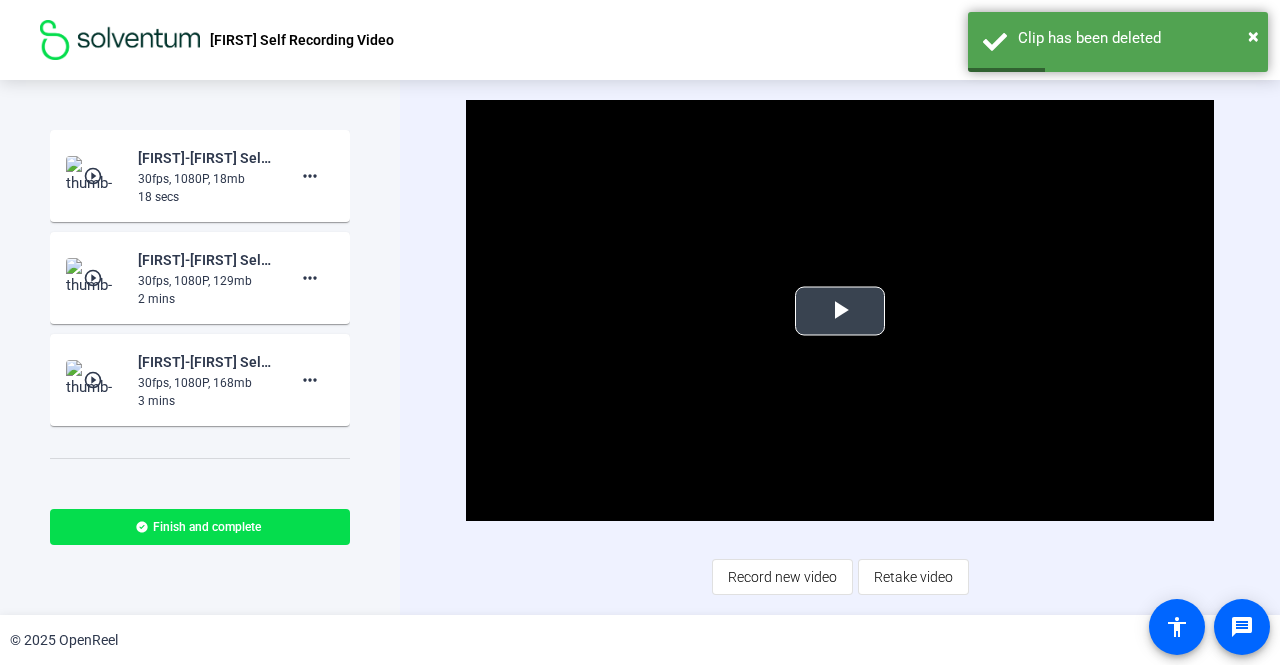 click at bounding box center (840, 311) 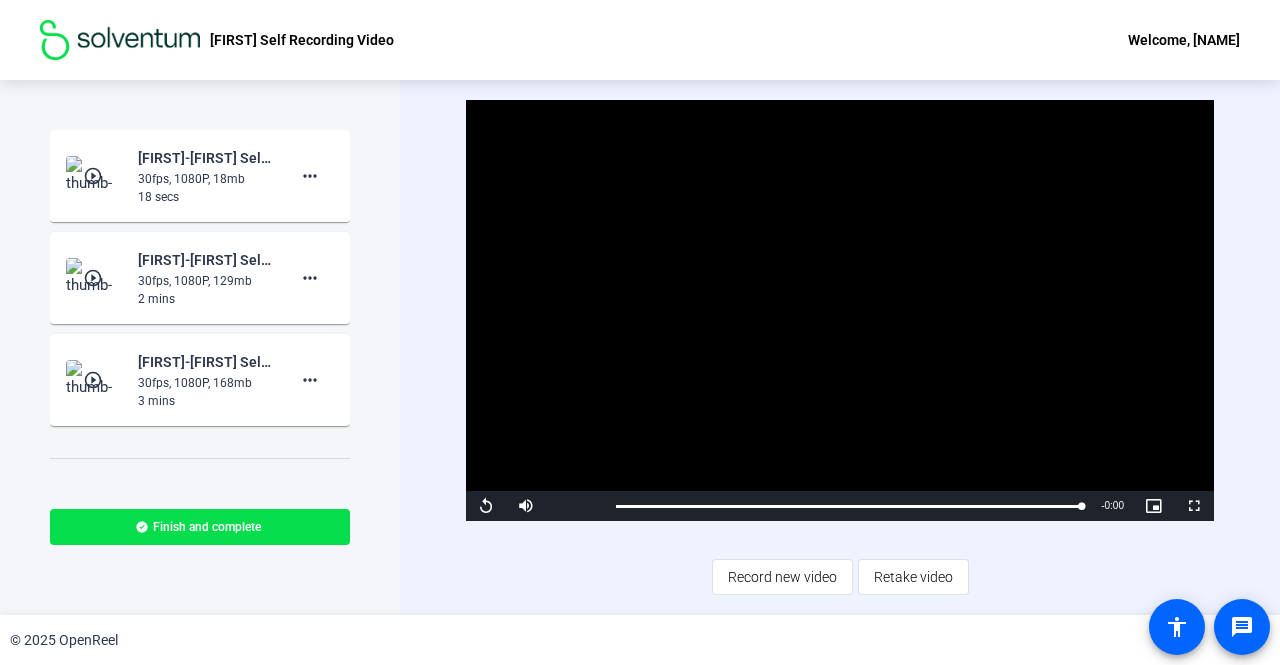 click on "Start Recording  play_circle_outline  [FIRST]-[FIRST] Self Recording Video-[FIRST] Self Recording Video-1754685091978-webcam  30fps, 1080P, 18mb  18 secs more_horiz play_circle_outline  [FIRST]-[FIRST] Self Recording Video-[FIRST] Self Recording Video-1754684575128-webcam  30fps, 1080P, 129mb  2 mins more_horiz play_circle_outline  [FIRST]-[FIRST] Self Recording Video-[FIRST] Self Recording Video-1754684261467-webcam  30fps, 1080P, 168mb  3 mins more_horiz Tips:
You can retake a recording you don’t like
Pick a quiet and well-lit area to record
Be yourself! It doesn’t have to be perfect
Finish and complete" 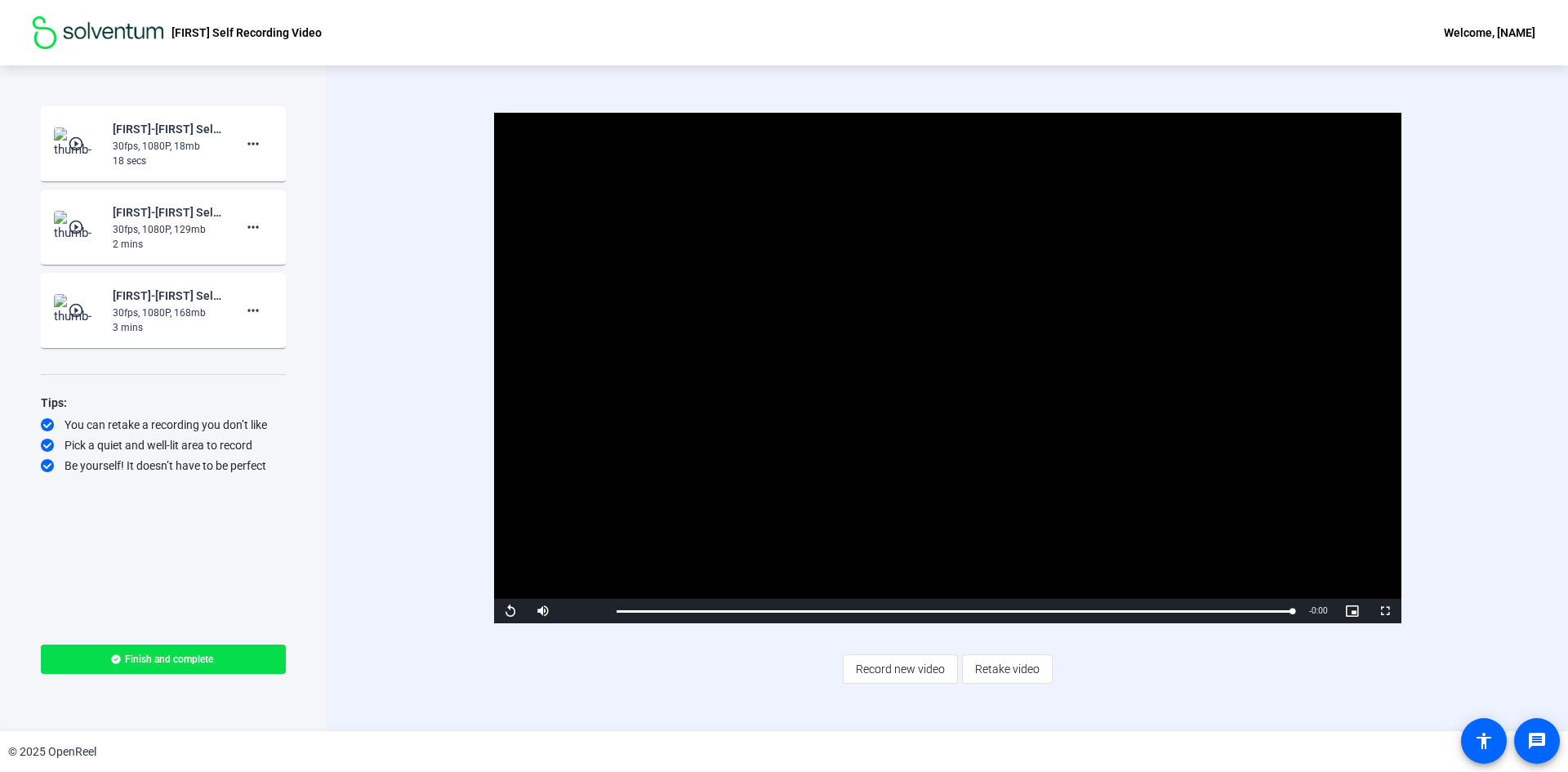 click on "play_circle_outline" 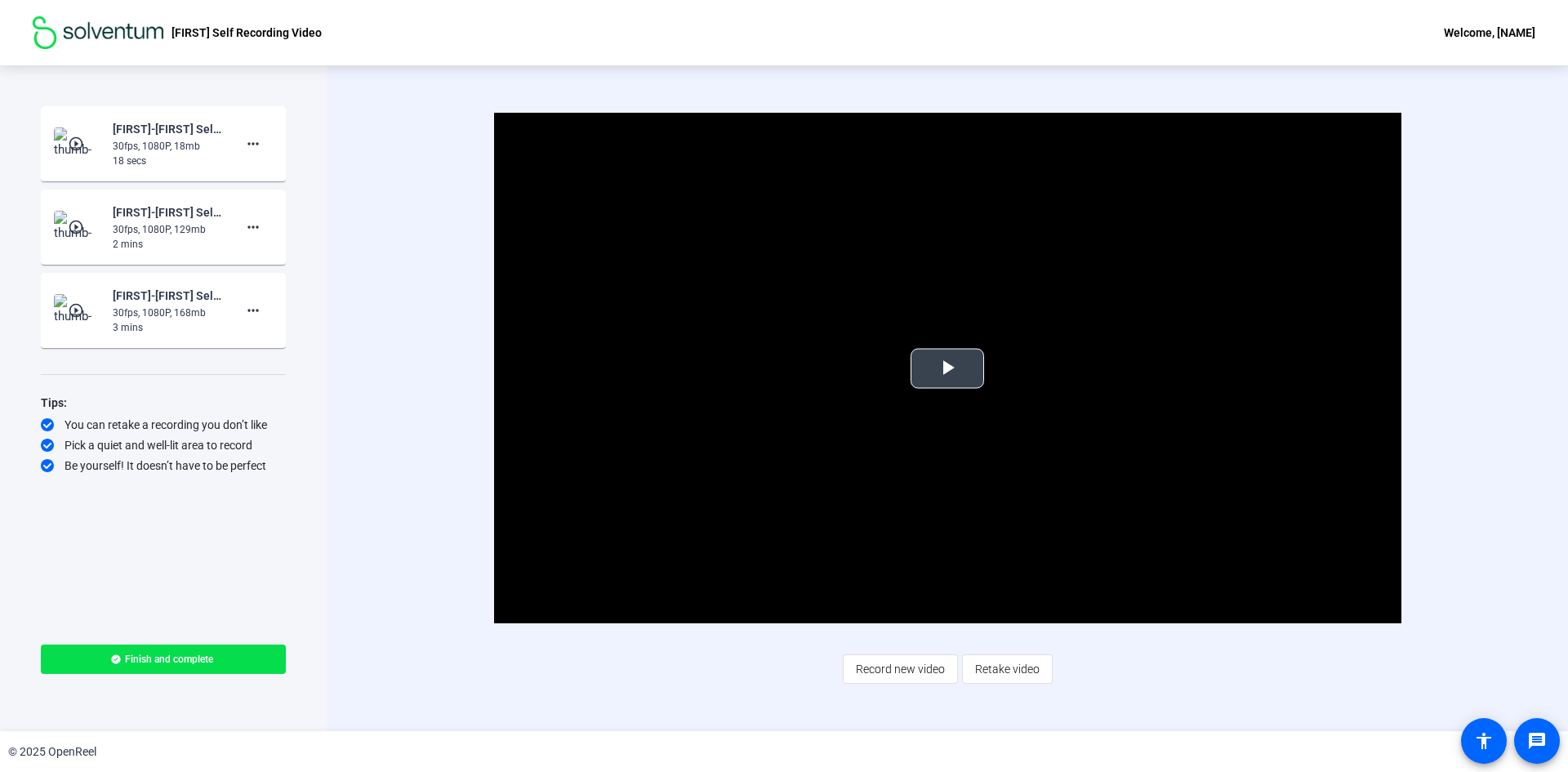 click at bounding box center [947, 368] 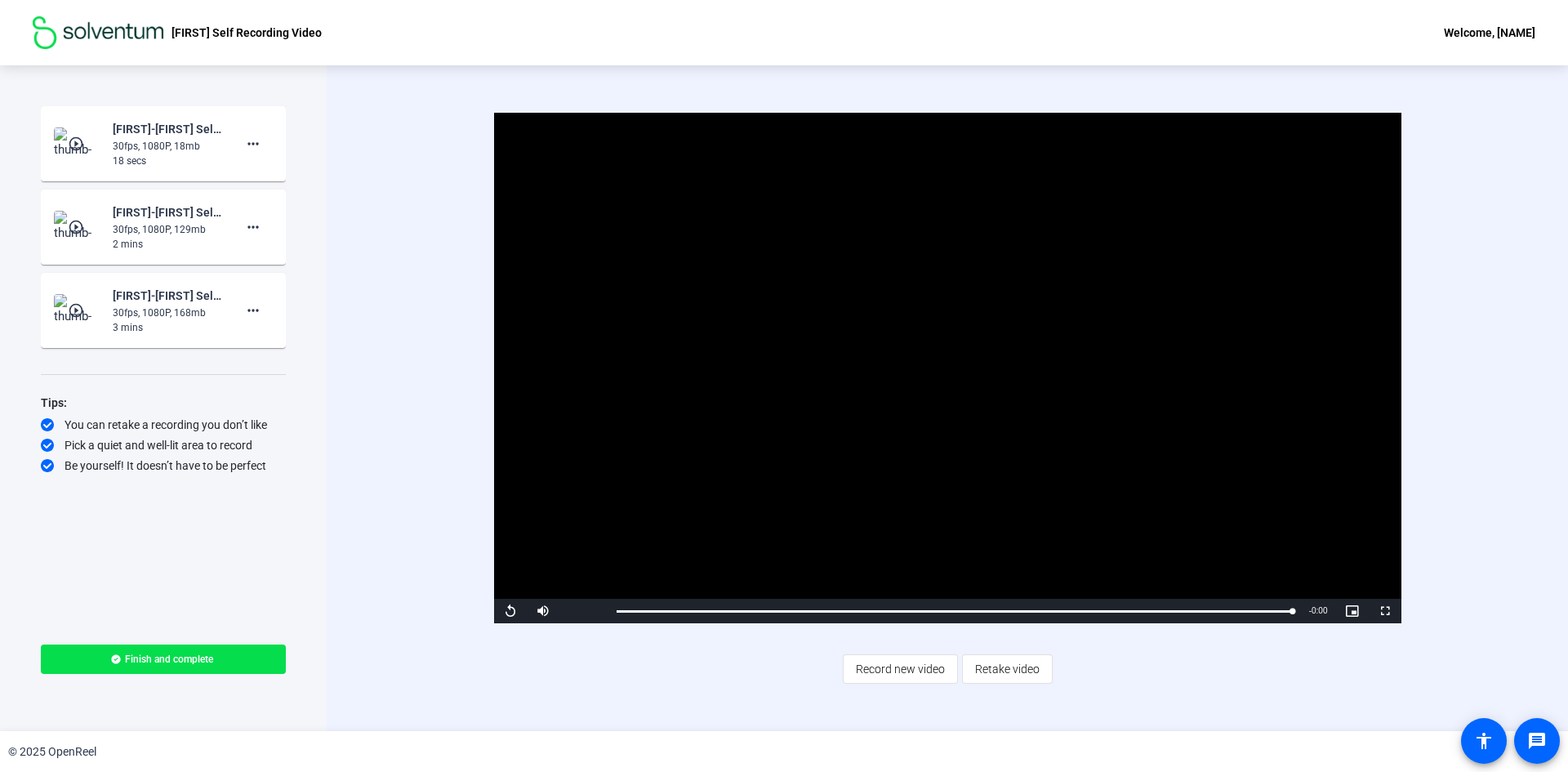 click on "play_circle_outline" 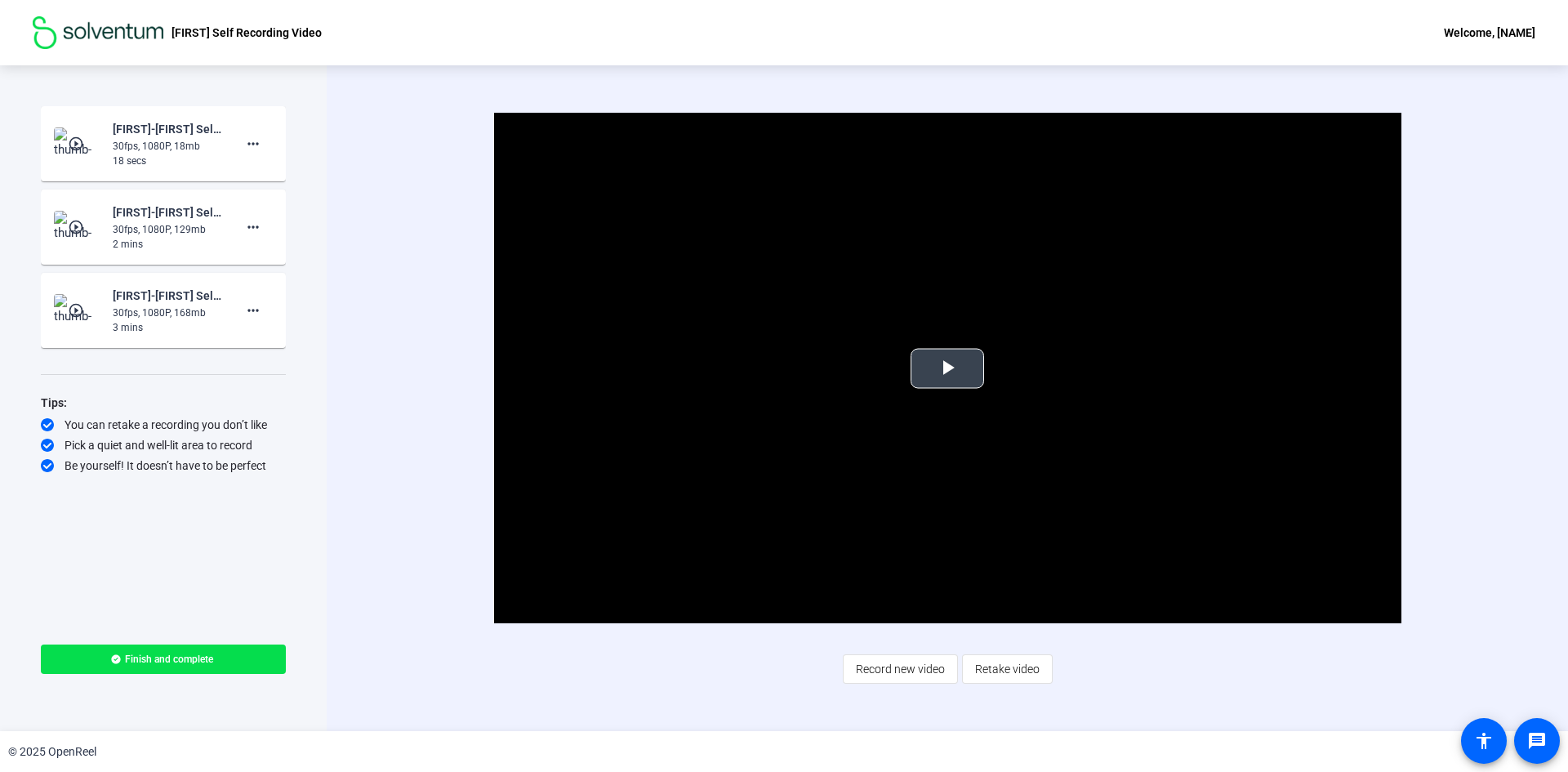 click at bounding box center (947, 368) 